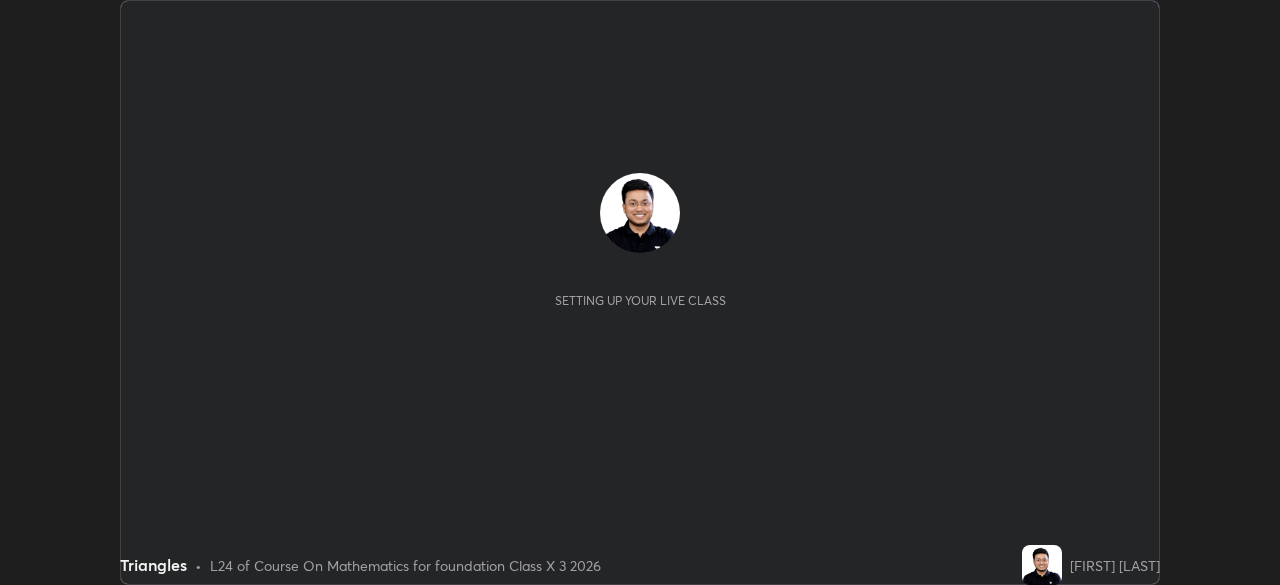 scroll, scrollTop: 0, scrollLeft: 0, axis: both 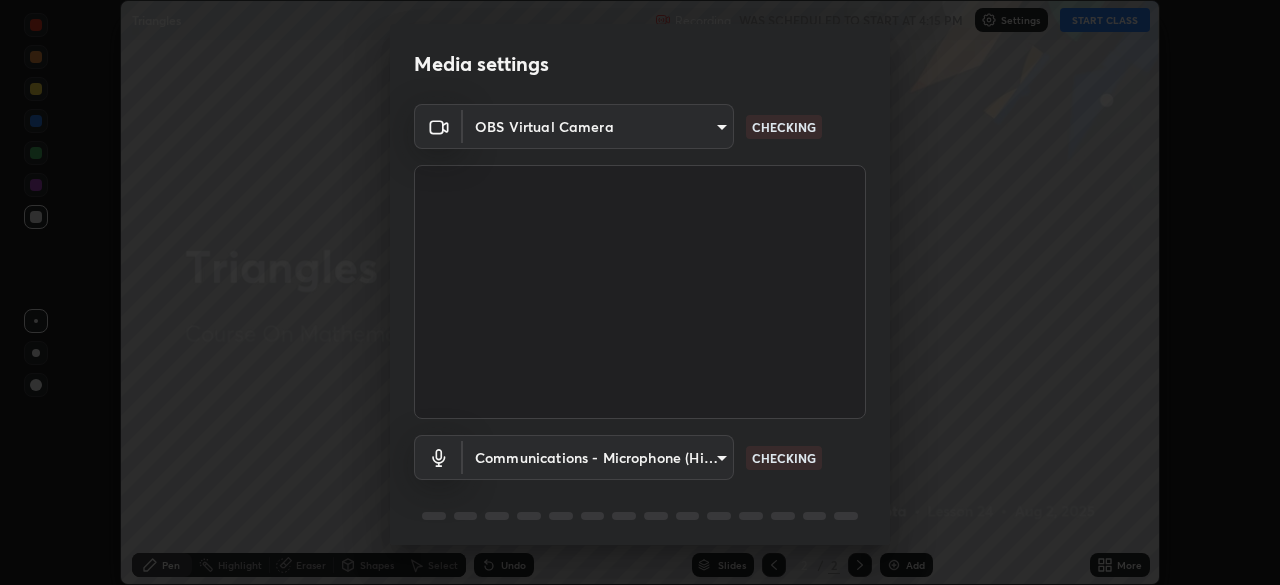 type on "b6d43a0201c377cd3575a75f153ec5d0f3e4dbb9f65f31adcc094efdfdde2c03" 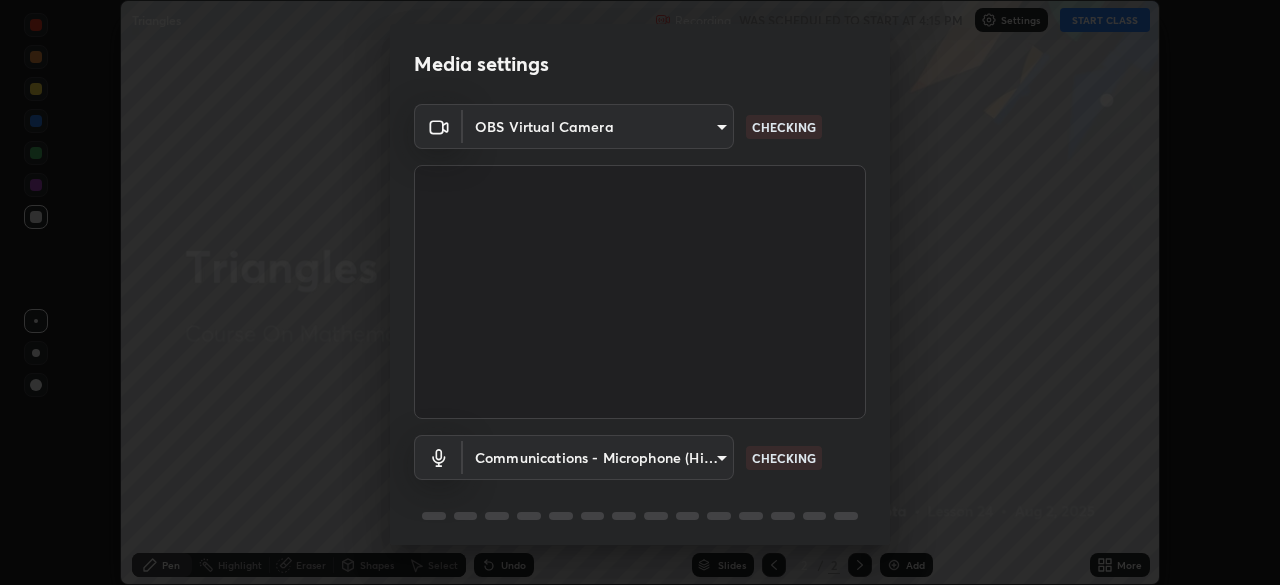click on "Erase all Triangles Recording WAS SCHEDULED TO START AT  4:15 PM Settings START CLASS Setting up your live class Triangles • L24 of Course On Mathematics for foundation Class X 3 2026 [FIRST] [LAST] Pen Highlight Eraser Shapes Select Undo Slides 2 / 2 Add More No doubts shared Encourage your learners to ask a doubt for better clarity Report an issue Reason for reporting Buffering Chat not working Audio - Video sync issue Educator video quality low ​ Attach an image Report Media settings OBS Virtual Camera b6d43a0201c377cd3575a75f153ec5d0f3e4dbb9f65f31adcc094efdfdde2c03 CHECKING Communications - Microphone (High Definition Audio Device) communications CHECKING 1 / 5 Next" at bounding box center (640, 292) 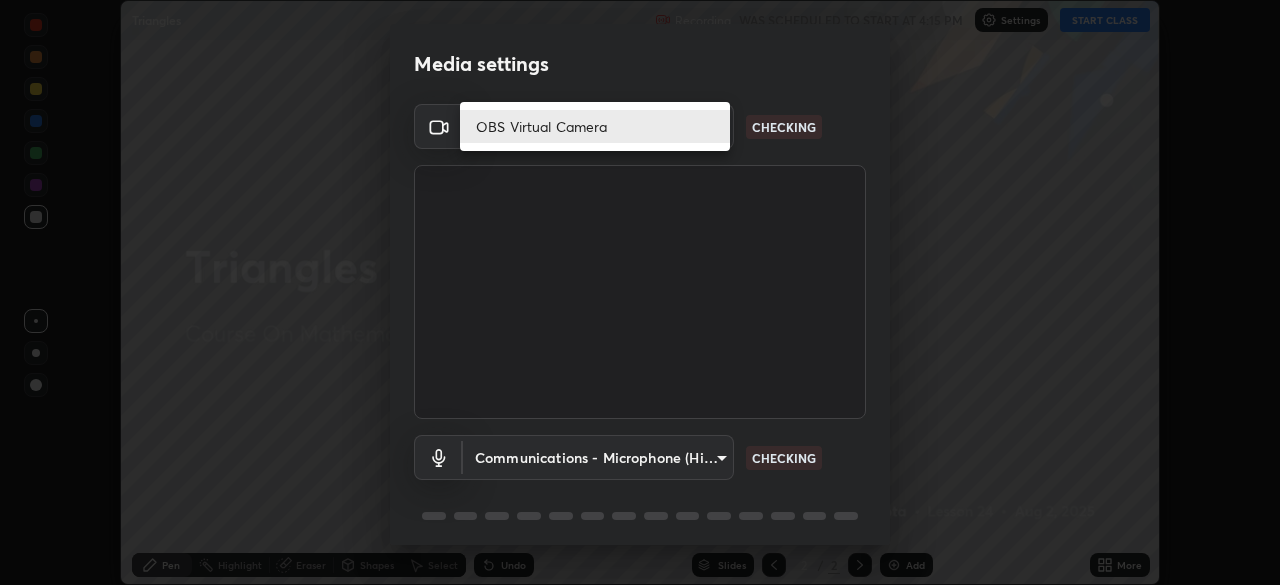 click on "OBS Virtual Camera" at bounding box center (595, 126) 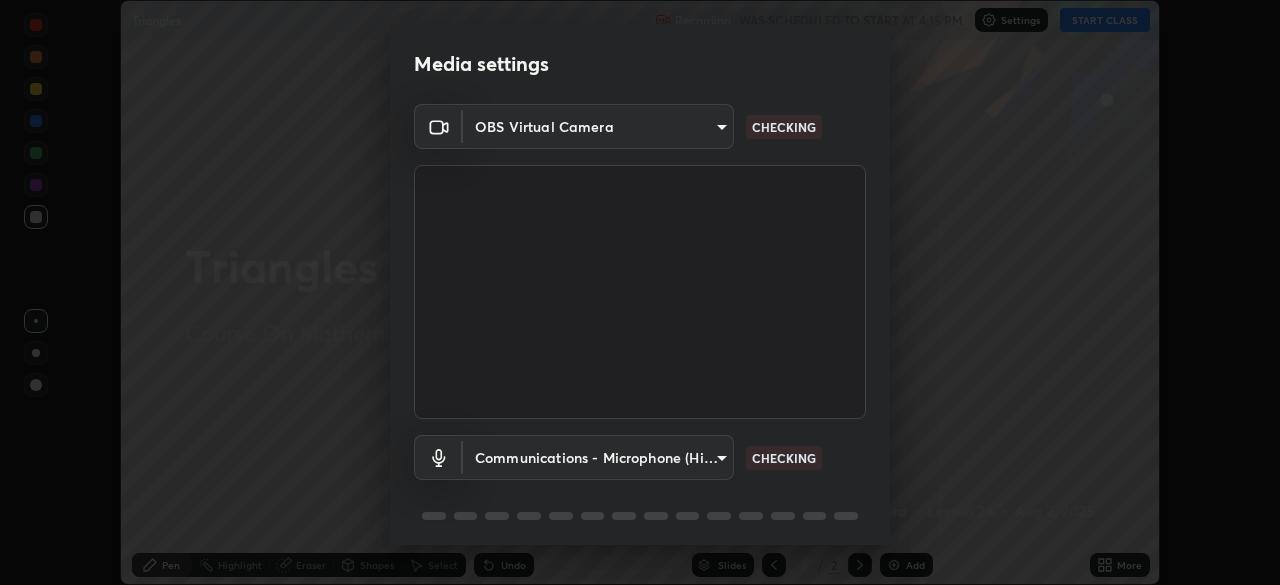 scroll, scrollTop: 71, scrollLeft: 0, axis: vertical 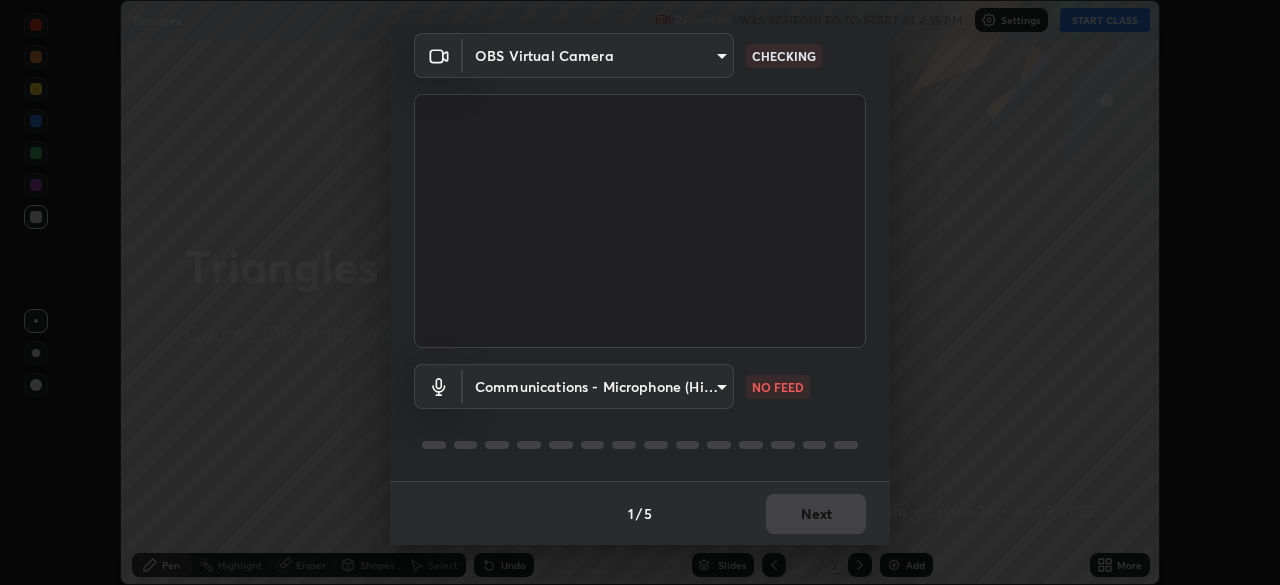 click on "Erase all Triangles Recording WAS SCHEDULED TO START AT  4:15 PM Settings START CLASS Setting up your live class Triangles • L24 of Course On Mathematics for foundation Class X 3 2026 [FIRST] [LAST] Pen Highlight Eraser Shapes Select Undo Slides 2 / 2 Add More No doubts shared Encourage your learners to ask a doubt for better clarity Report an issue Reason for reporting Buffering Chat not working Audio - Video sync issue Educator video quality low ​ Attach an image Report Media settings OBS Virtual Camera b6d43a0201c377cd3575a75f153ec5d0f3e4dbb9f65f31adcc094efdfdde2c03 CHECKING Communications - Microphone (High Definition Audio Device) communications NO FEED 1 / 5 Next" at bounding box center [640, 292] 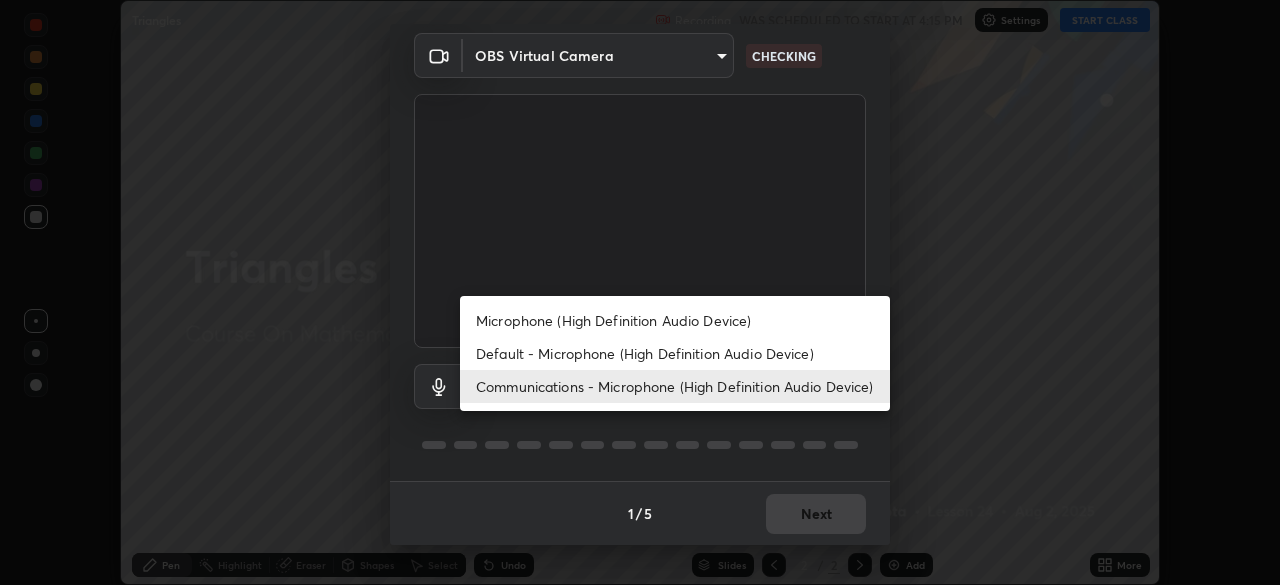 click on "Microphone (High Definition Audio Device)" at bounding box center [675, 320] 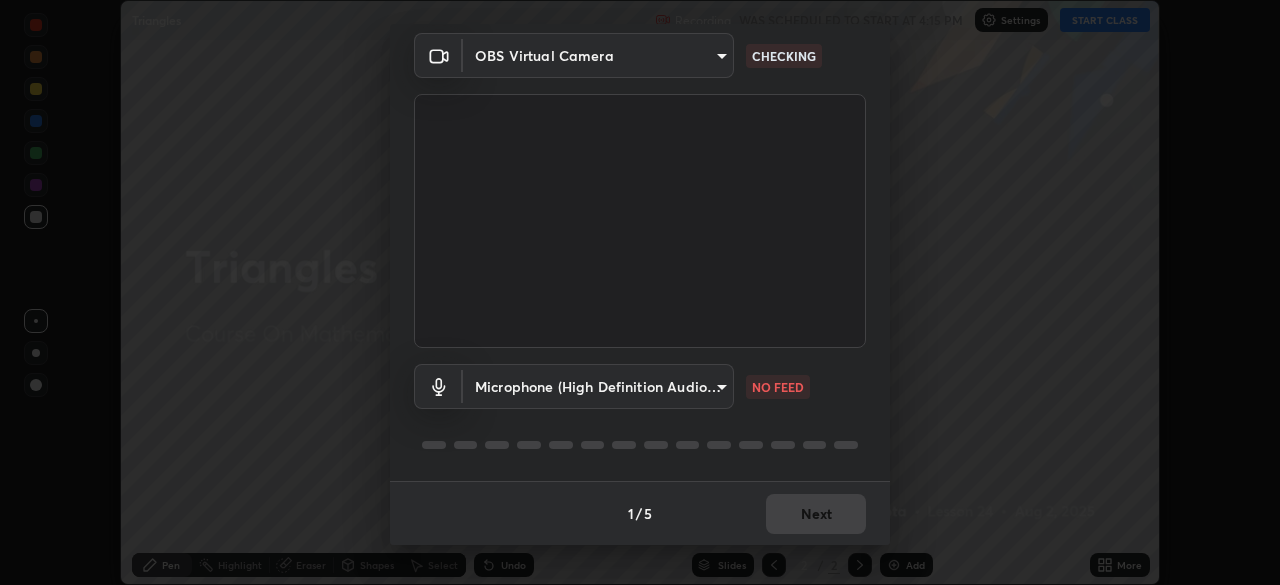 type on "a6ee452b3c3c981f37b91fab9e57a88ace2356bc1621e3195187a85011e1320b" 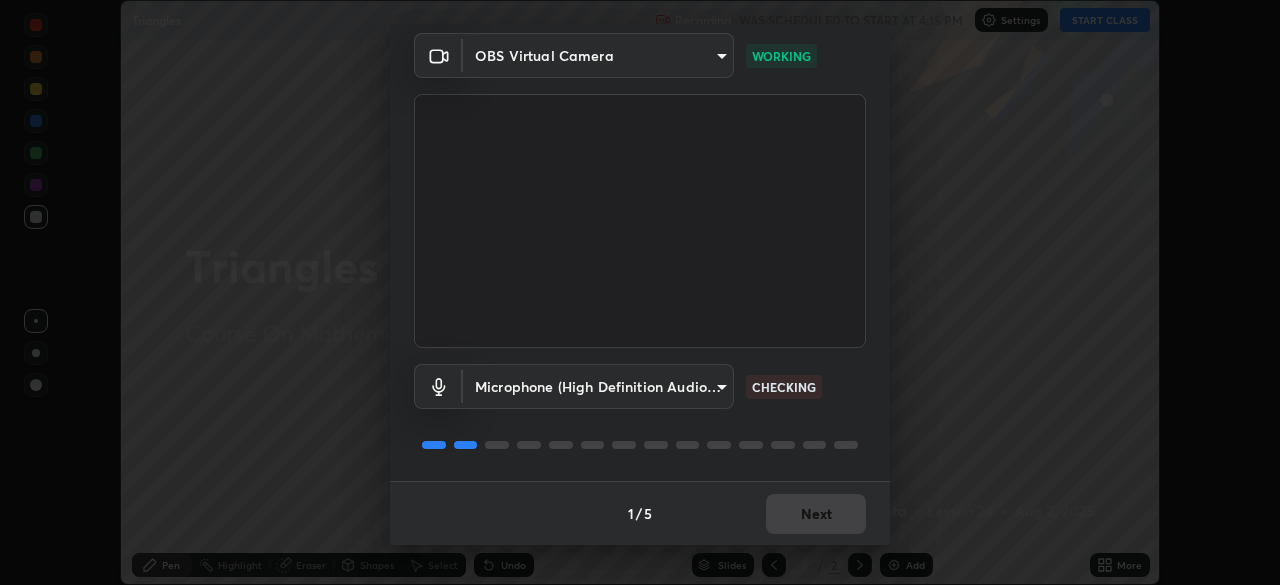 click on "1 / 5 Next" at bounding box center [640, 513] 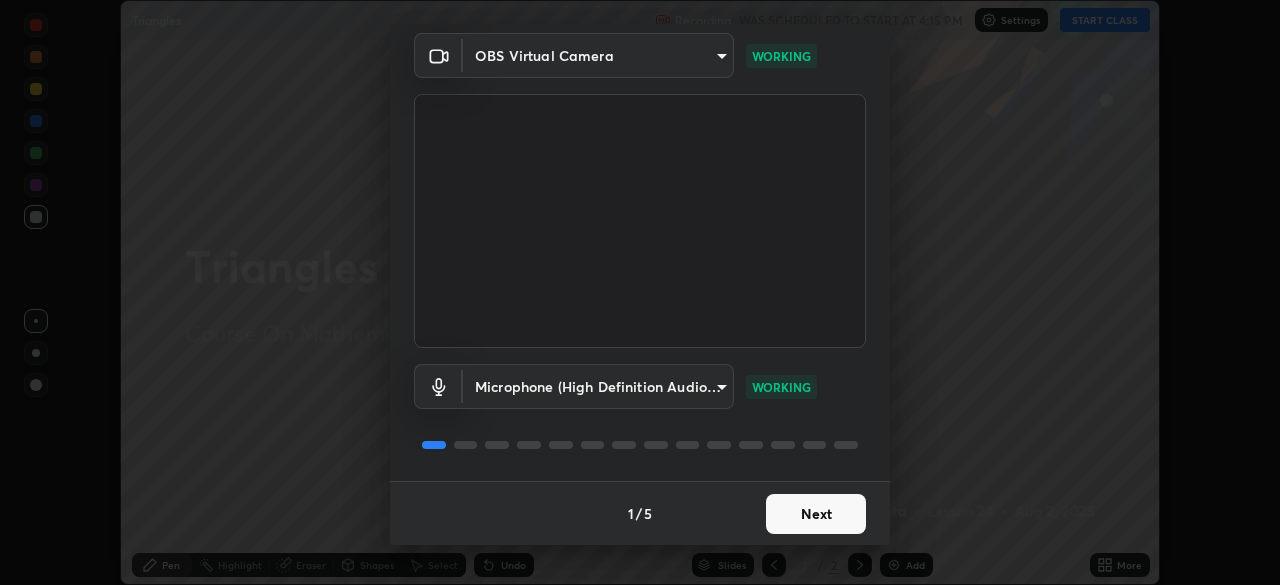click on "Next" at bounding box center (816, 514) 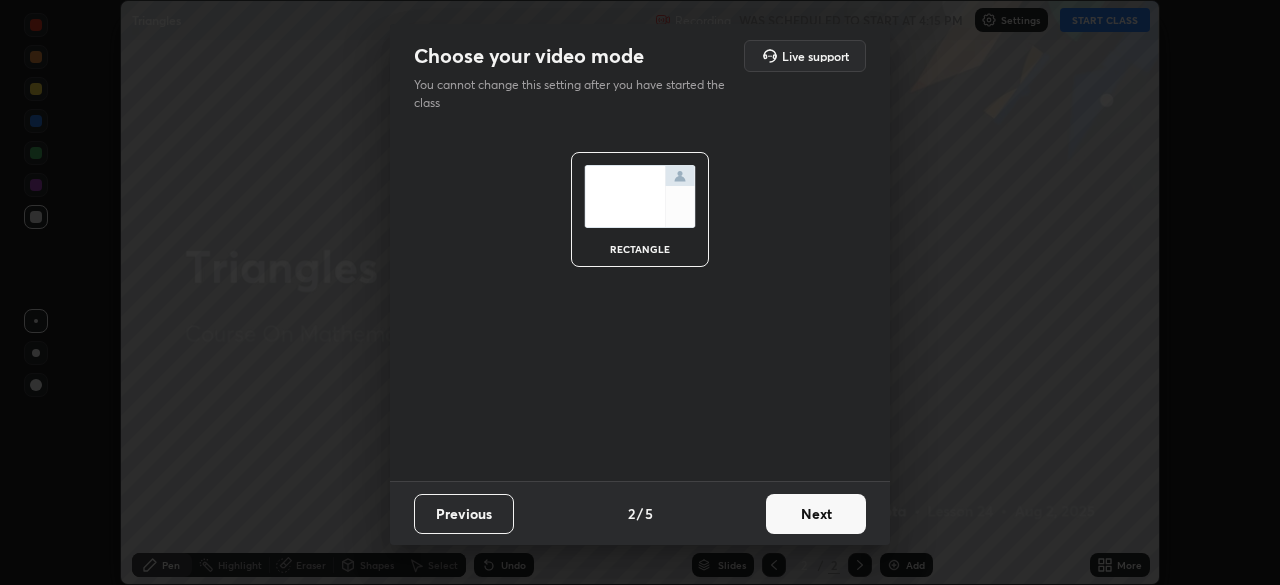 scroll, scrollTop: 0, scrollLeft: 0, axis: both 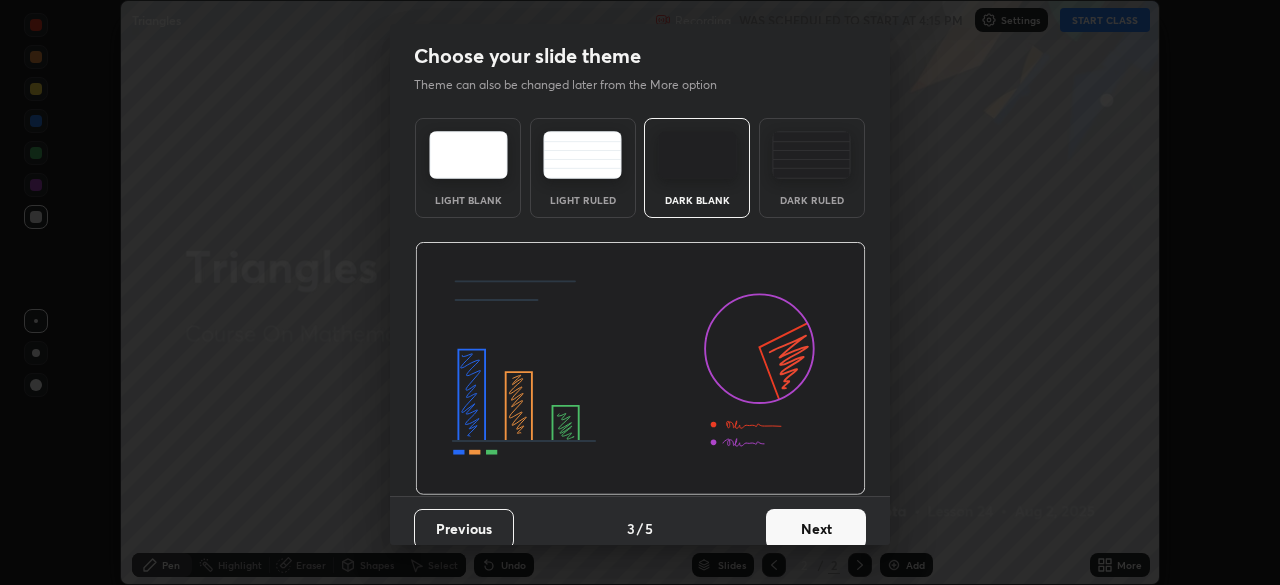 click on "Next" at bounding box center (816, 529) 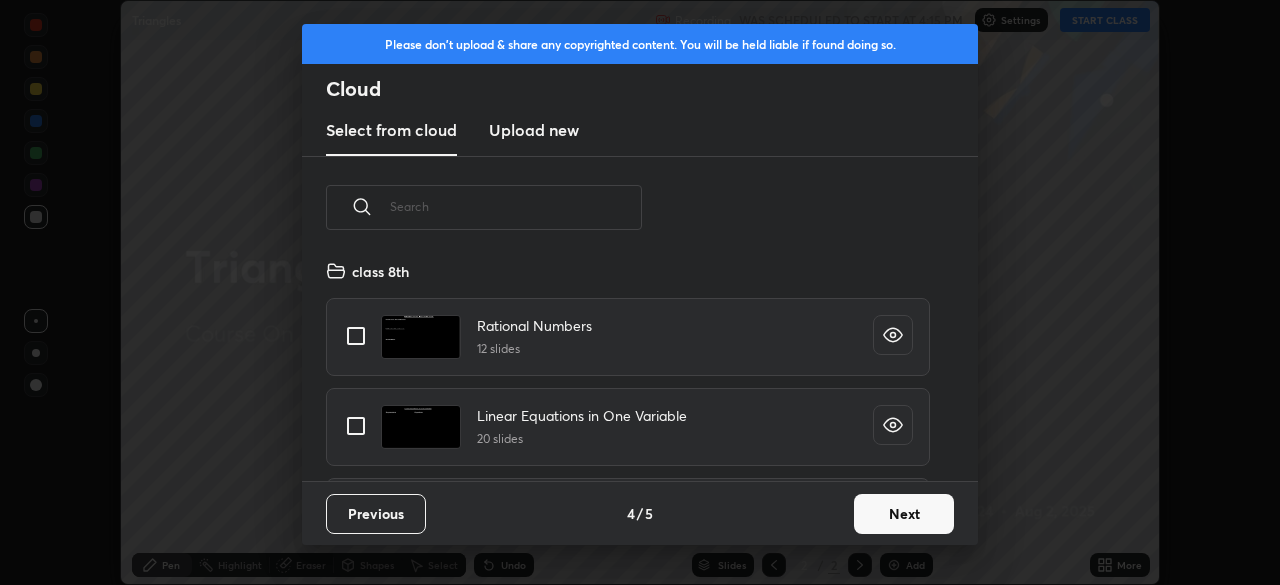 scroll, scrollTop: 7, scrollLeft: 11, axis: both 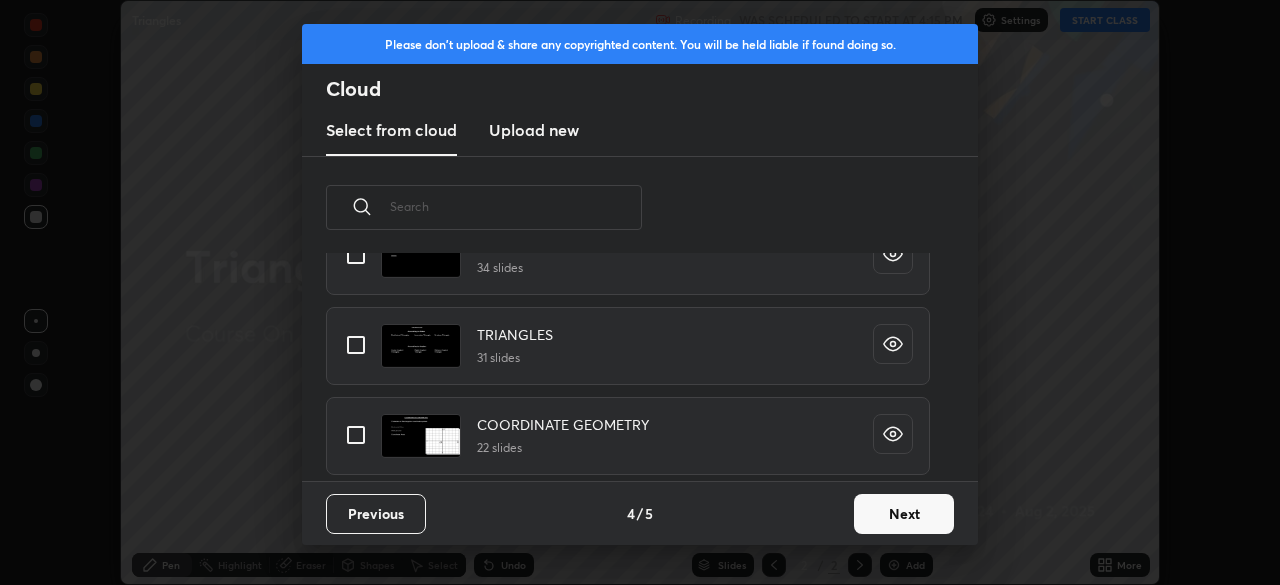 click at bounding box center [356, 345] 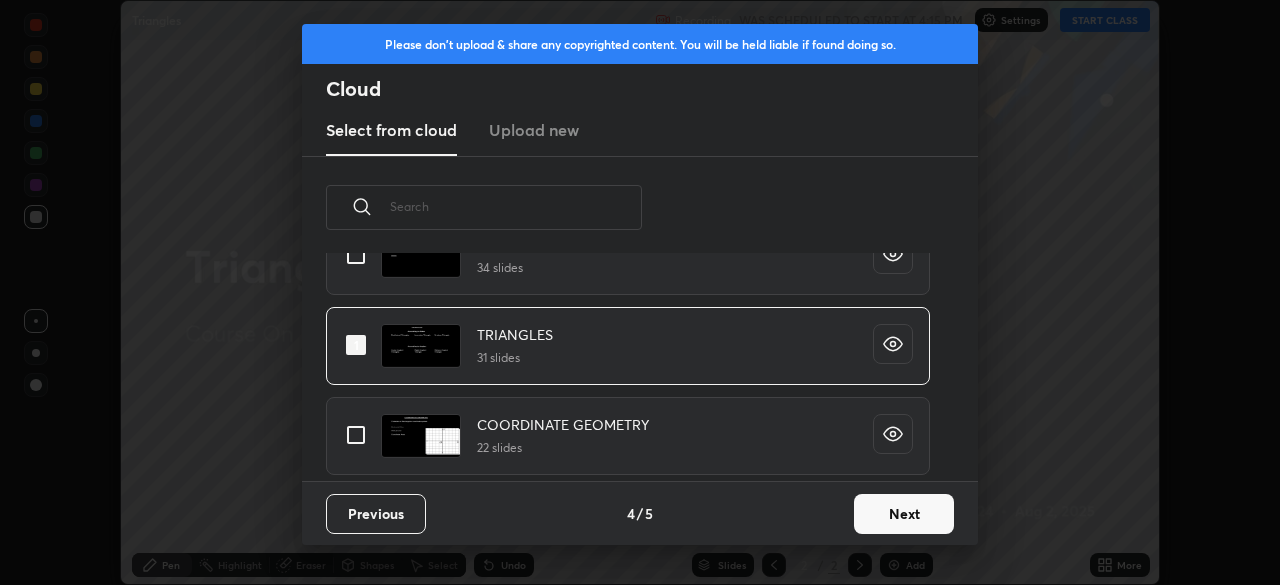 click on "Next" at bounding box center [904, 514] 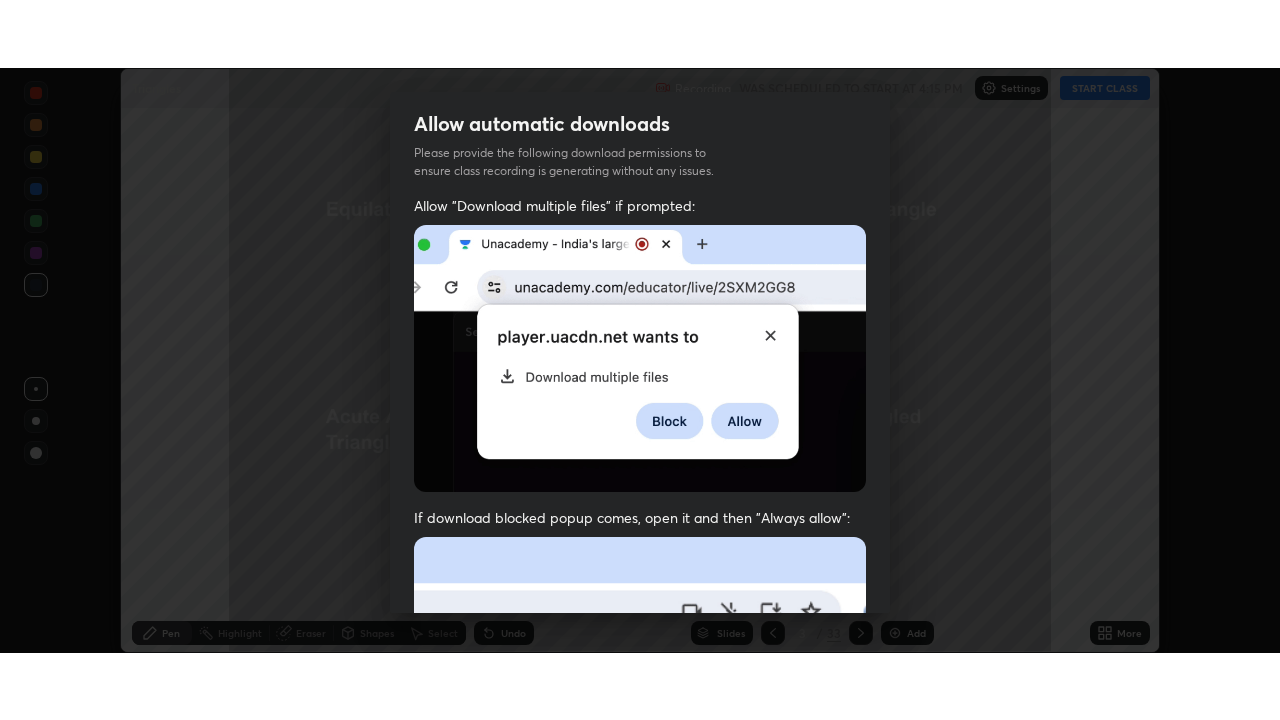 scroll, scrollTop: 479, scrollLeft: 0, axis: vertical 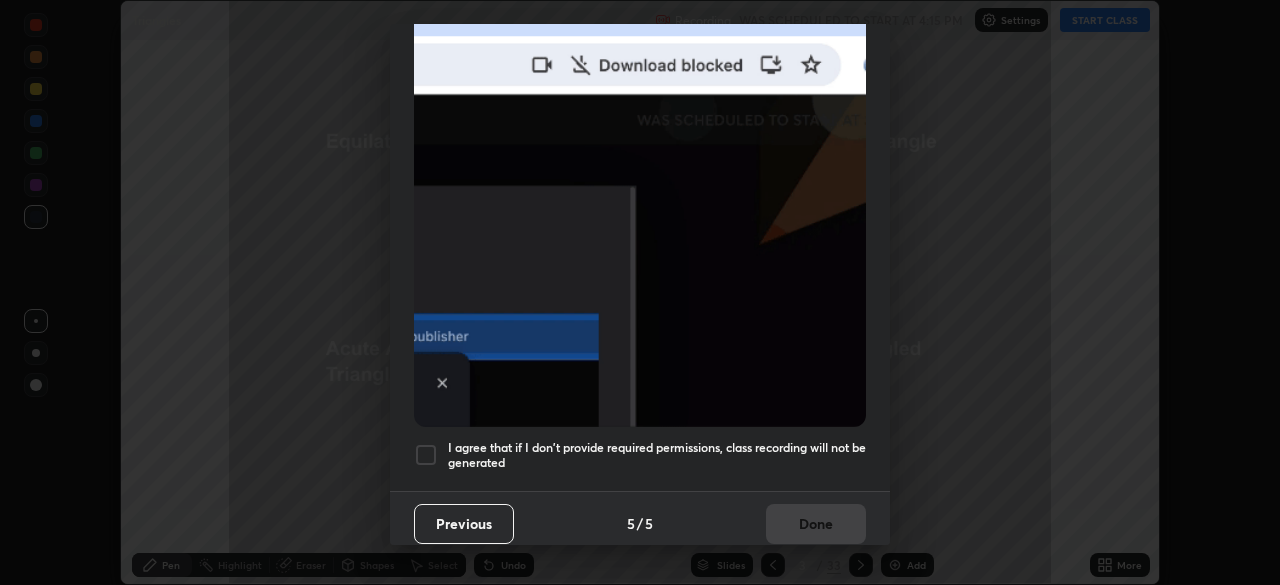 click at bounding box center (426, 455) 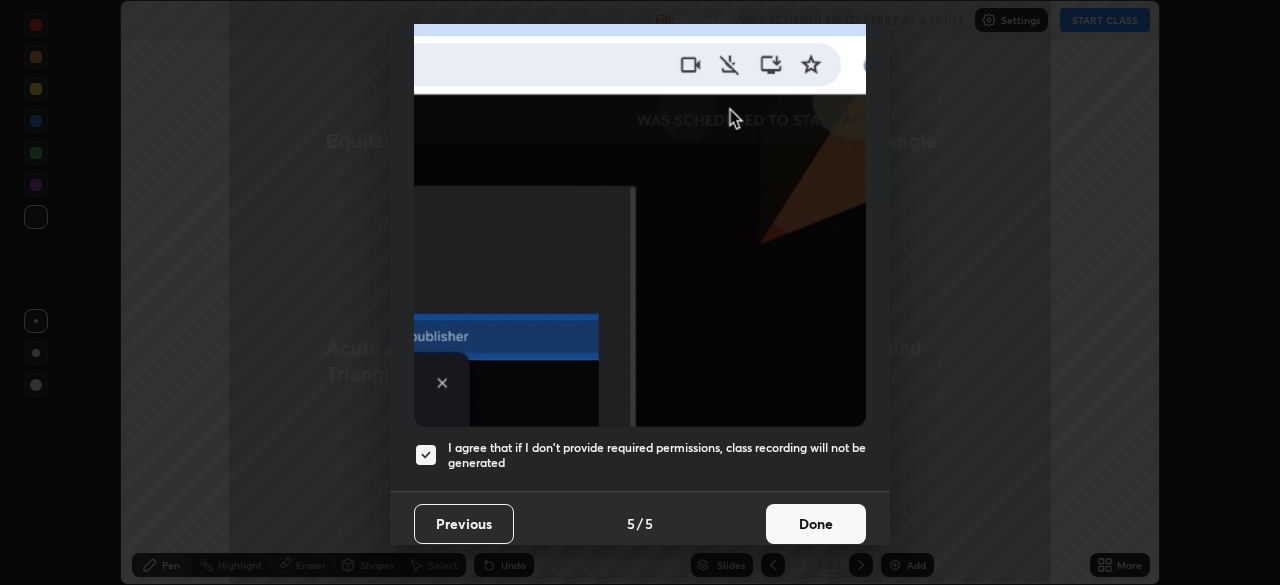 click on "Done" at bounding box center (816, 524) 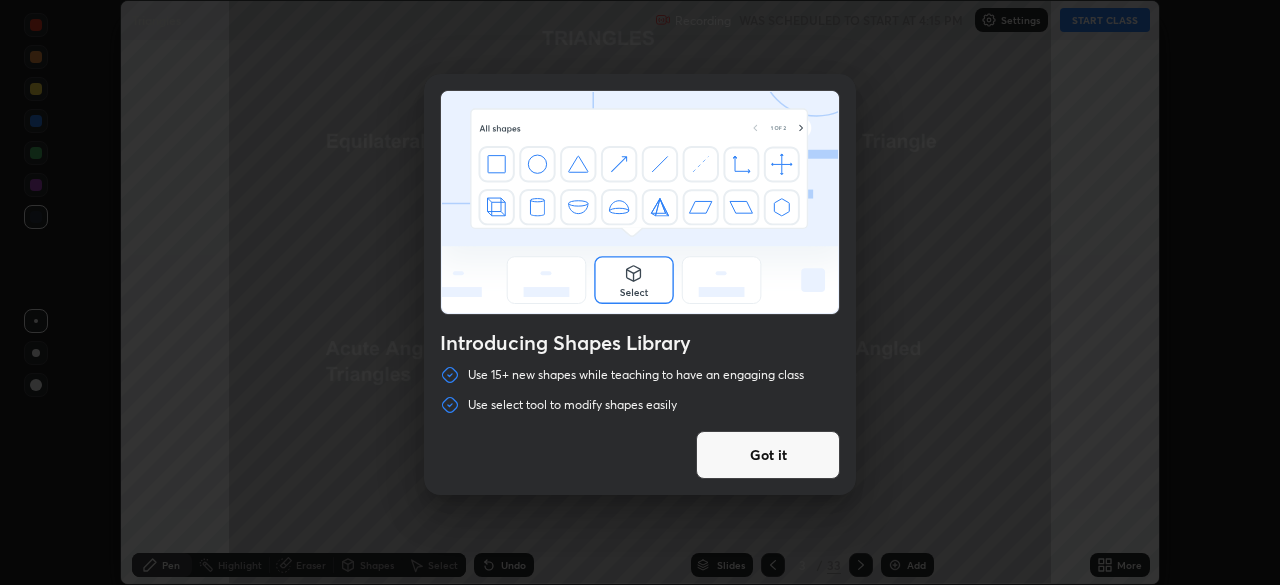 click on "Introducing Shapes Library Use 15+ new shapes while teaching to have an engaging class Use select tool to modify shapes easily Got it" at bounding box center (640, 292) 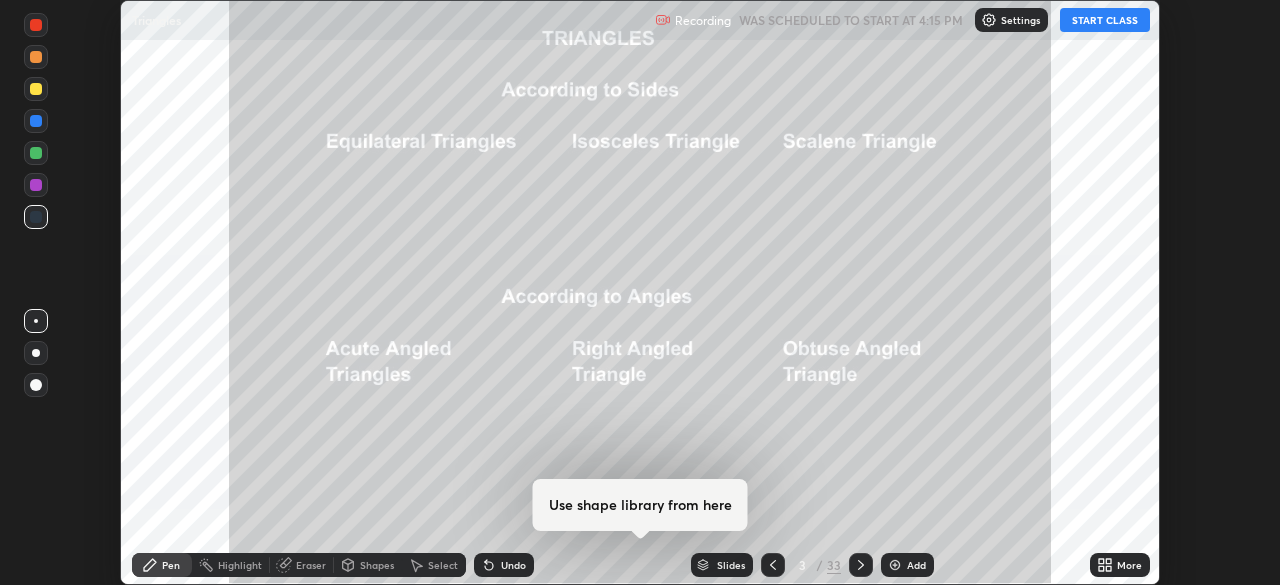 click on "START CLASS" at bounding box center (1105, 20) 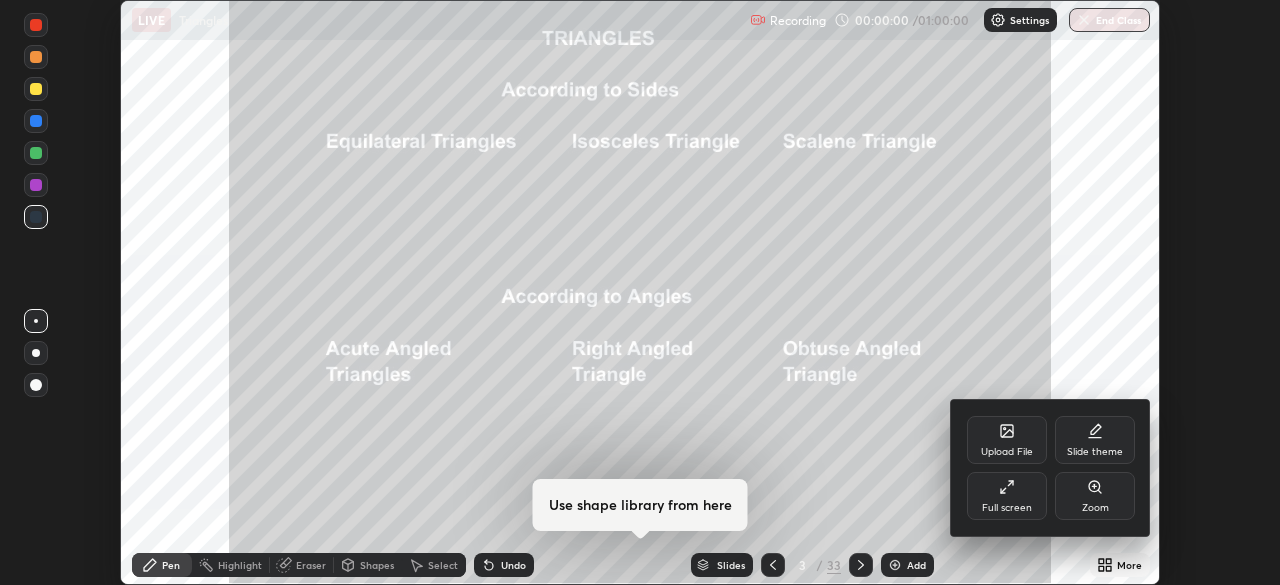 click on "Full screen" at bounding box center (1007, 496) 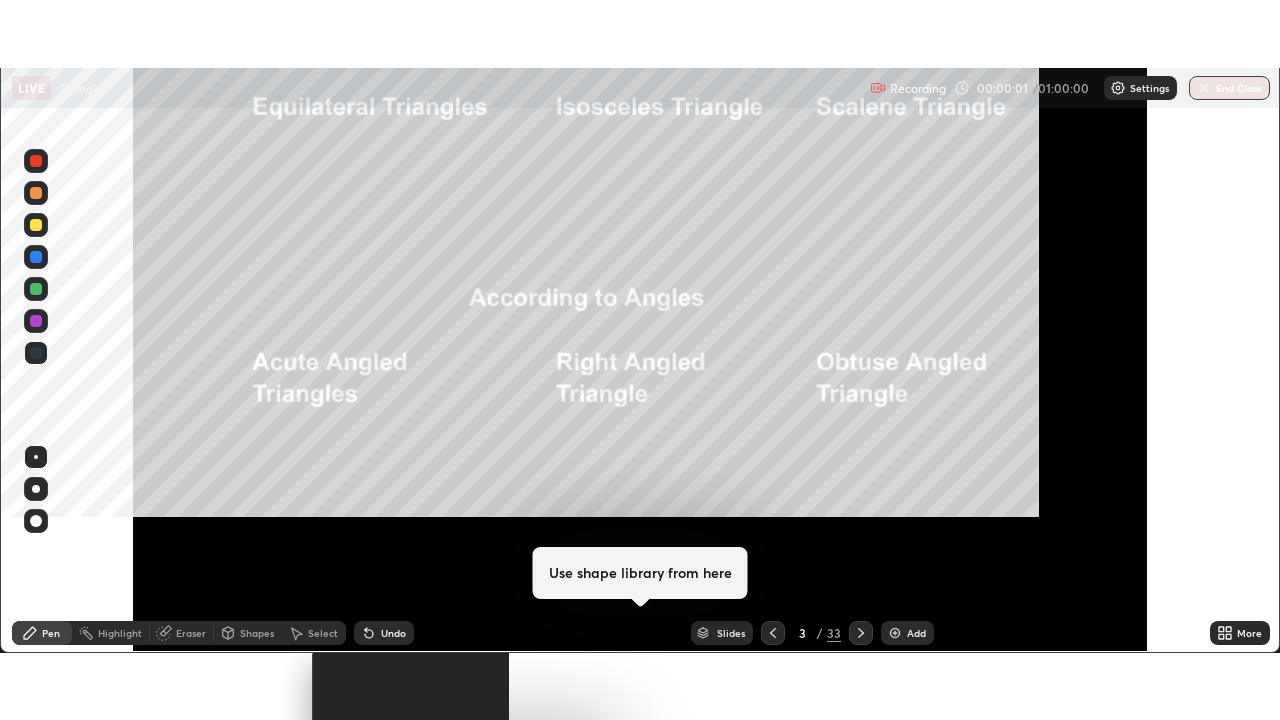 scroll, scrollTop: 99280, scrollLeft: 98720, axis: both 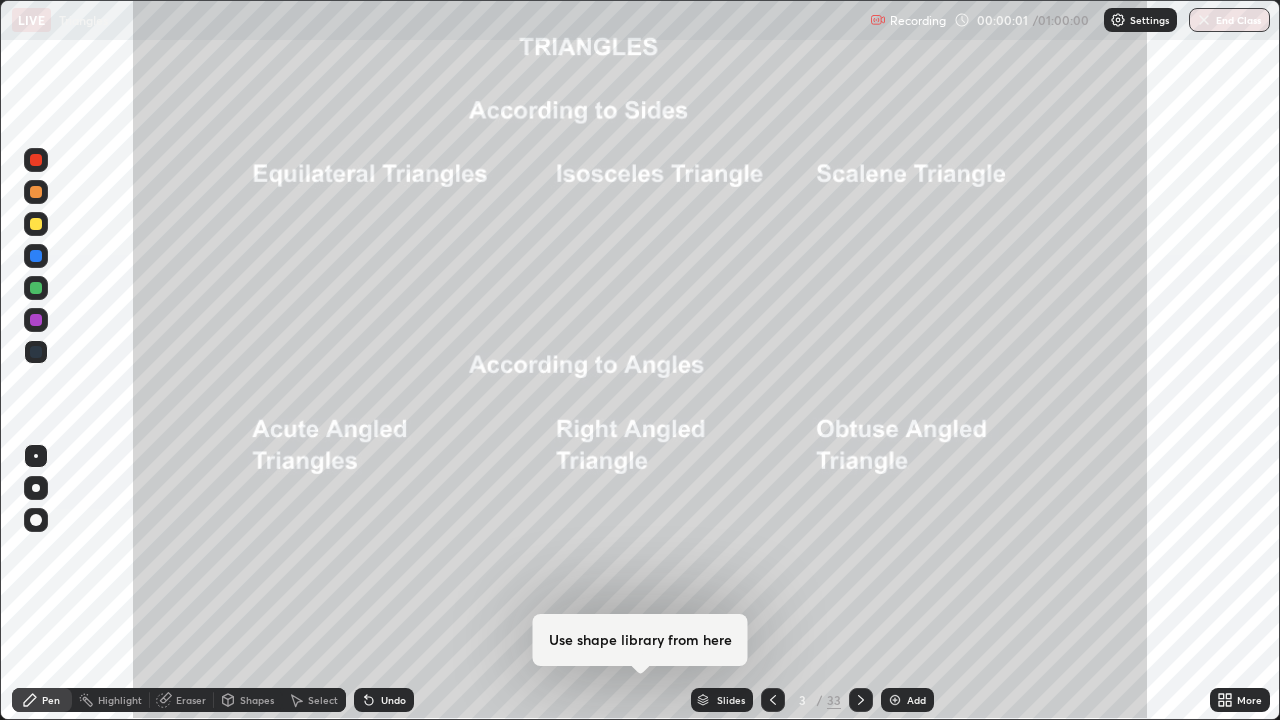 click on "Slides" at bounding box center (731, 700) 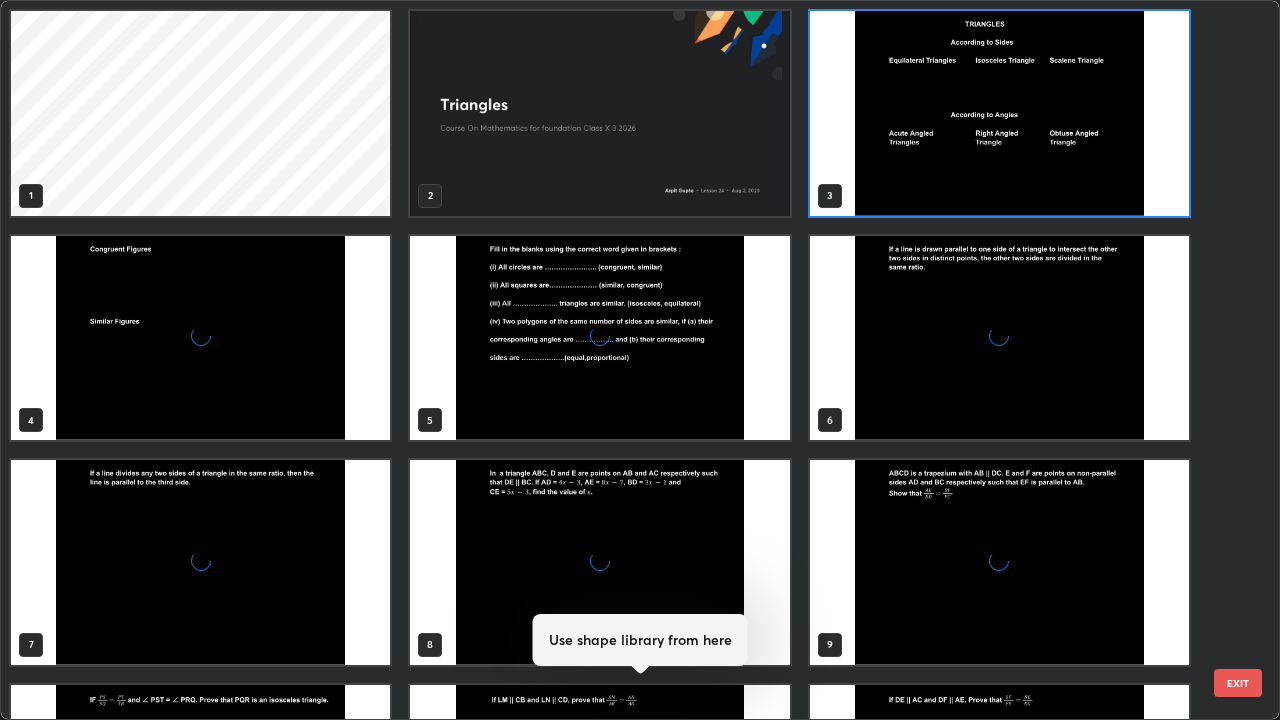 scroll, scrollTop: 7, scrollLeft: 11, axis: both 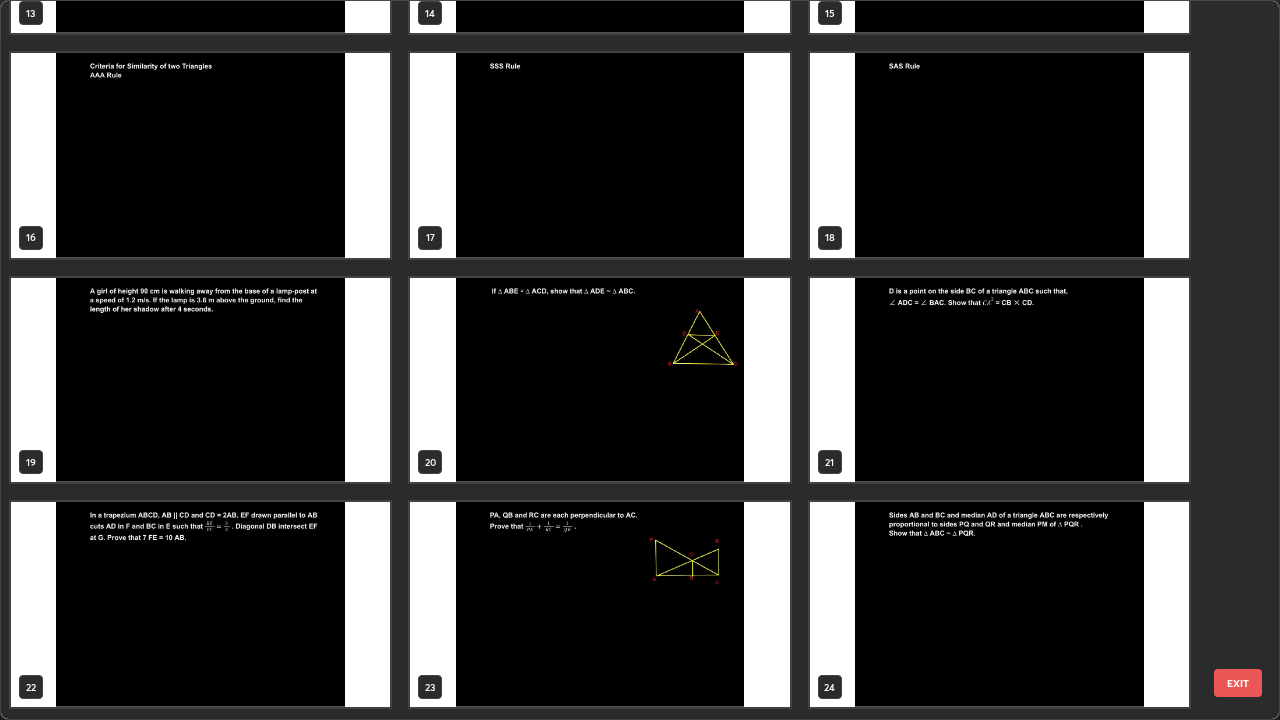 click at bounding box center (200, 380) 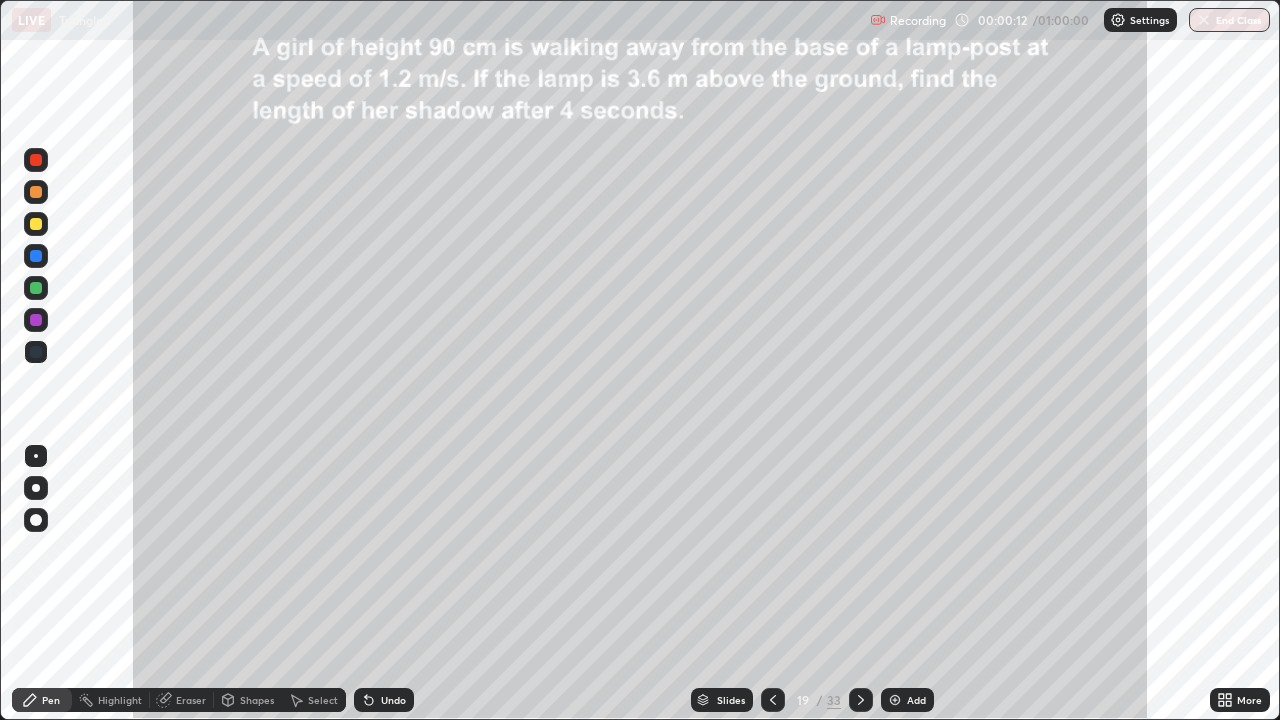 click 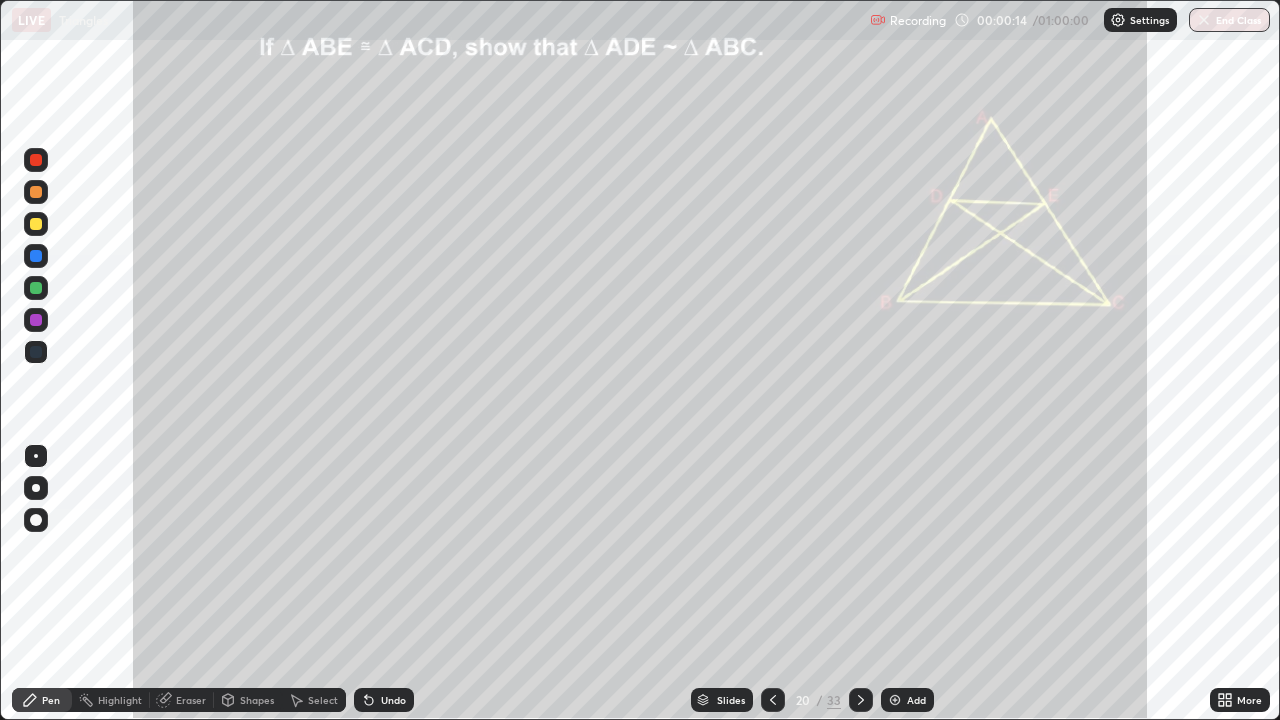 click at bounding box center (36, 224) 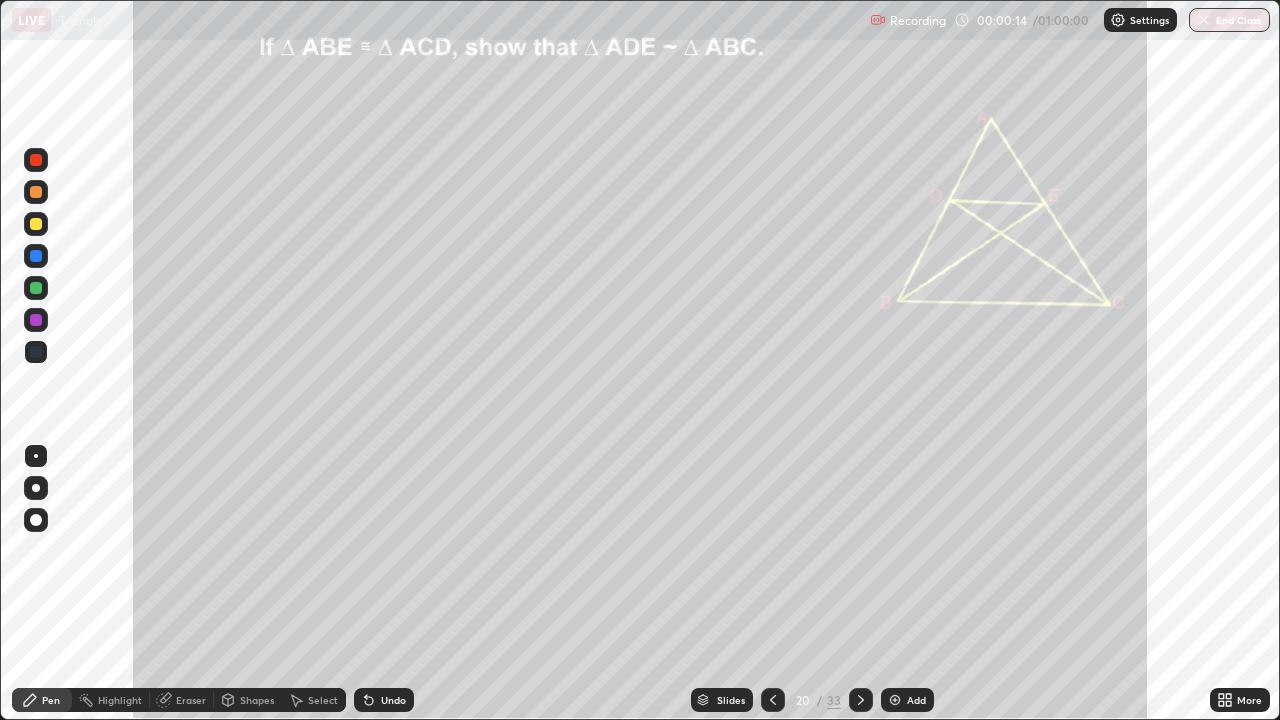 click at bounding box center [36, 224] 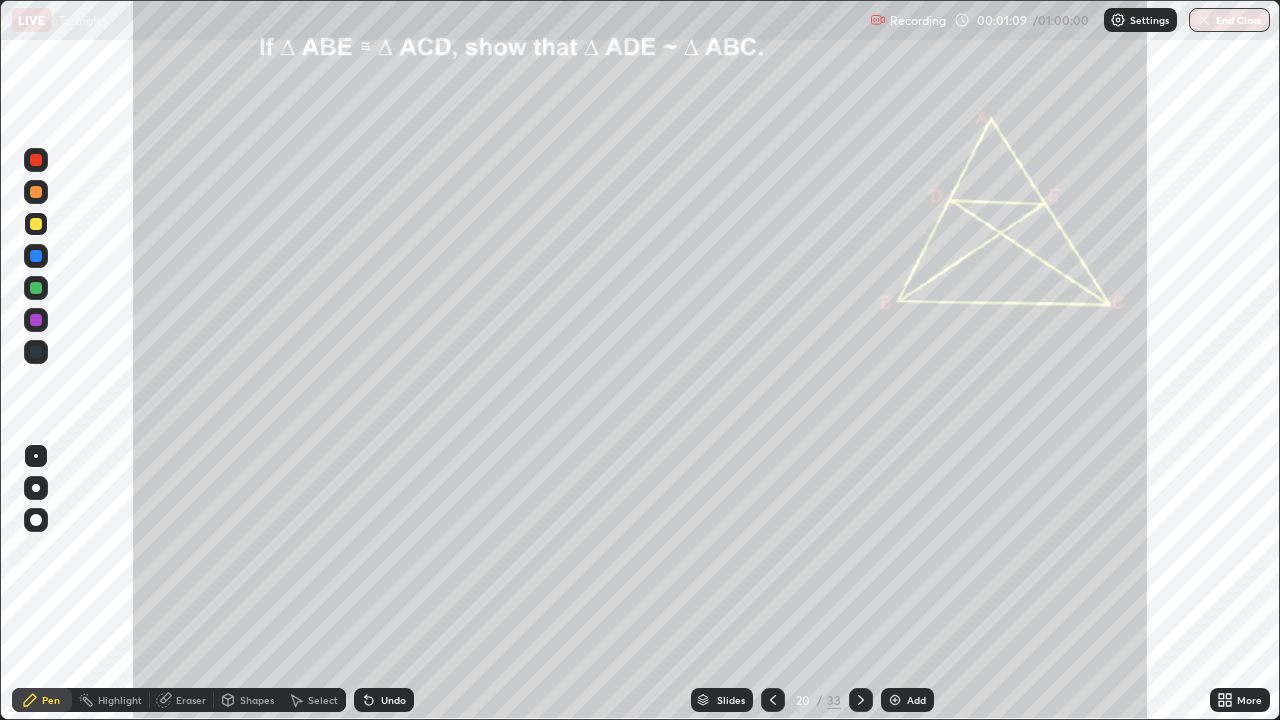 click on "Undo" at bounding box center (384, 700) 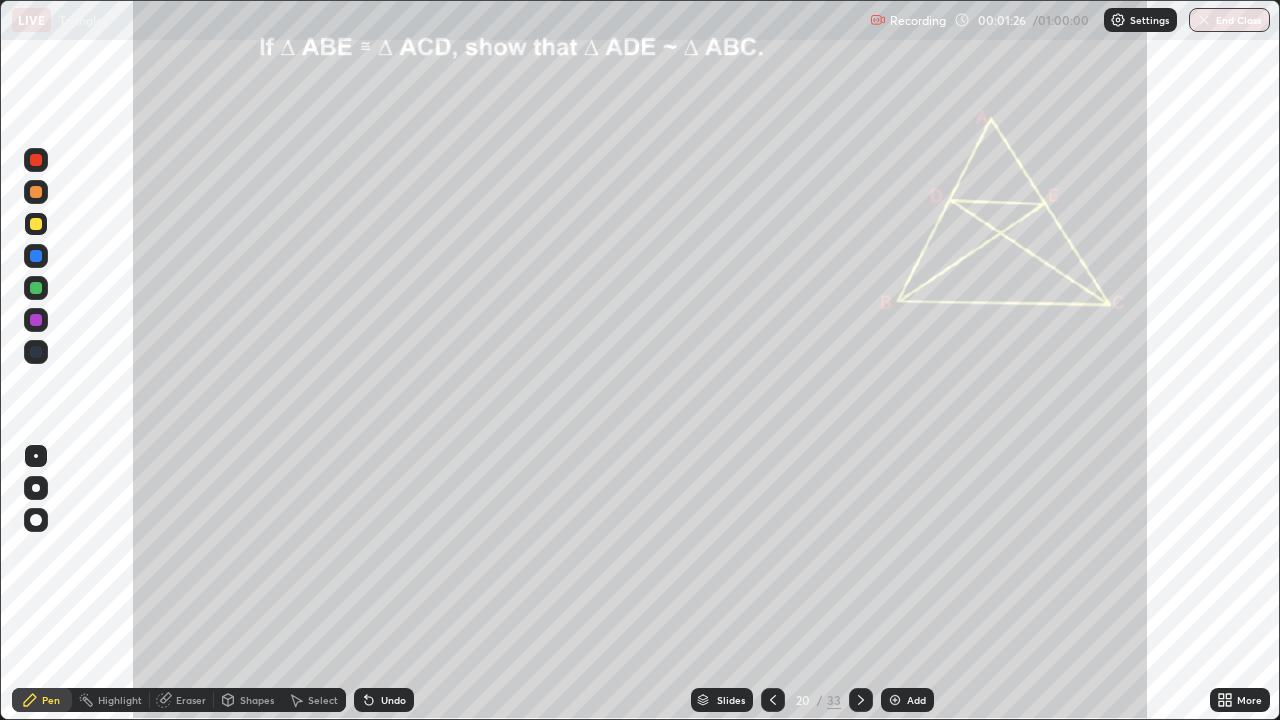 click at bounding box center (36, 192) 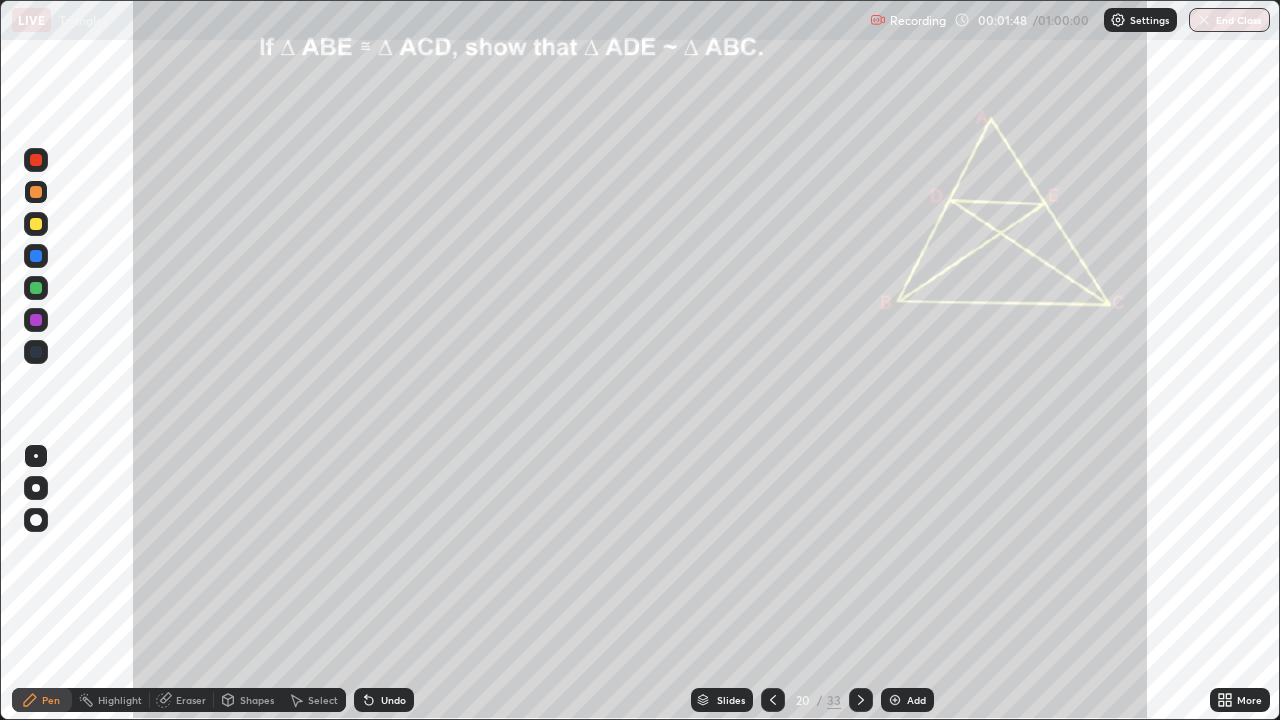 click at bounding box center [36, 288] 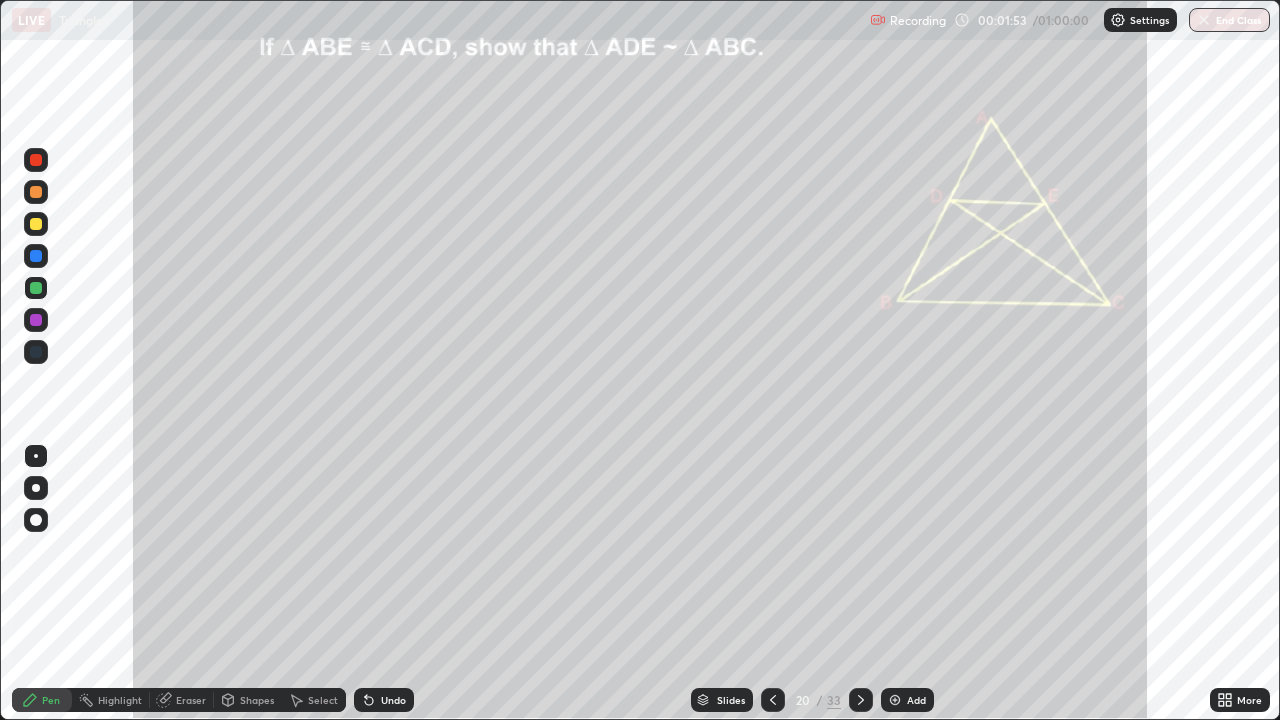 click on "Undo" at bounding box center [384, 700] 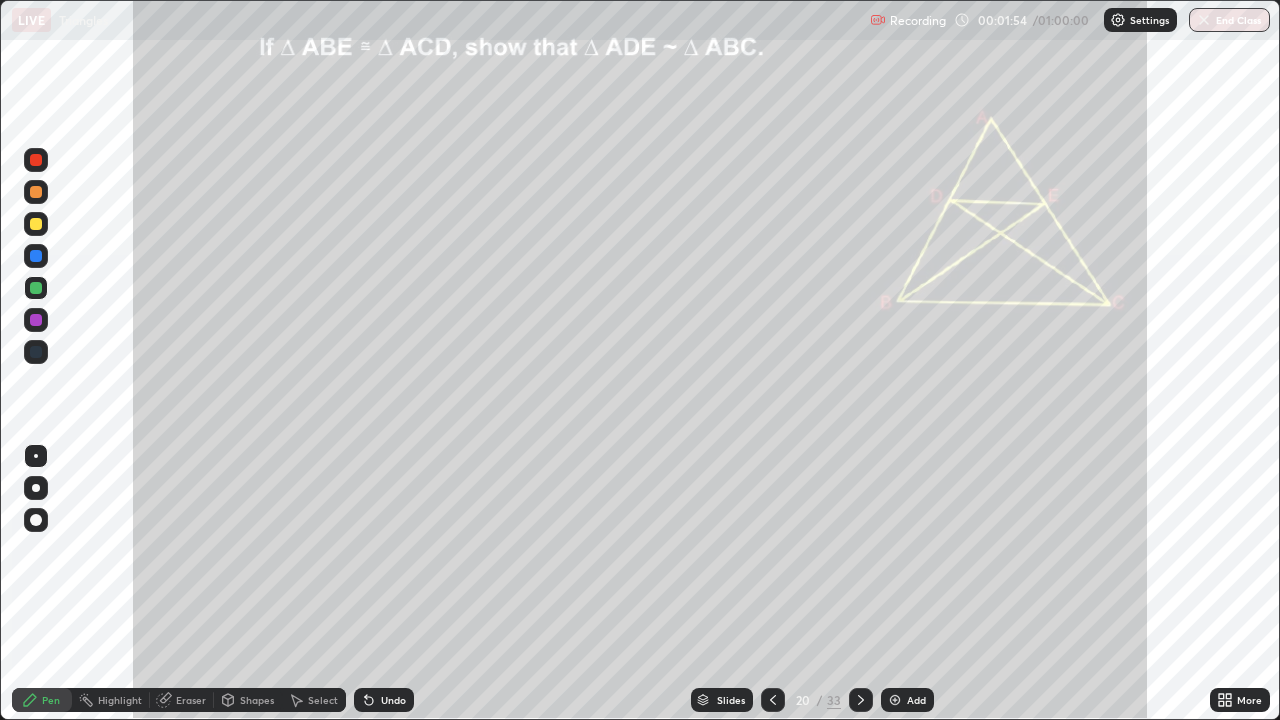 click on "Undo" at bounding box center [384, 700] 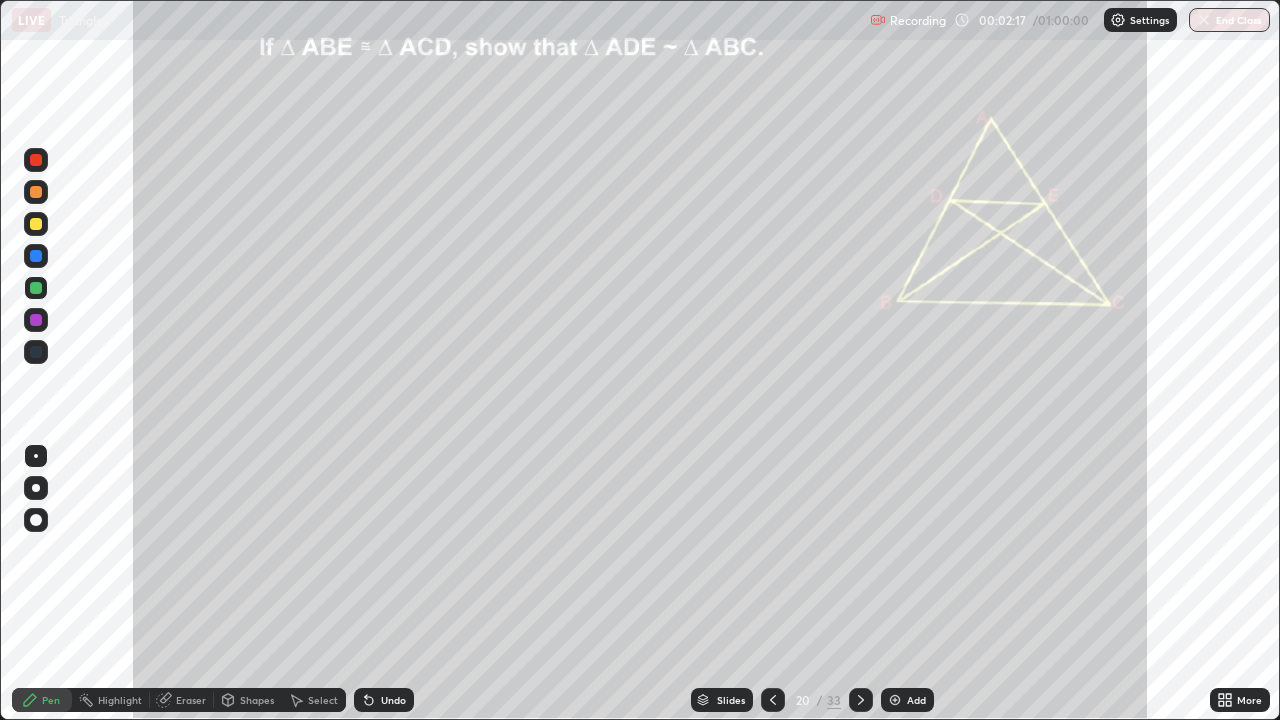click at bounding box center [36, 224] 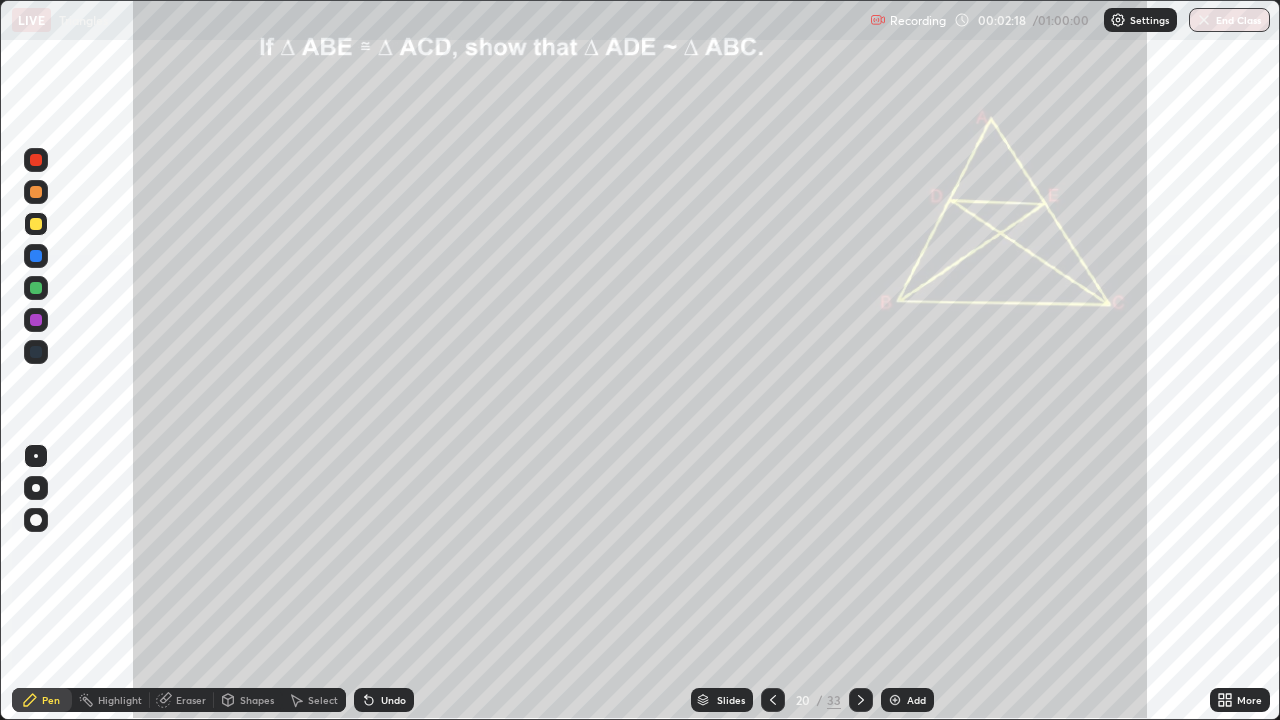click at bounding box center [36, 224] 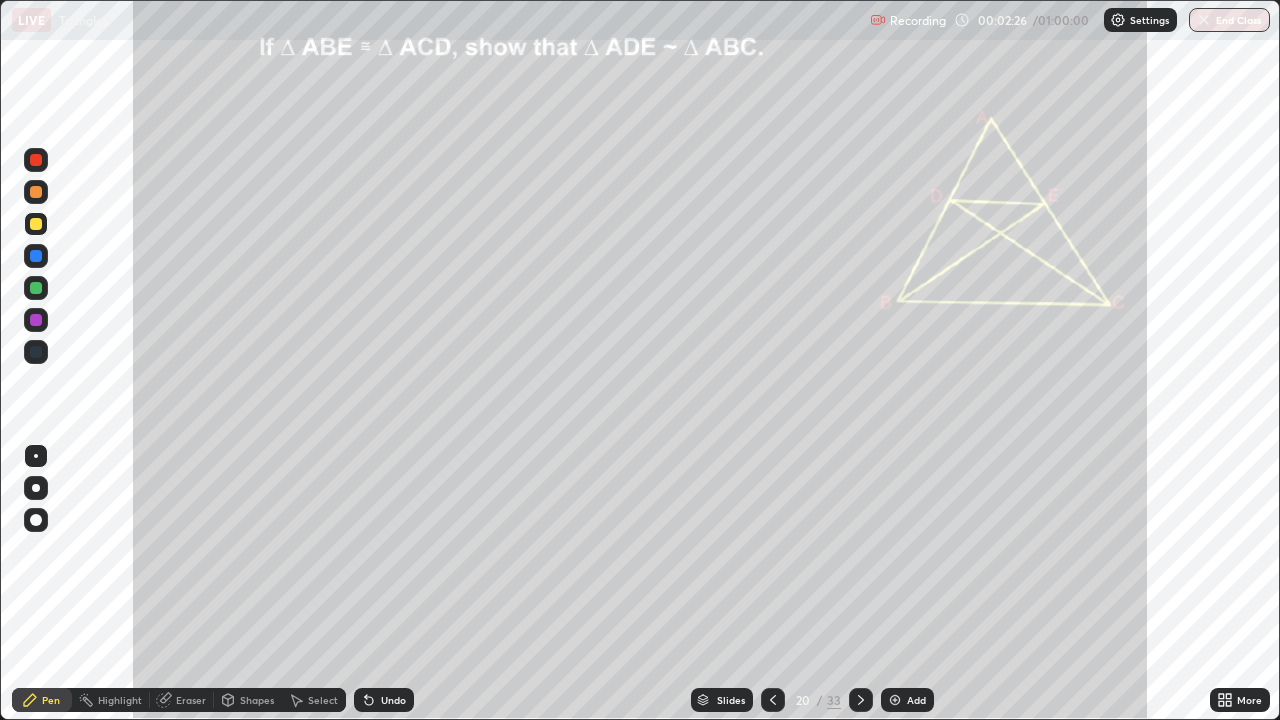 click on "Undo" at bounding box center [384, 700] 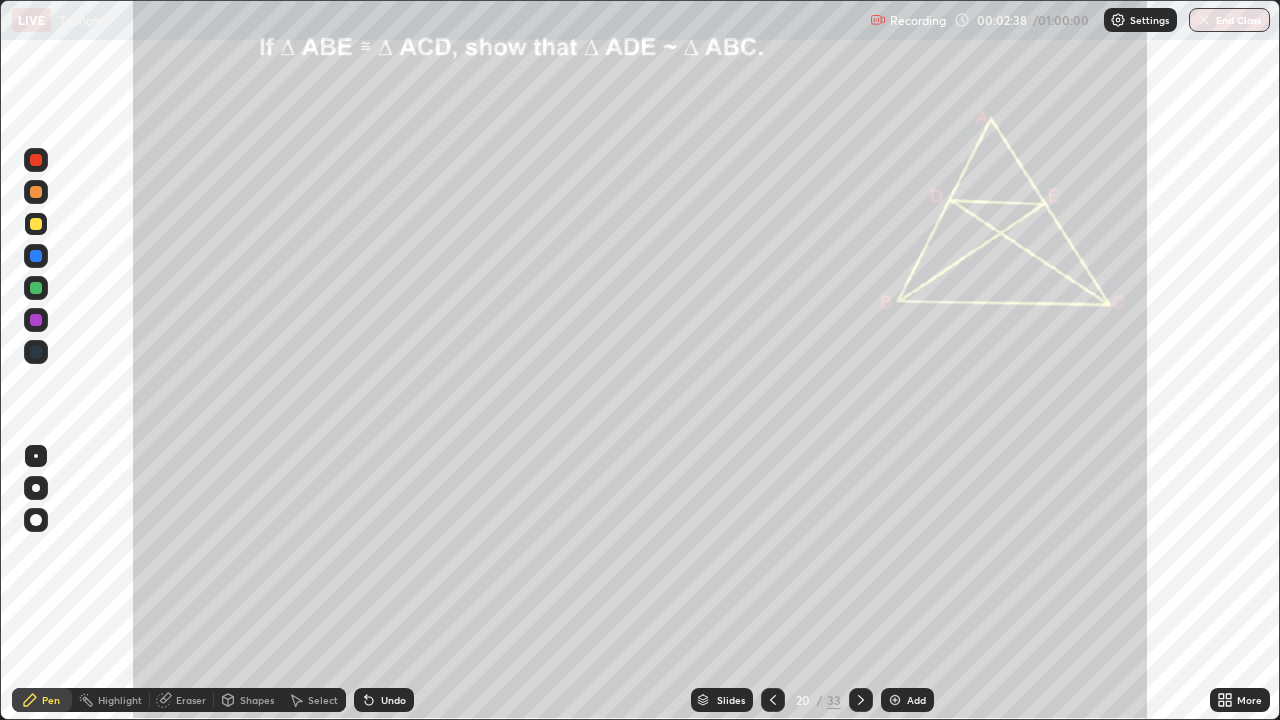 click on "Undo" at bounding box center [393, 700] 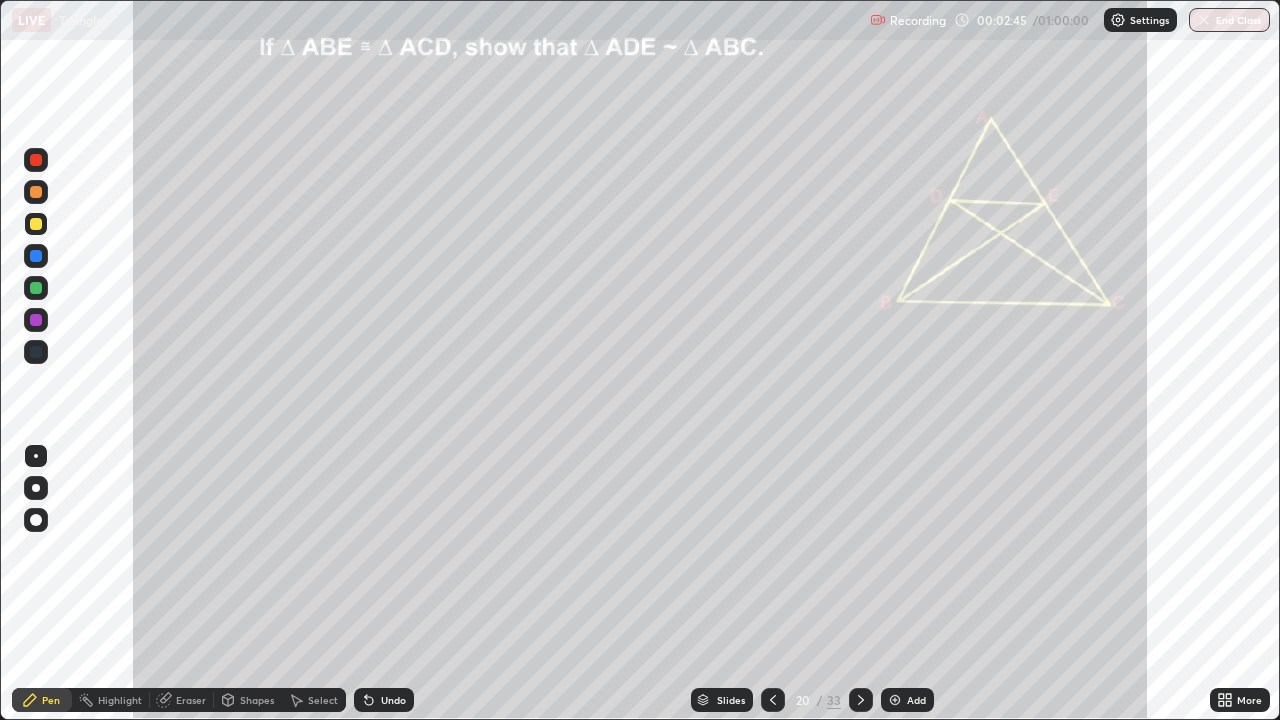 click at bounding box center (36, 224) 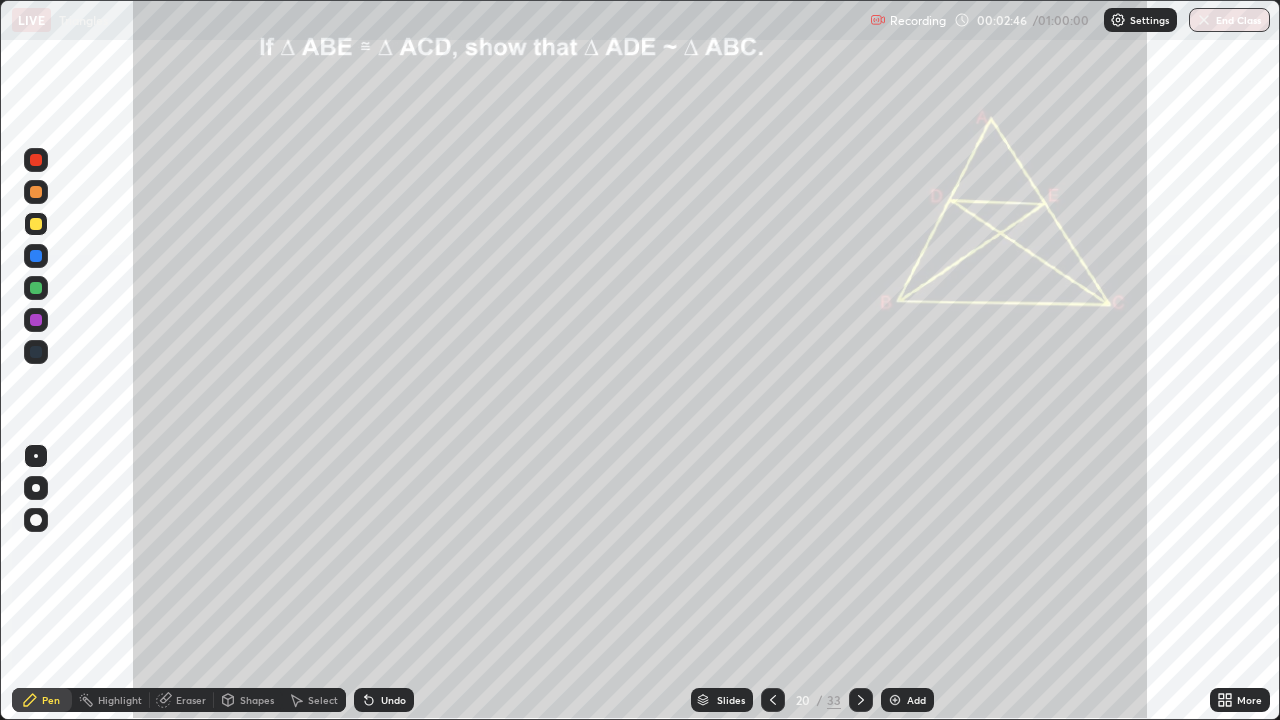 click at bounding box center (36, 192) 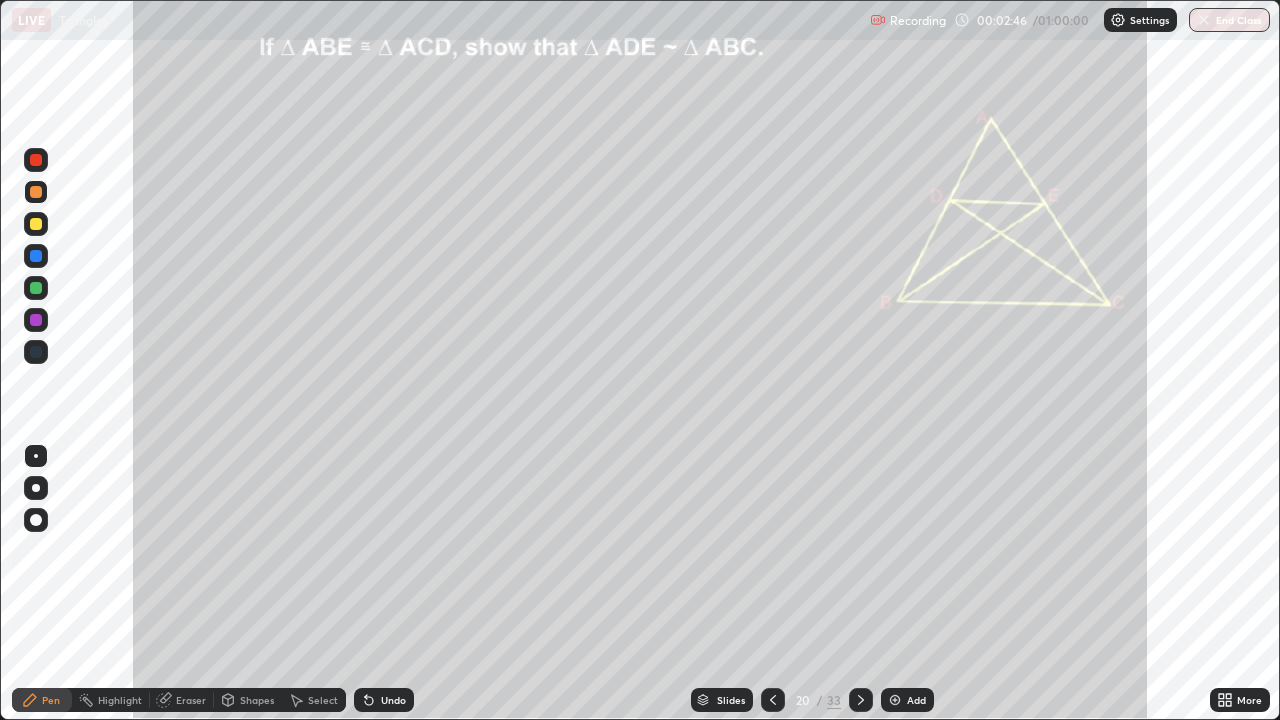 click at bounding box center [36, 192] 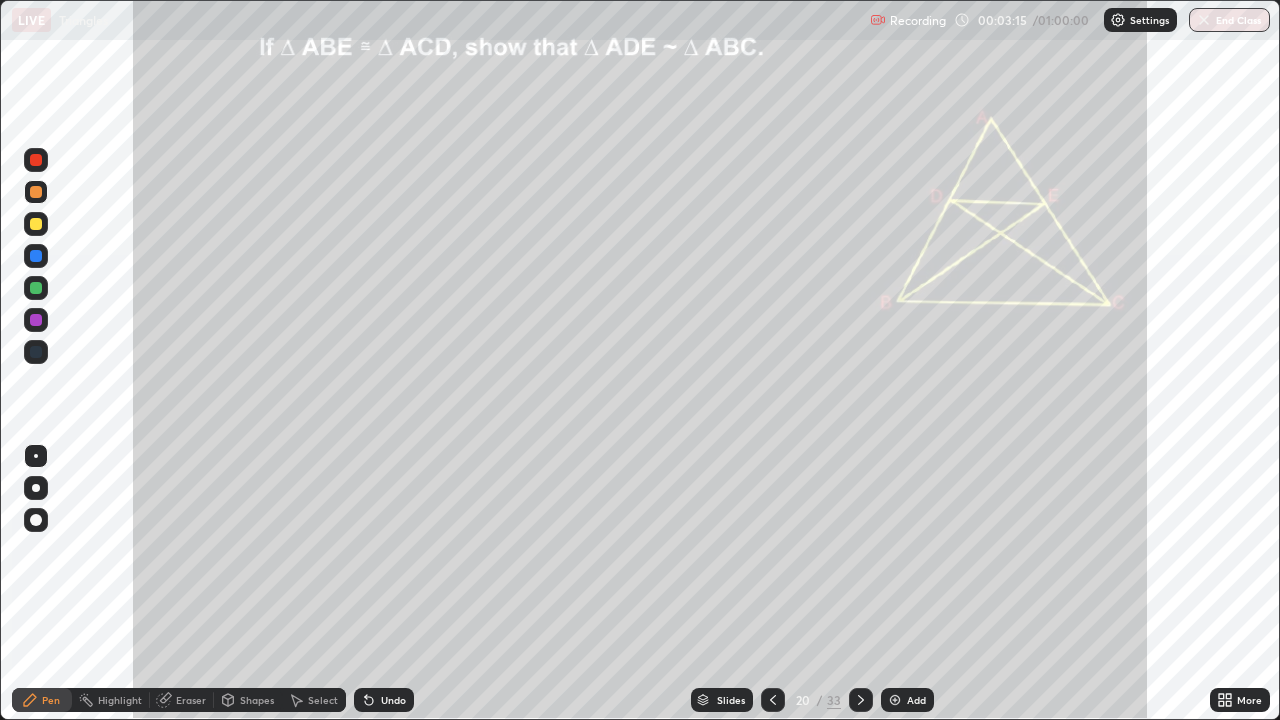 click on "Undo" at bounding box center (384, 700) 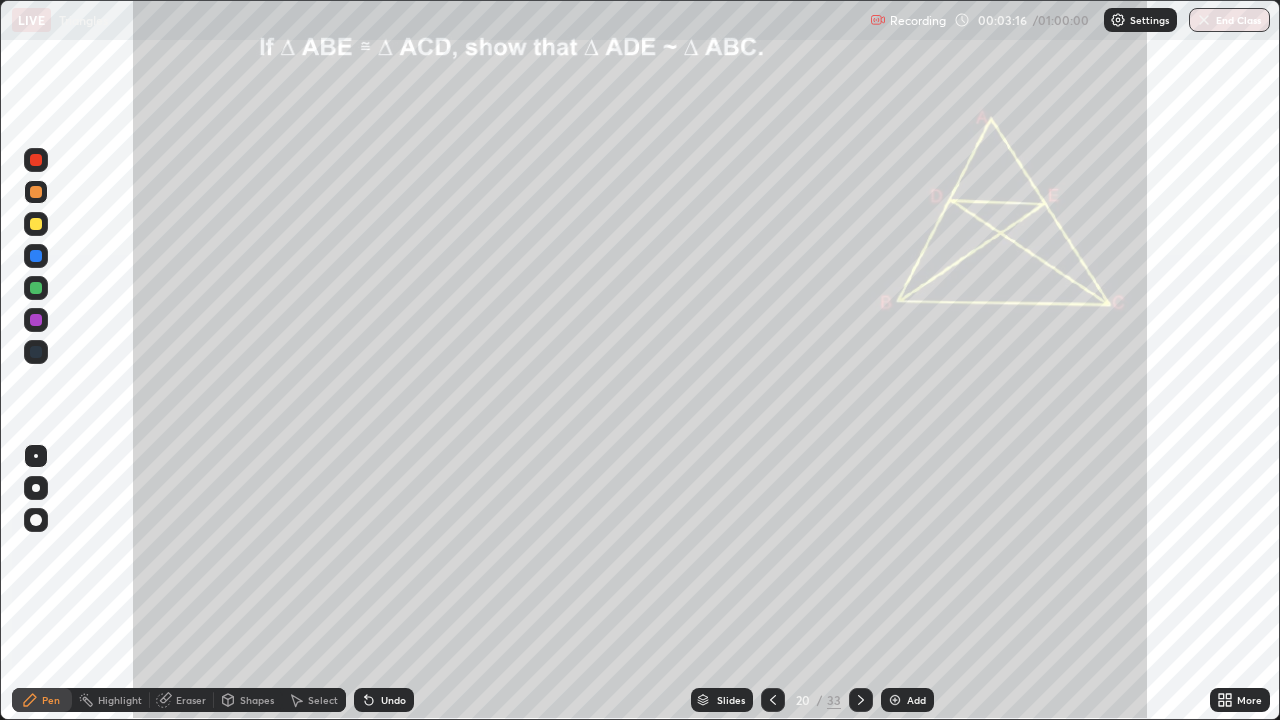 click 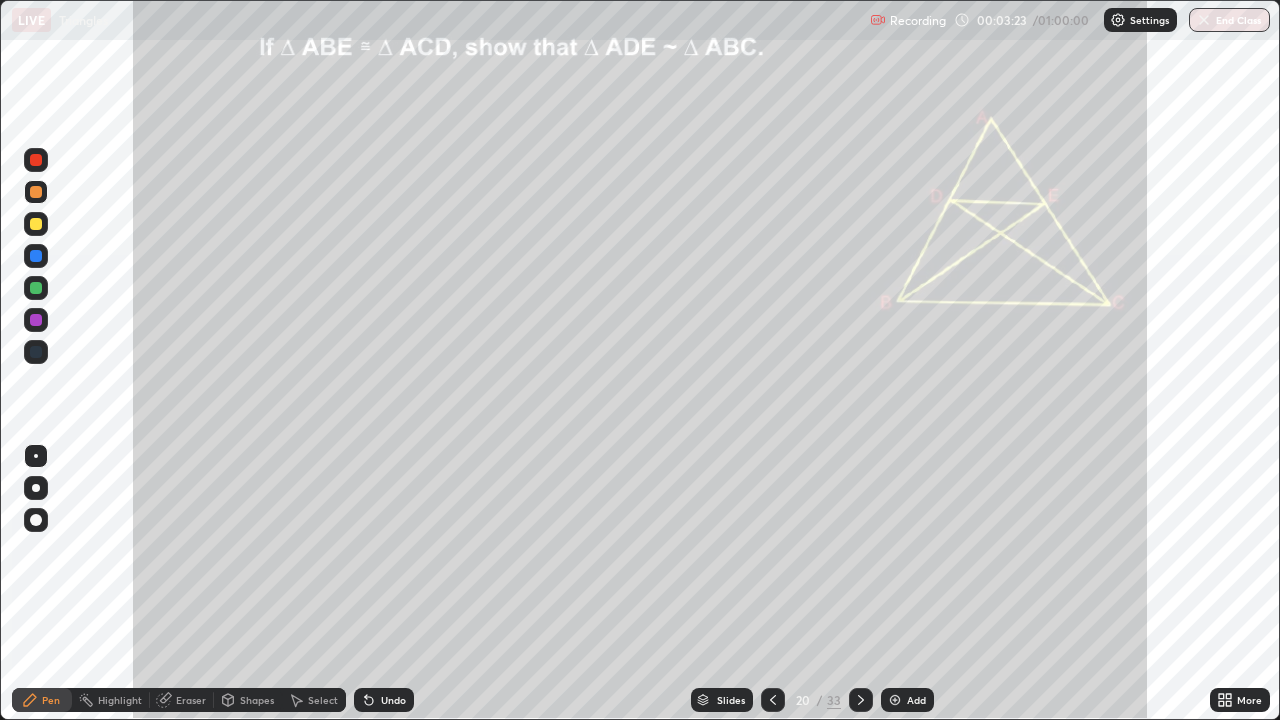 click at bounding box center (36, 224) 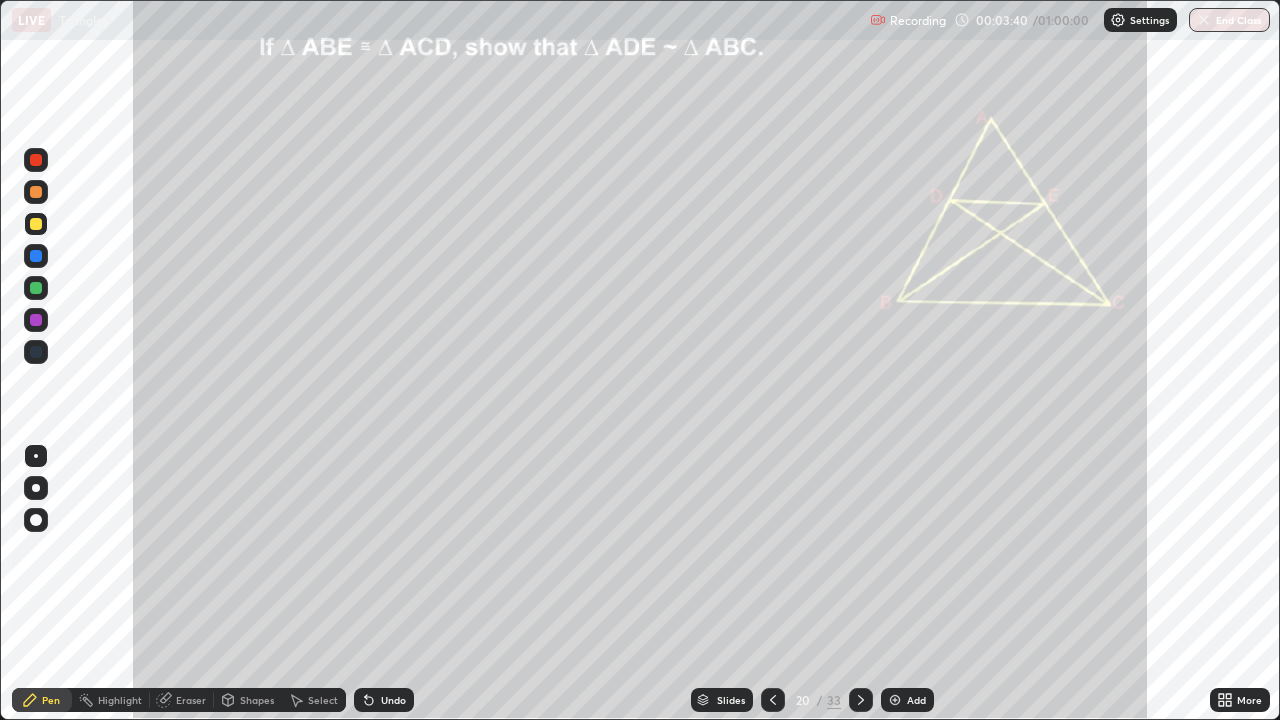 click on "Undo" at bounding box center [393, 700] 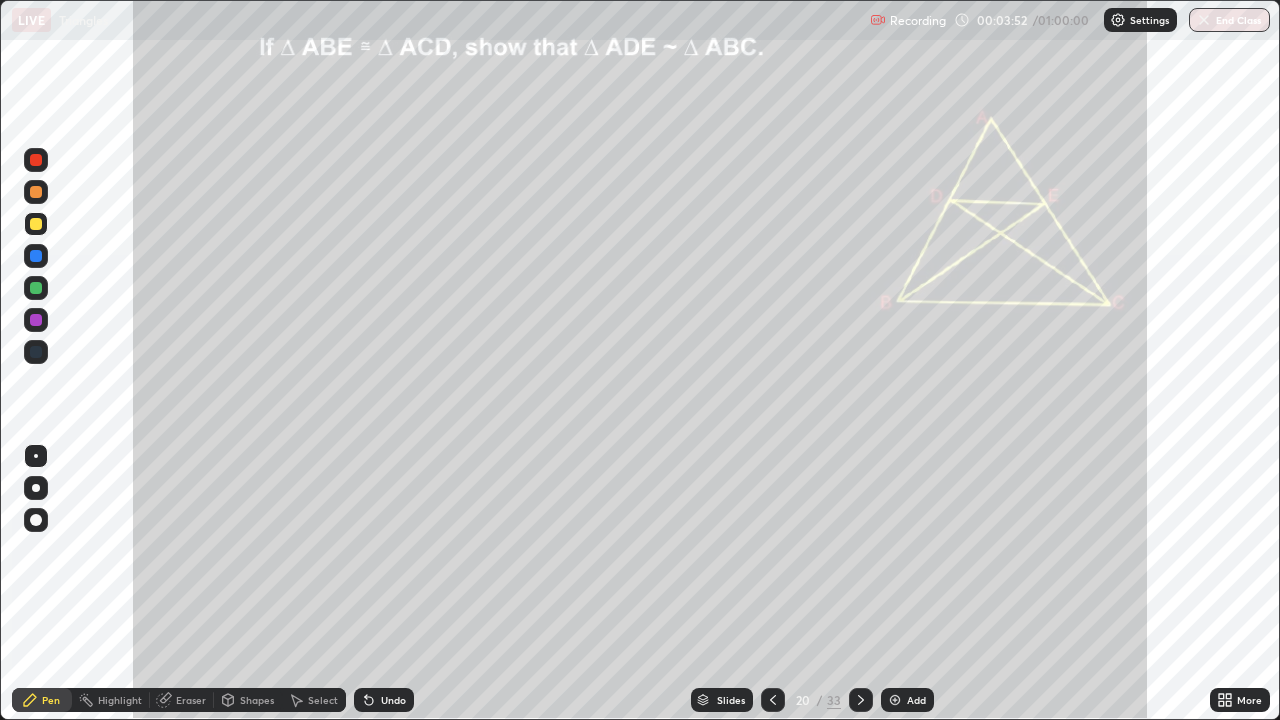 click at bounding box center (36, 192) 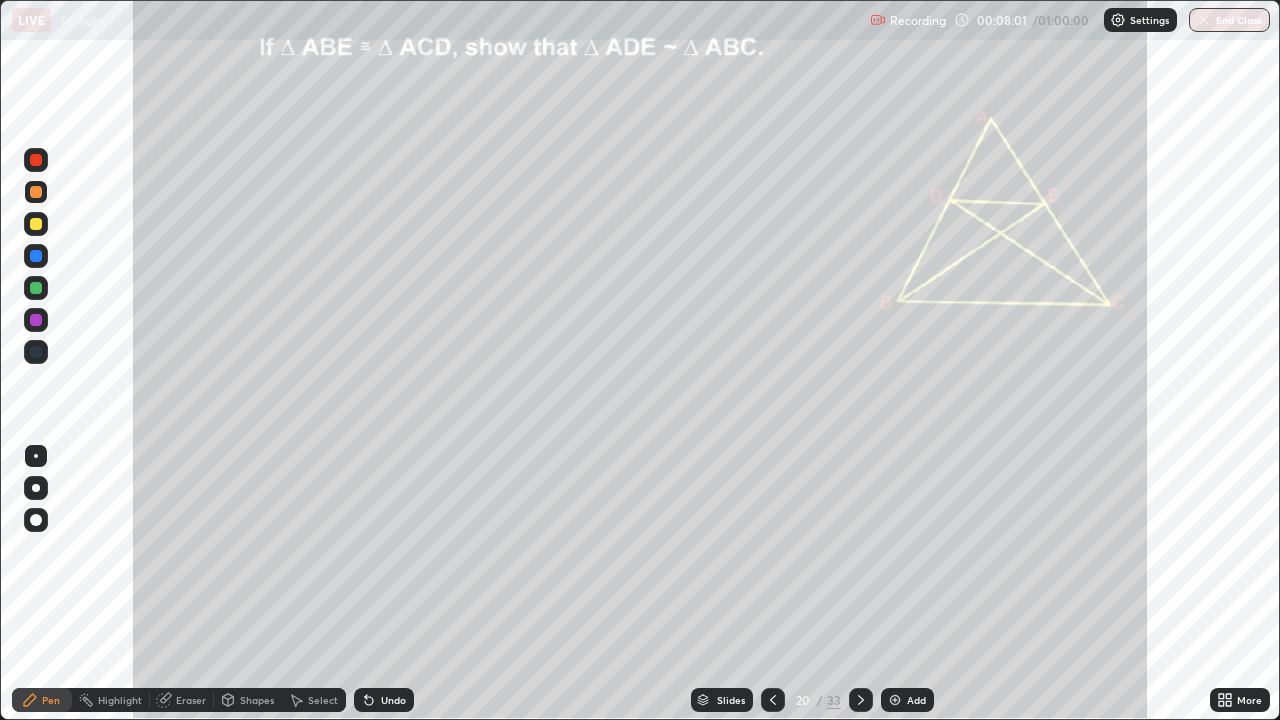 click at bounding box center (861, 700) 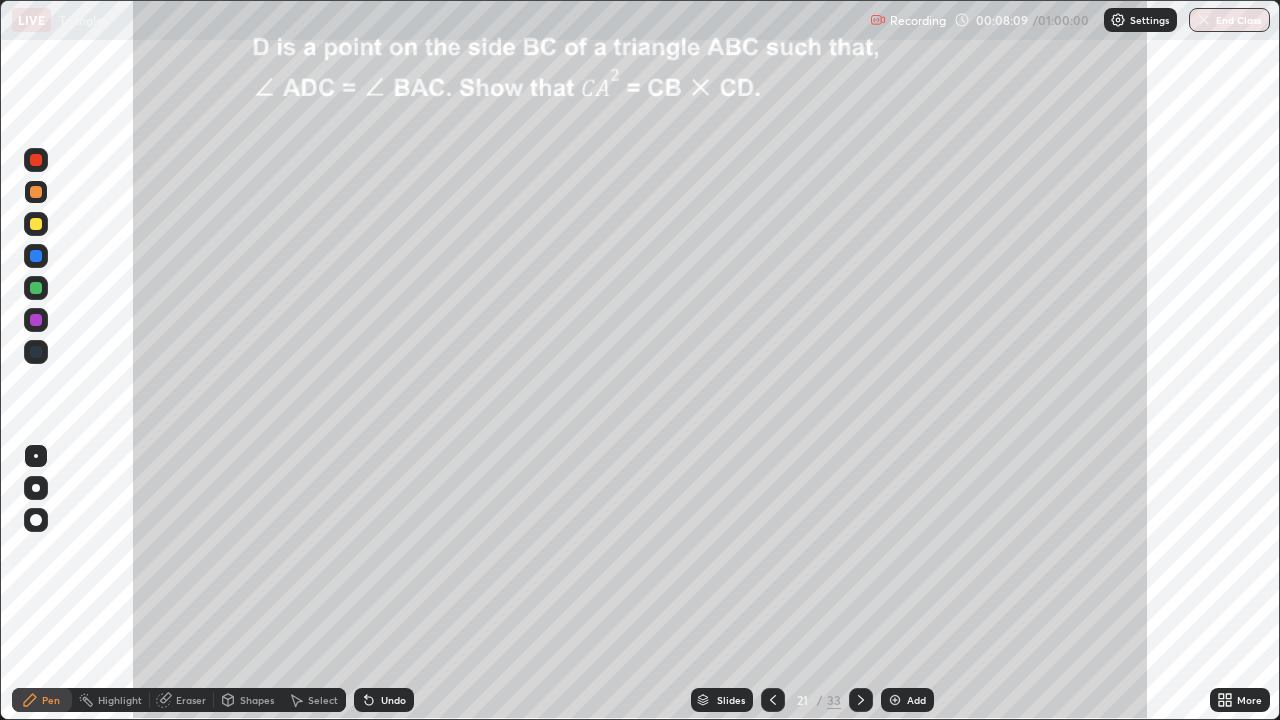 click on "Shapes" at bounding box center [257, 700] 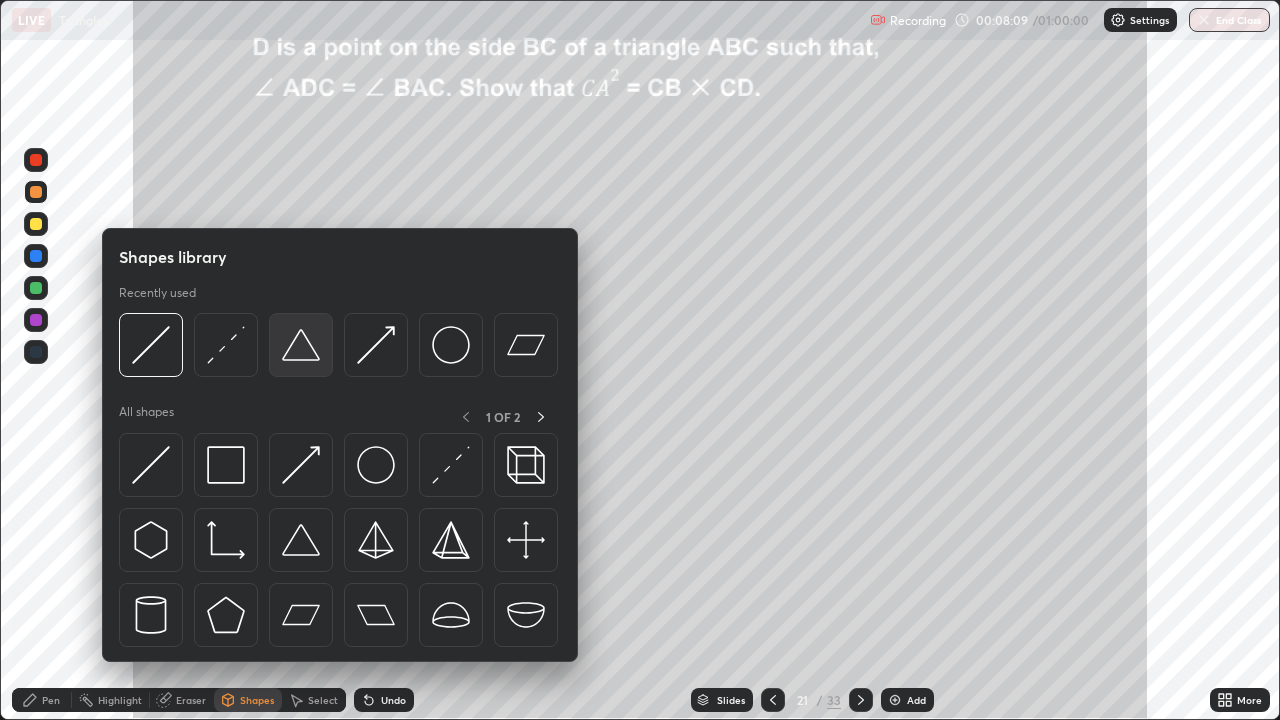click at bounding box center (301, 345) 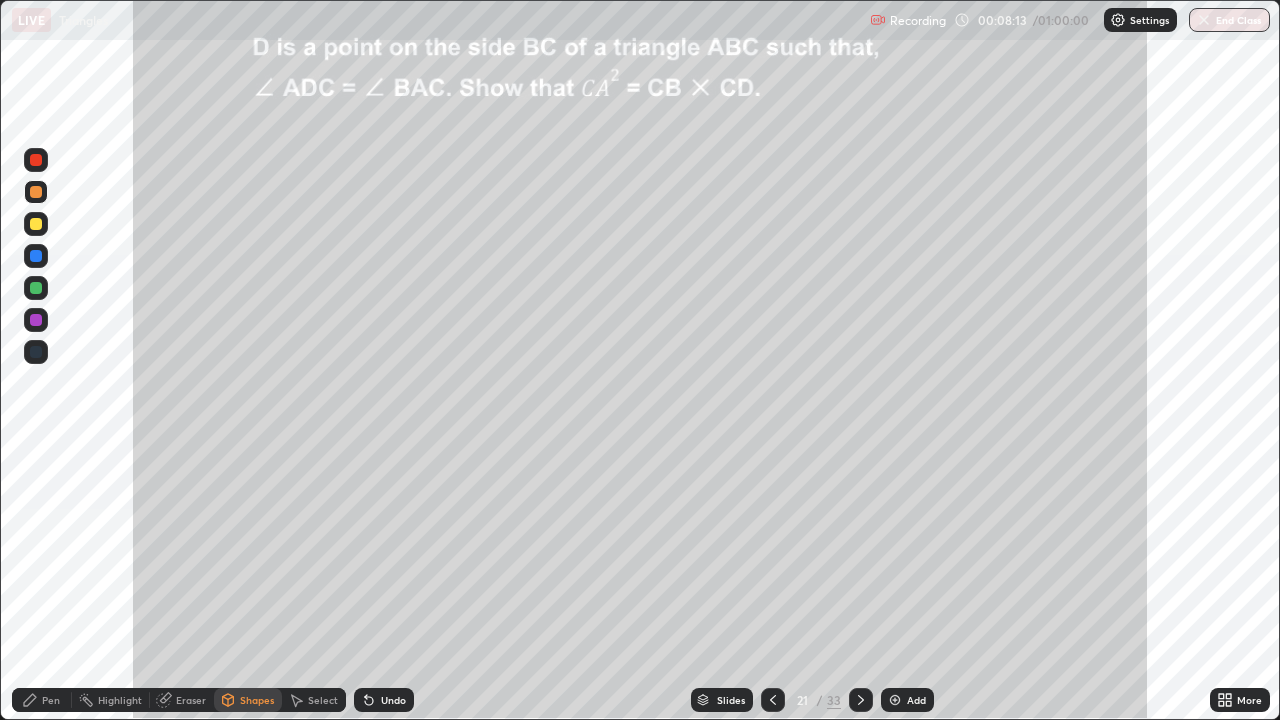 click on "Pen" at bounding box center [51, 700] 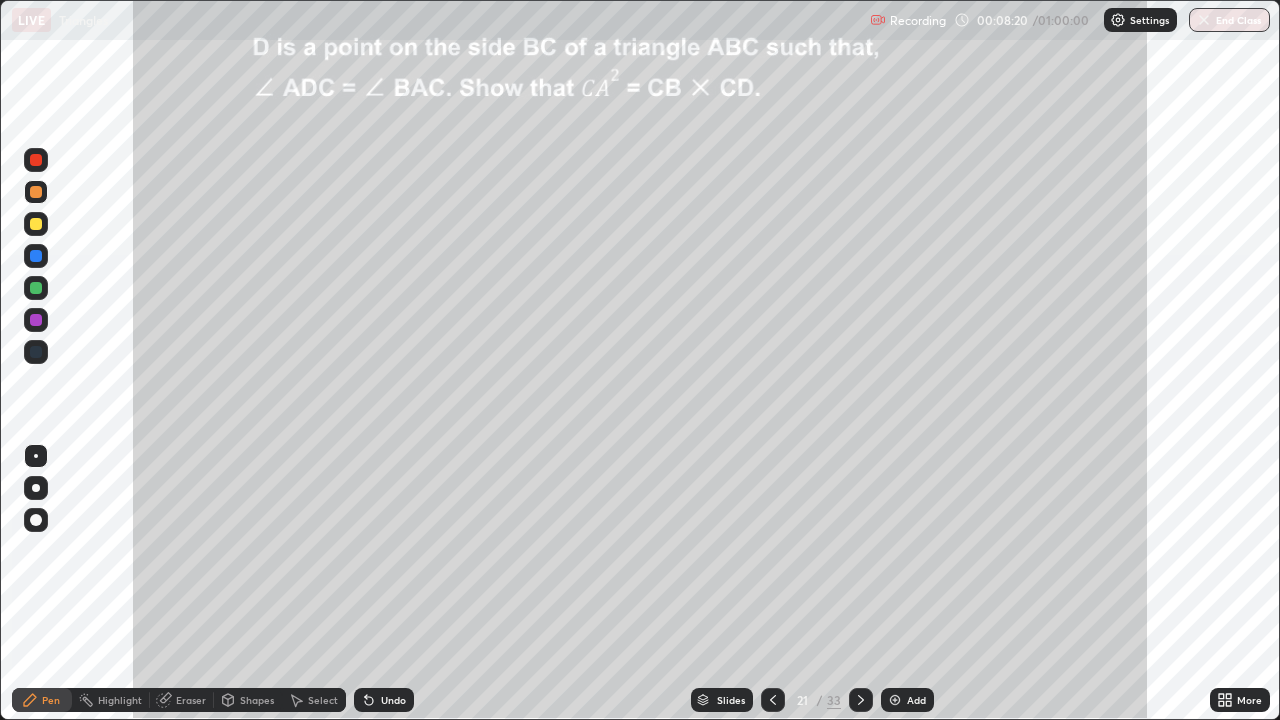 click at bounding box center [36, 224] 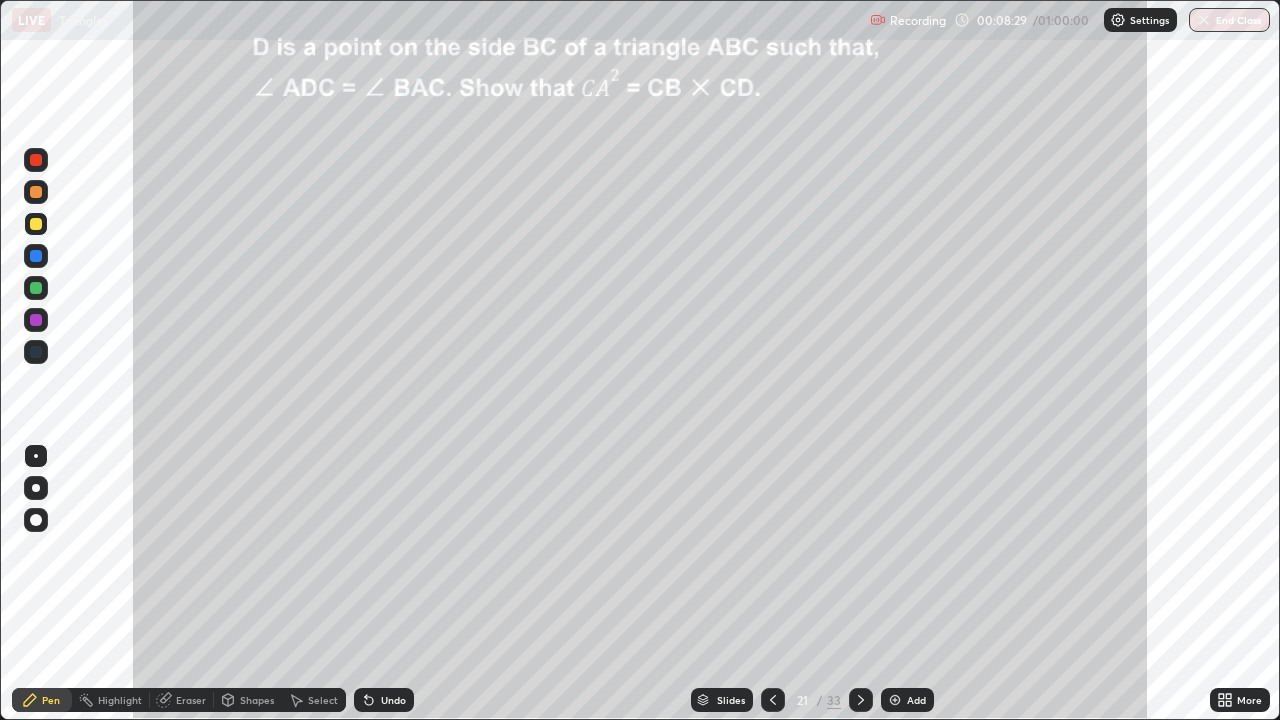 click on "Shapes" at bounding box center [248, 700] 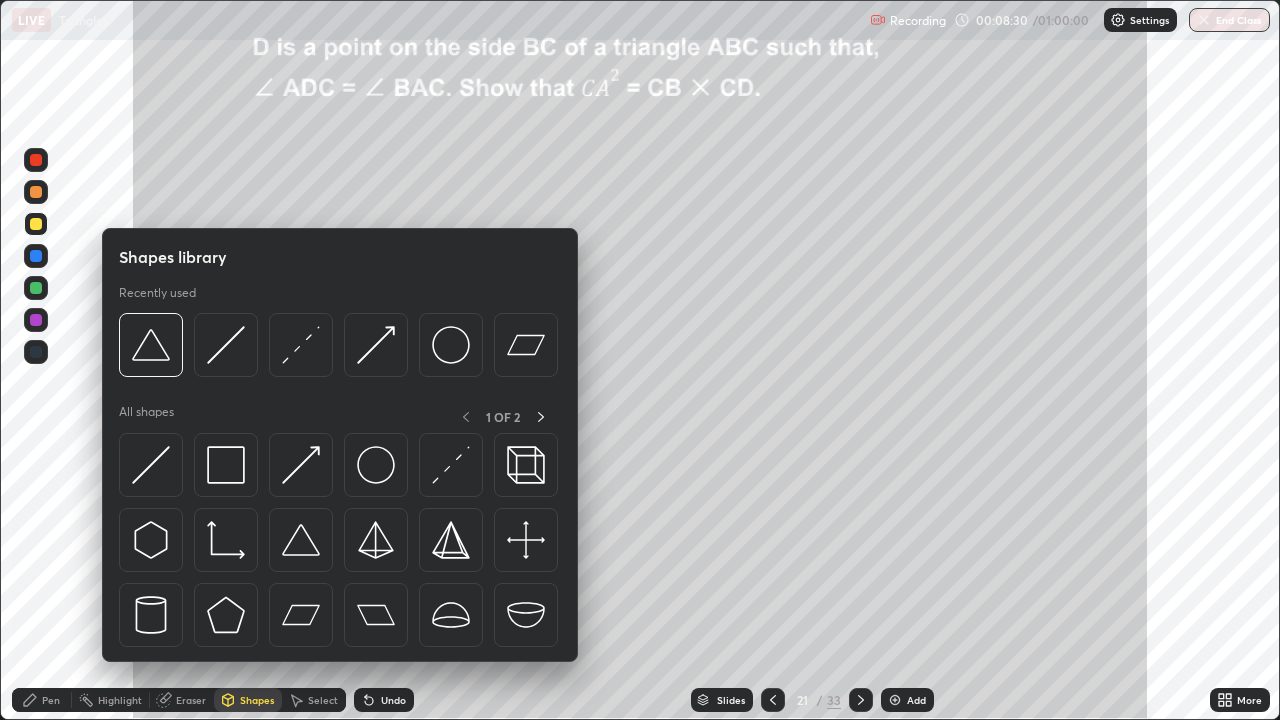 click on "Shapes" at bounding box center (257, 700) 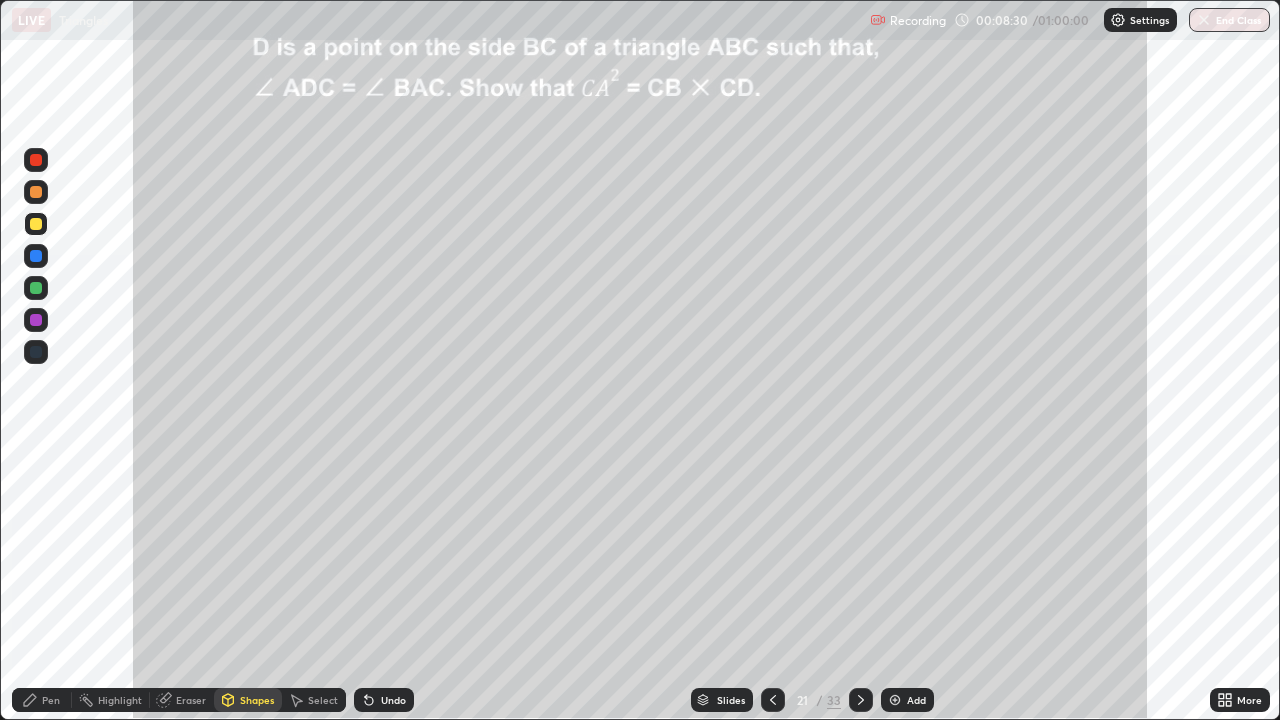 click on "Shapes" at bounding box center [248, 700] 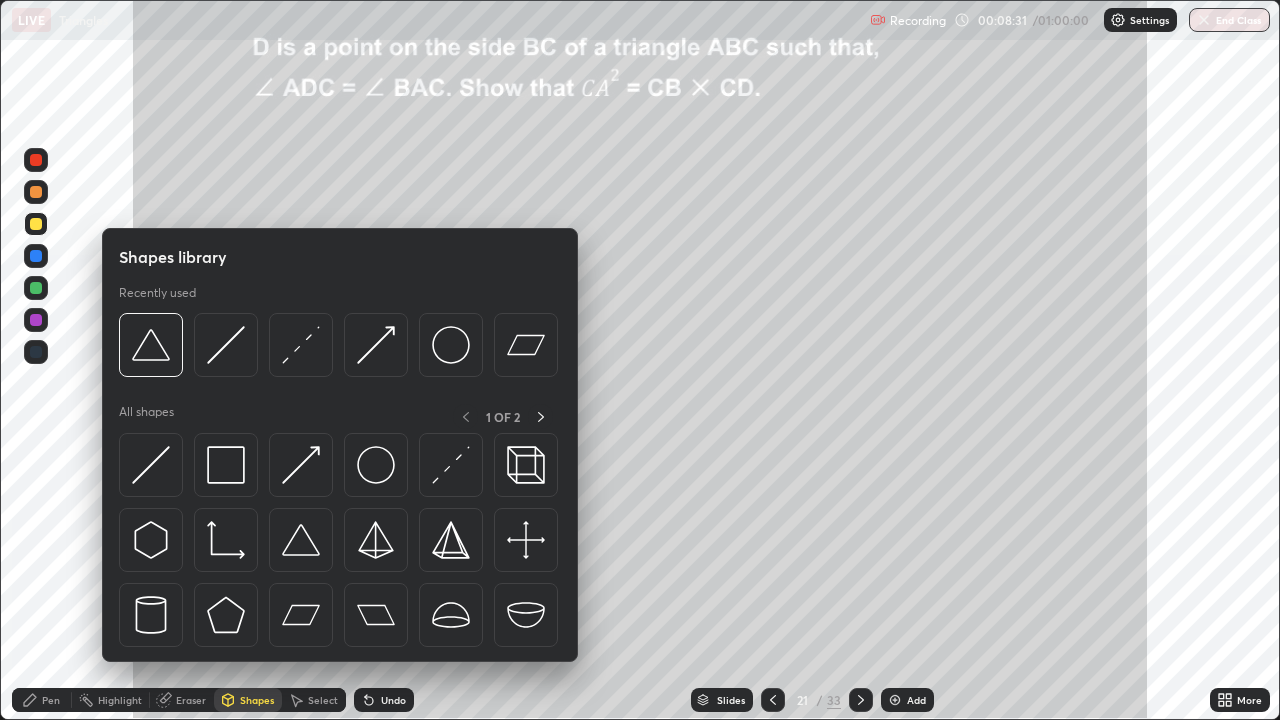 click on "Shapes" at bounding box center (248, 700) 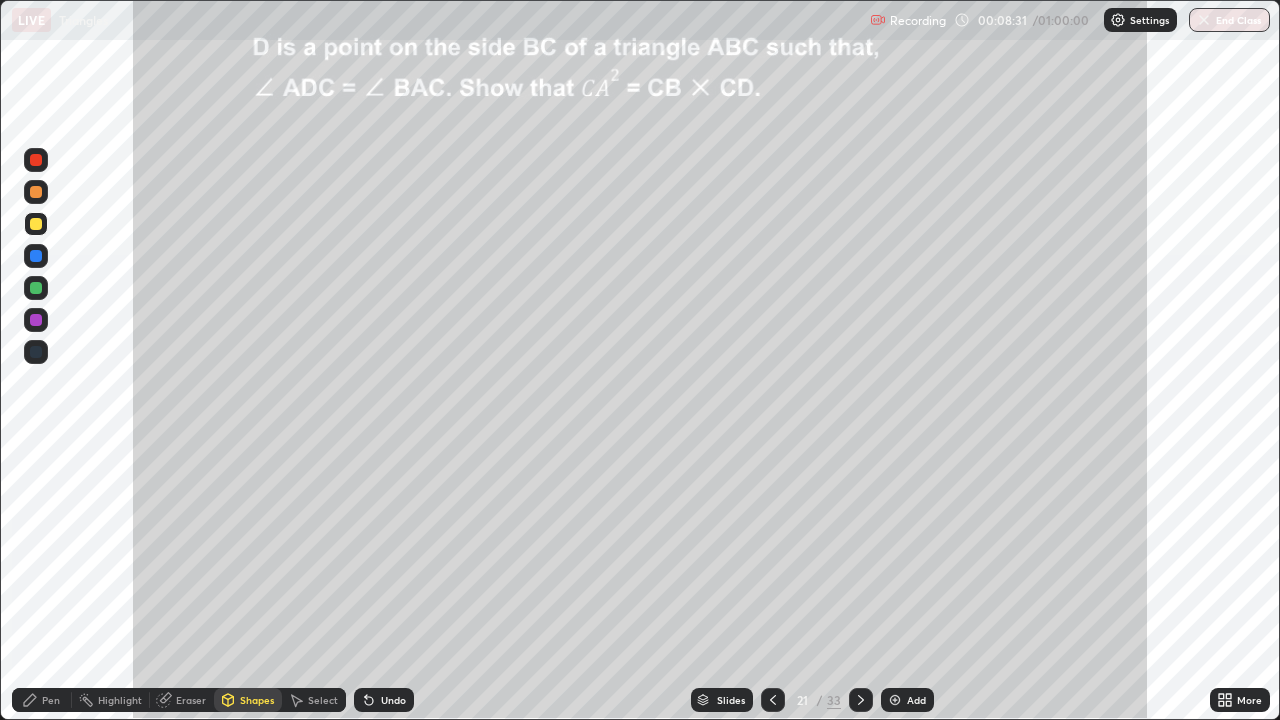 click on "Shapes" at bounding box center [257, 700] 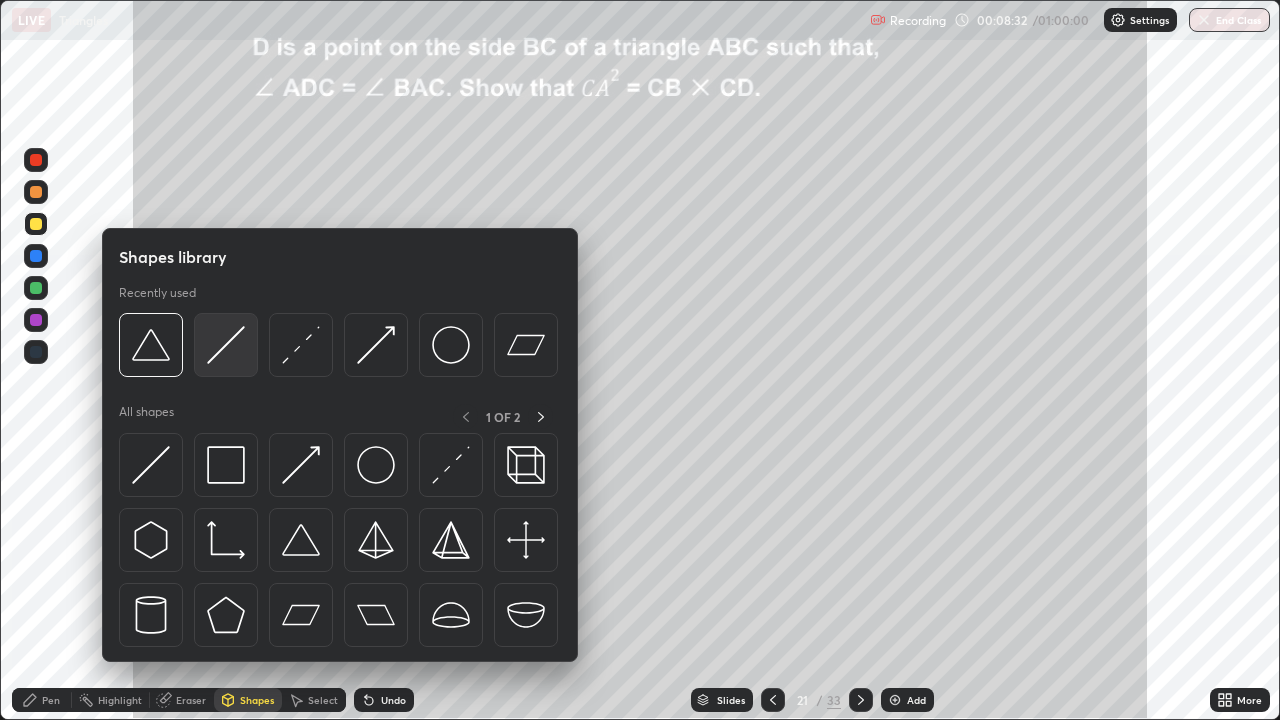 click at bounding box center [226, 345] 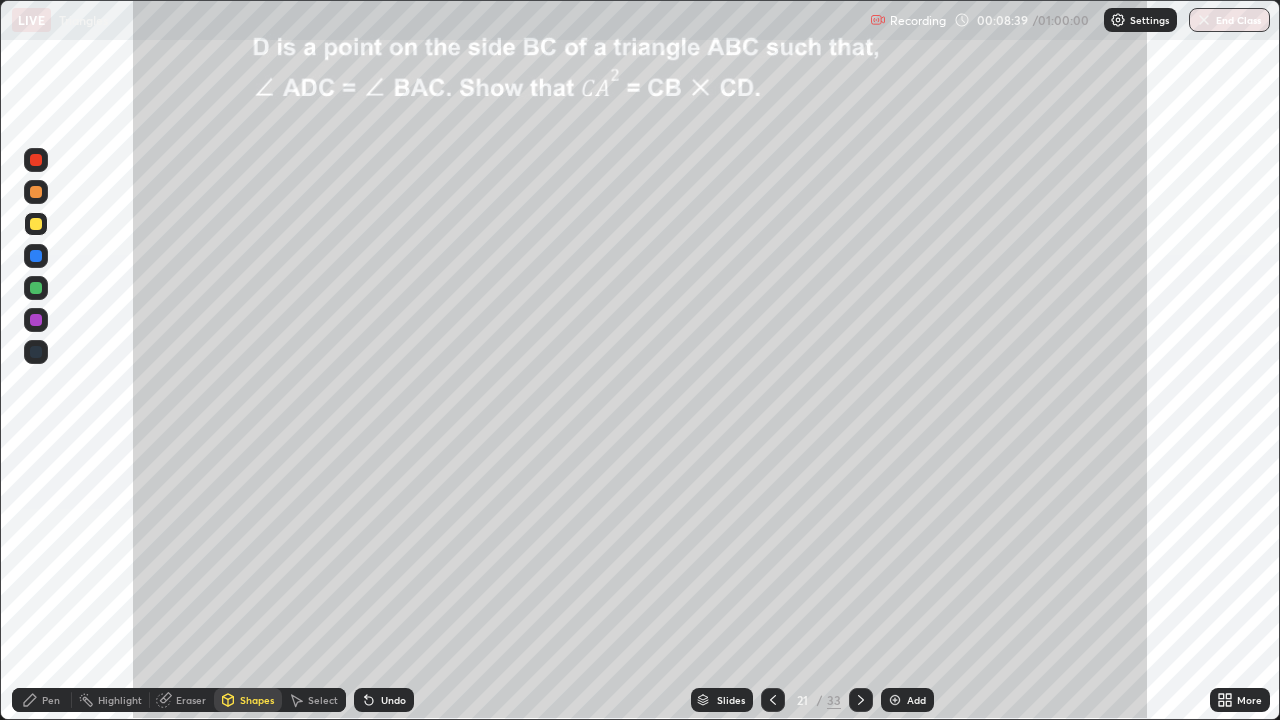 click 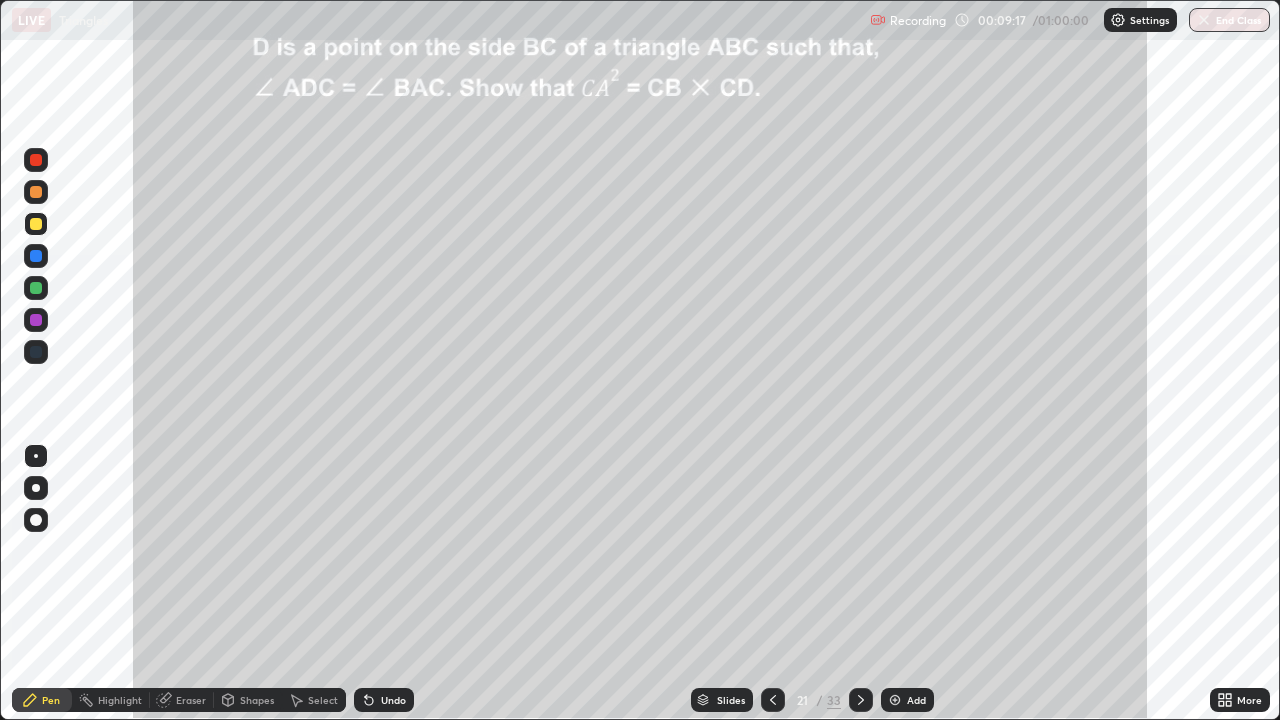 click at bounding box center [36, 288] 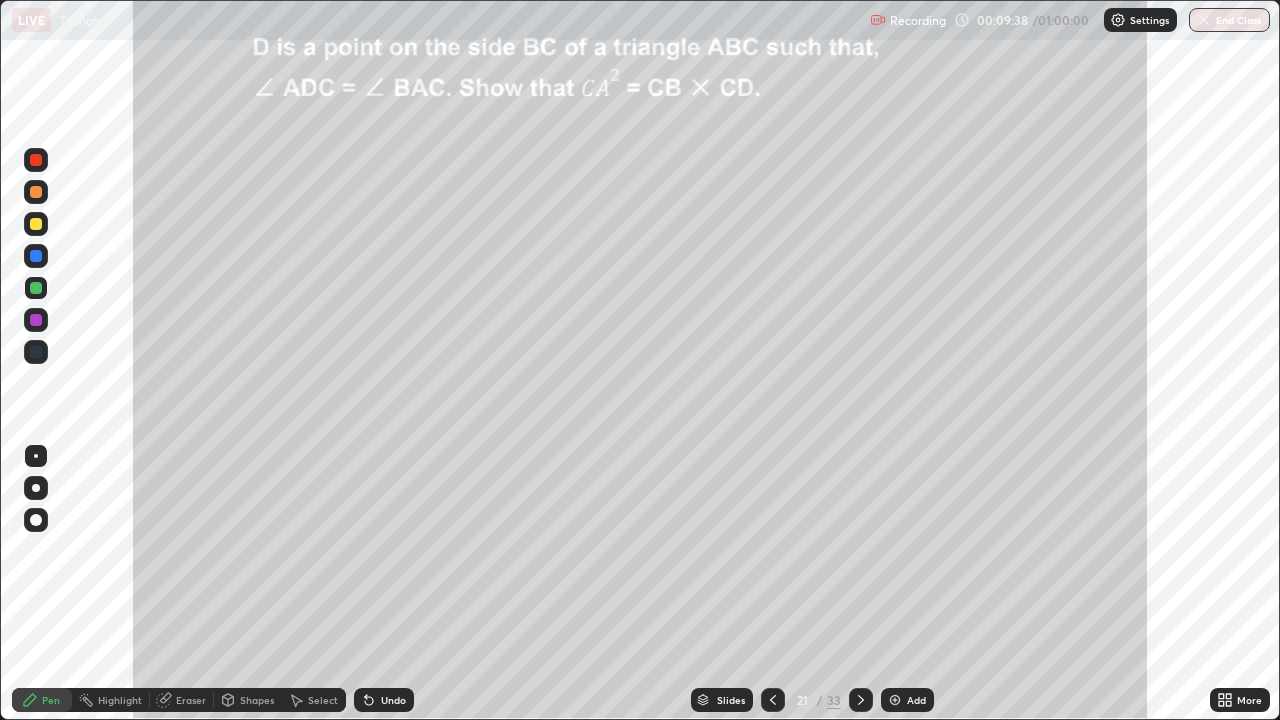 click at bounding box center [36, 192] 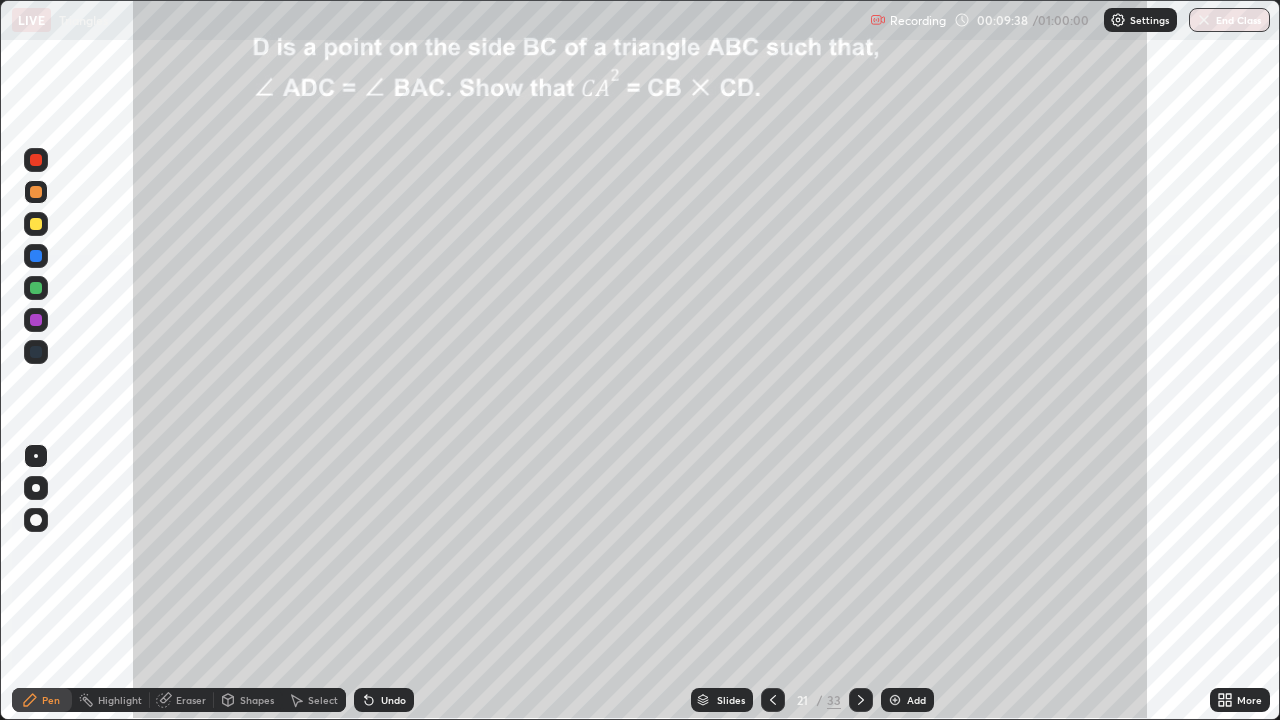 click at bounding box center [36, 192] 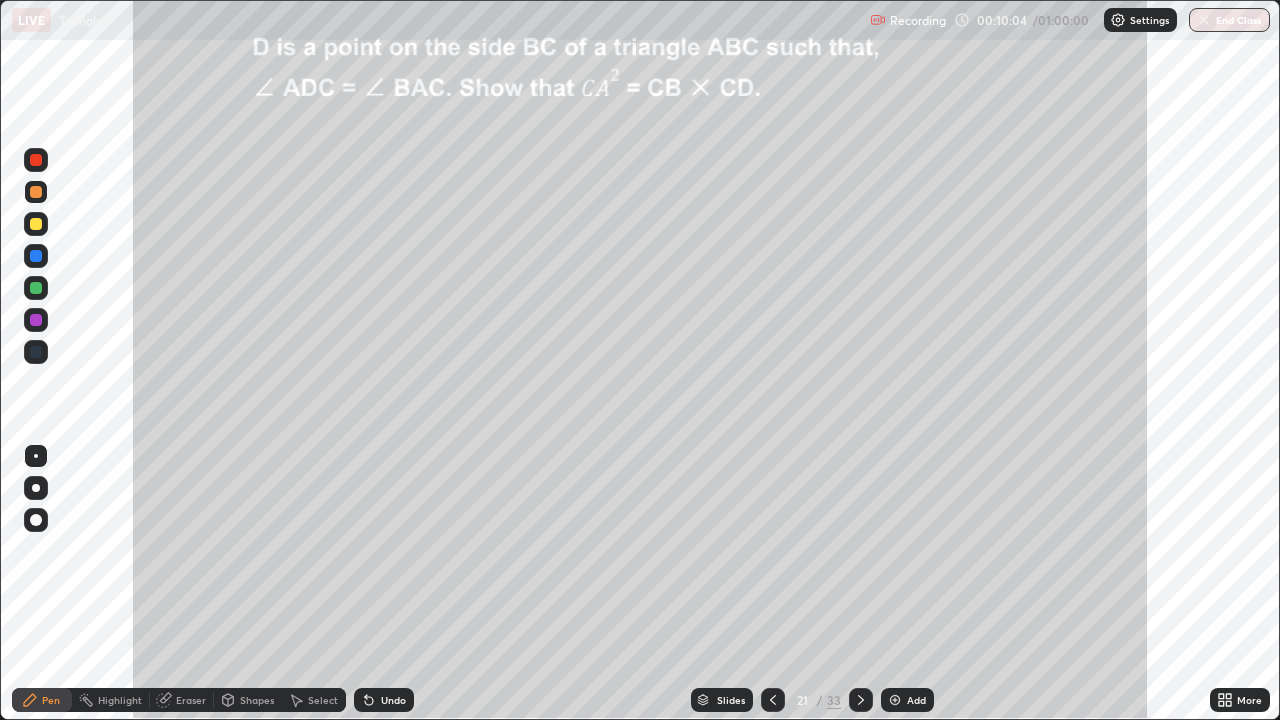 click at bounding box center (36, 192) 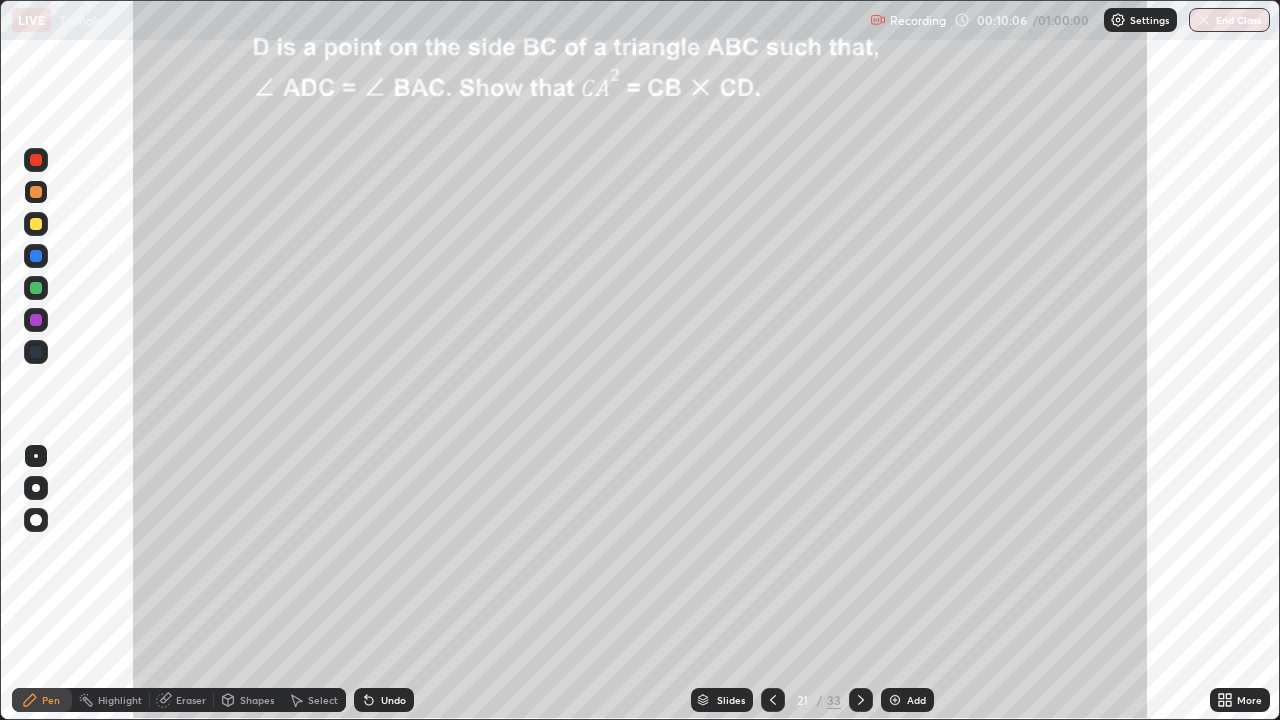 click at bounding box center (36, 224) 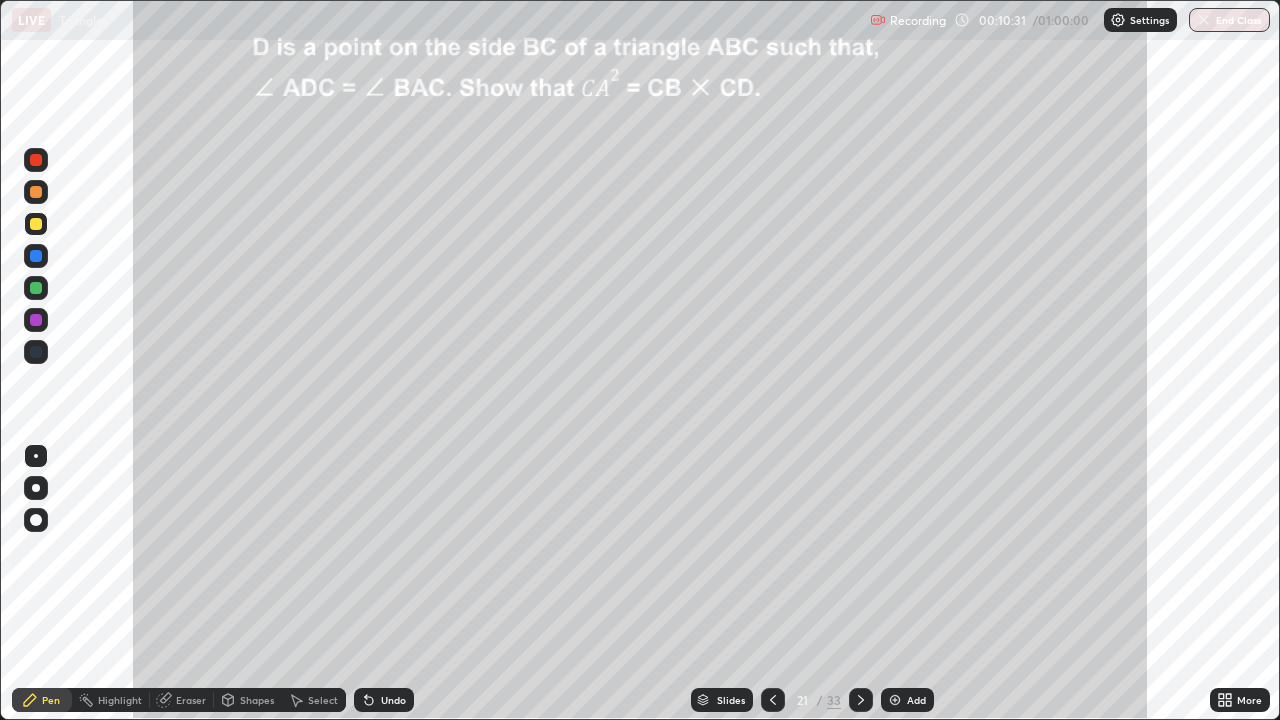 click at bounding box center [36, 192] 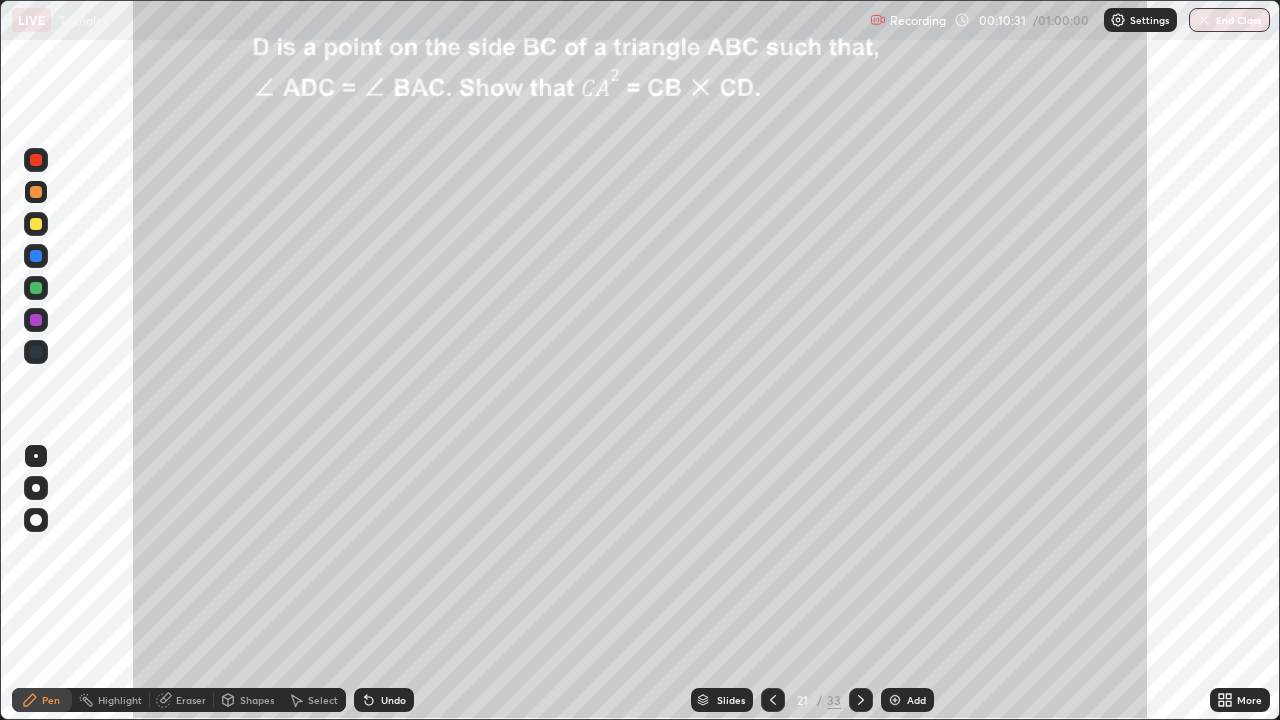 click at bounding box center (36, 192) 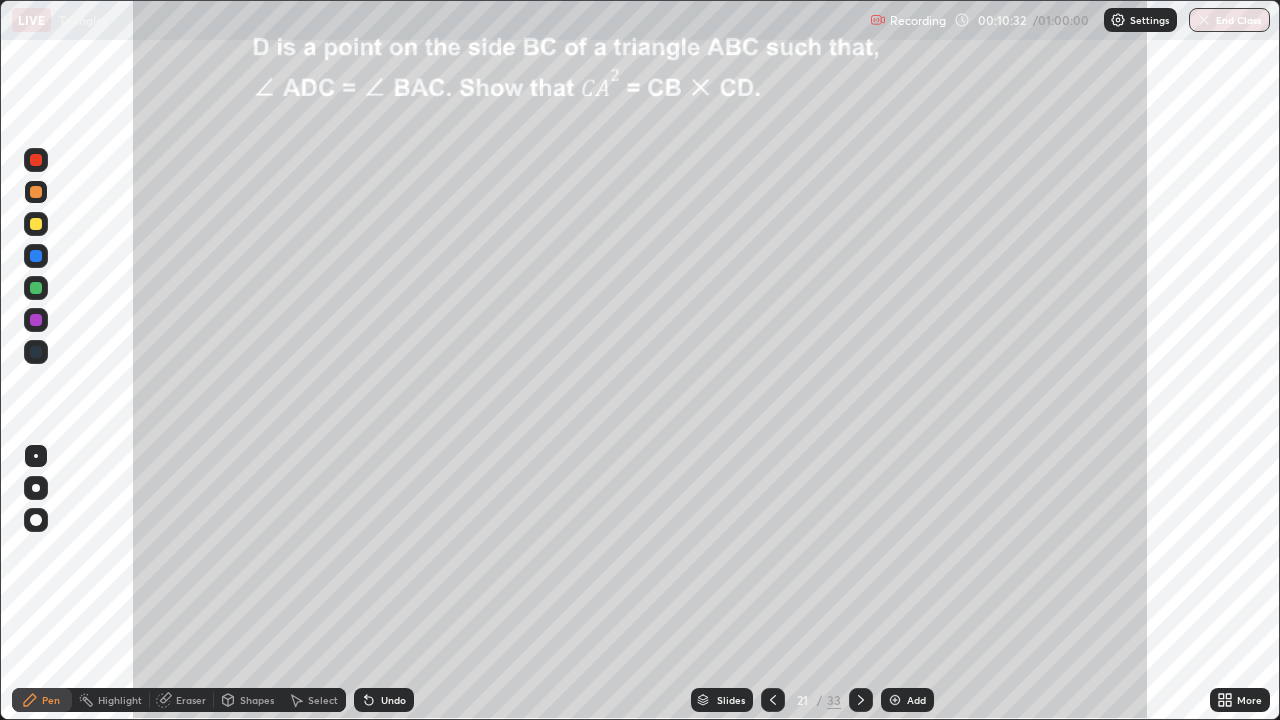 click at bounding box center (36, 192) 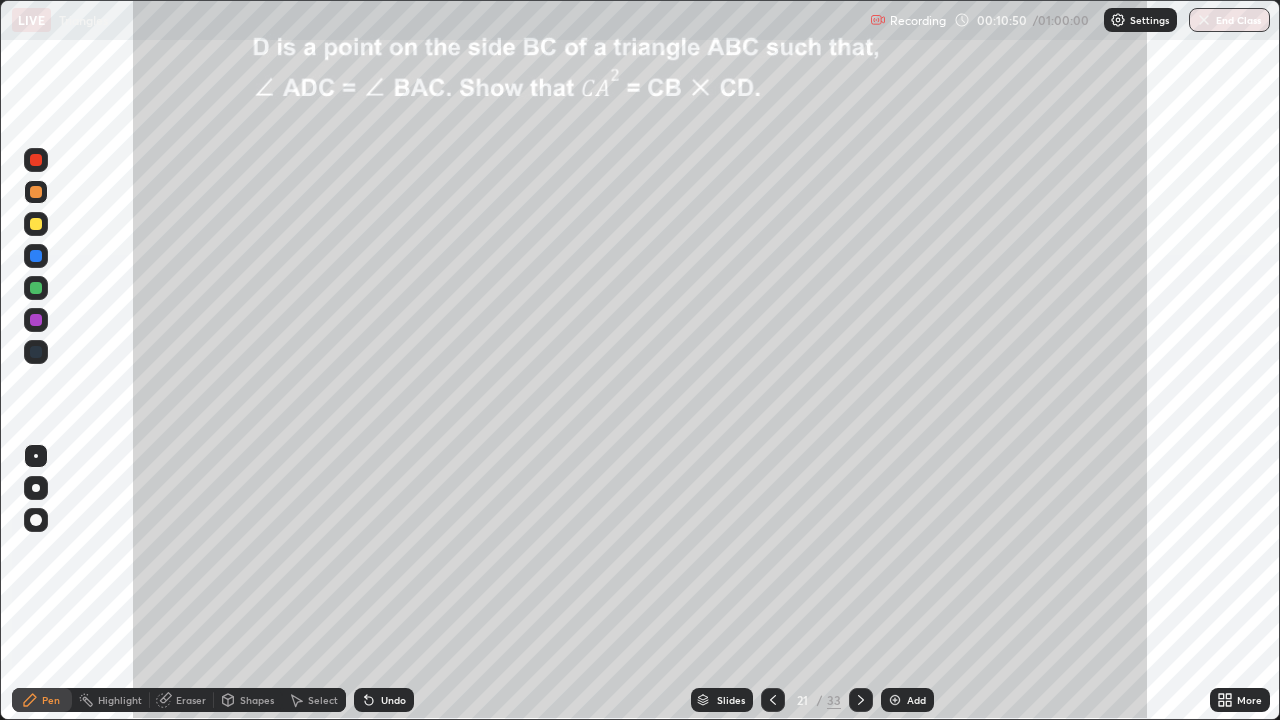 click at bounding box center [36, 256] 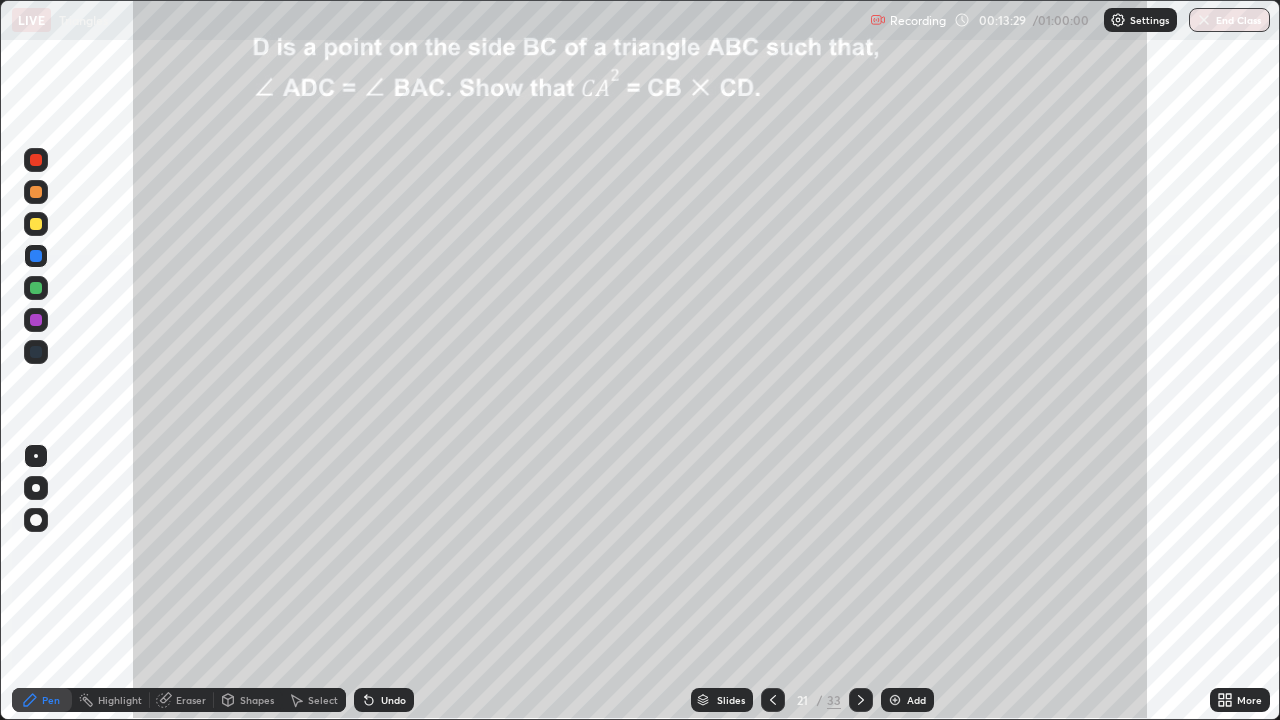 click 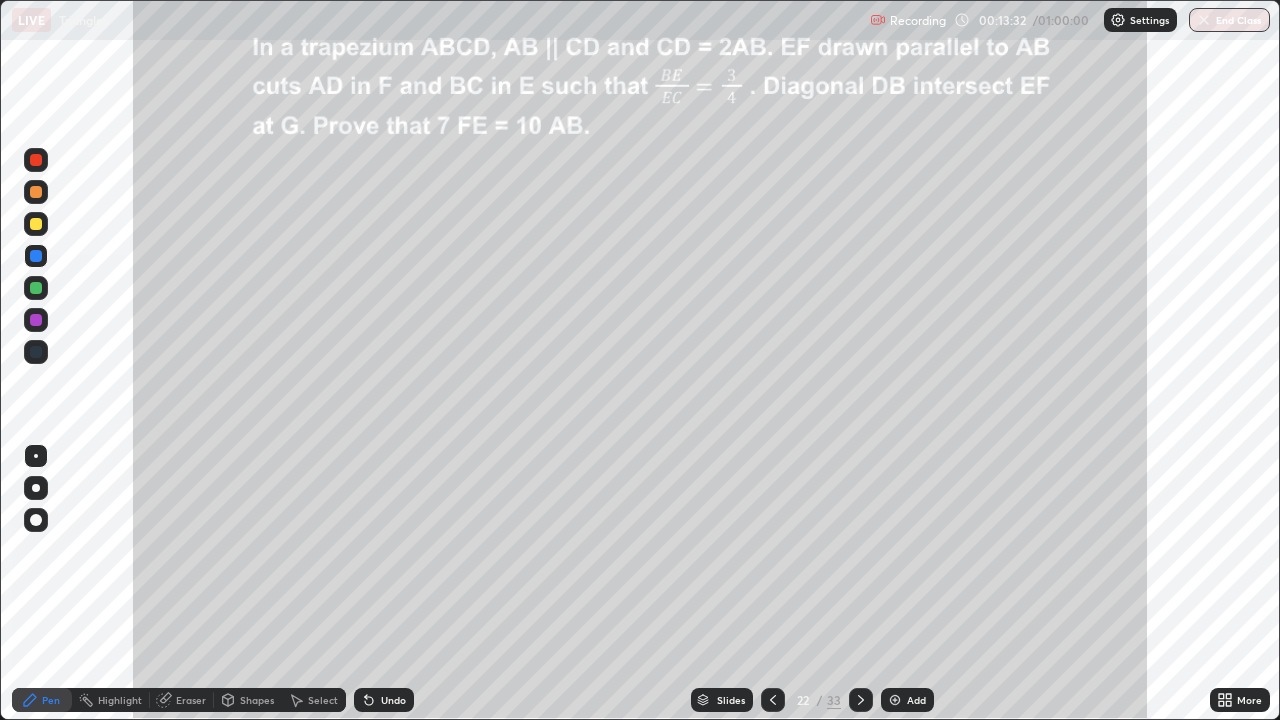 click at bounding box center [36, 160] 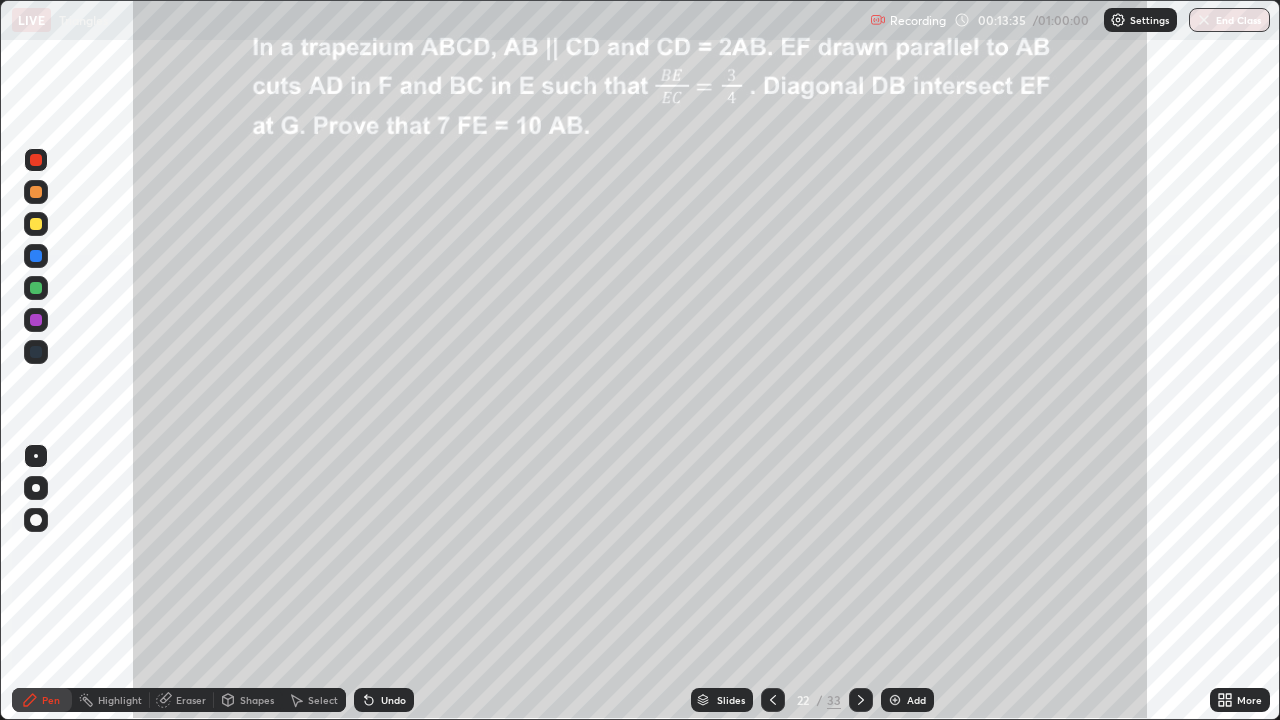 click at bounding box center (36, 224) 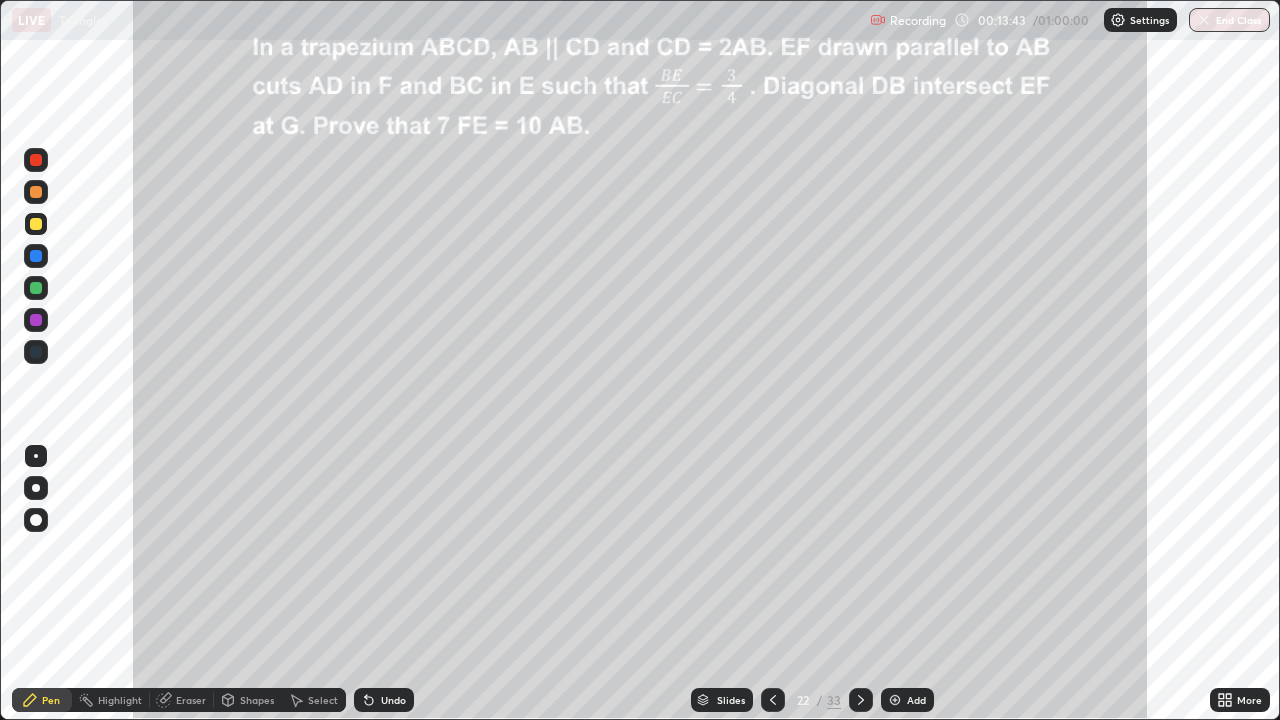 click on "Shapes" at bounding box center [257, 700] 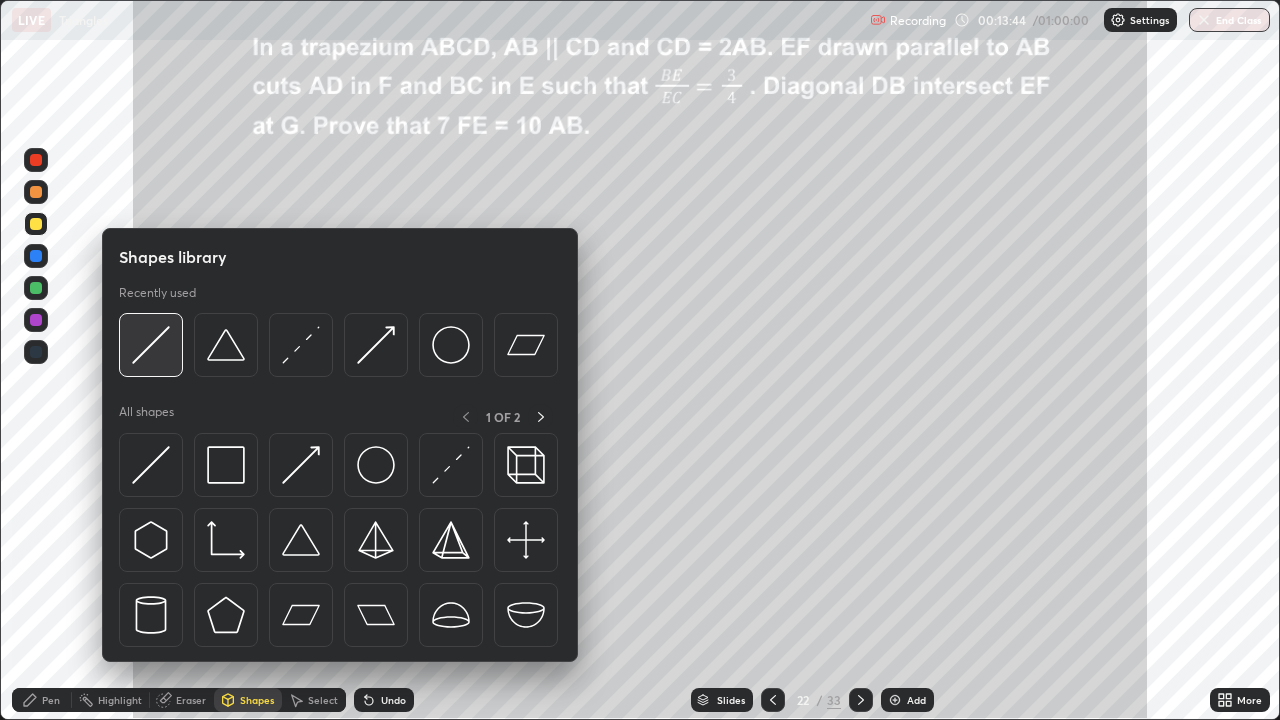 click at bounding box center [151, 345] 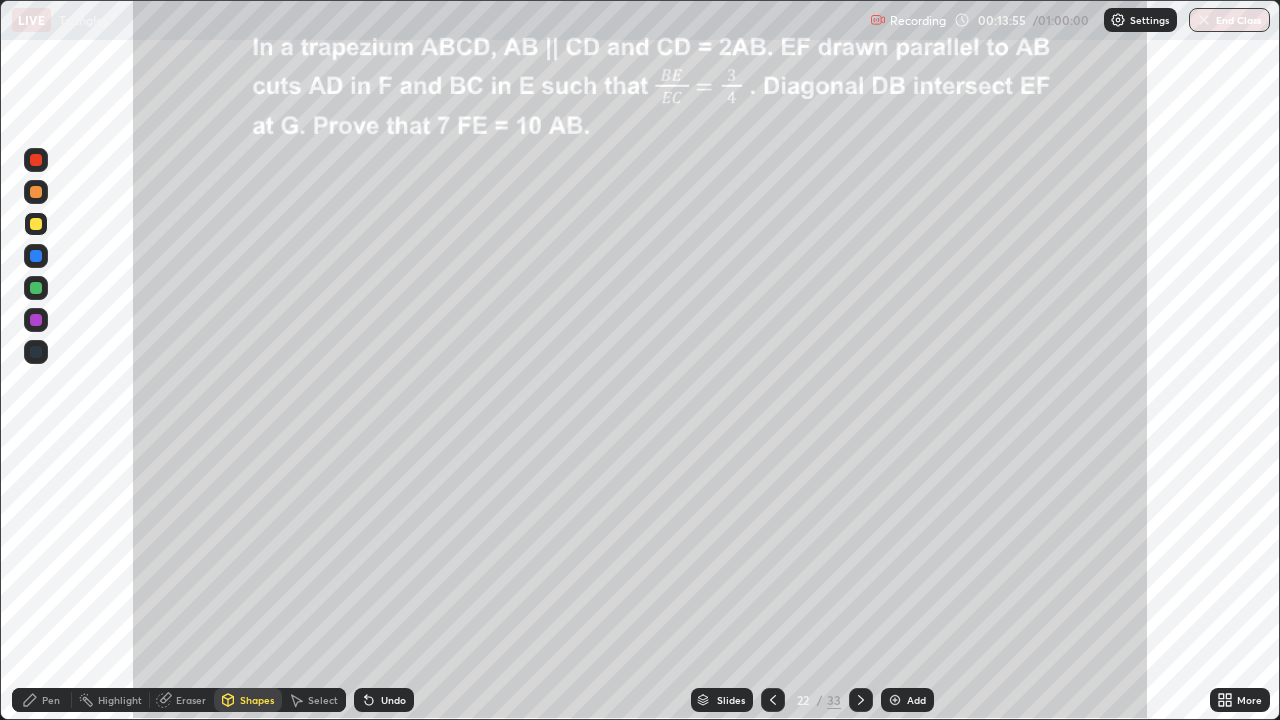 click 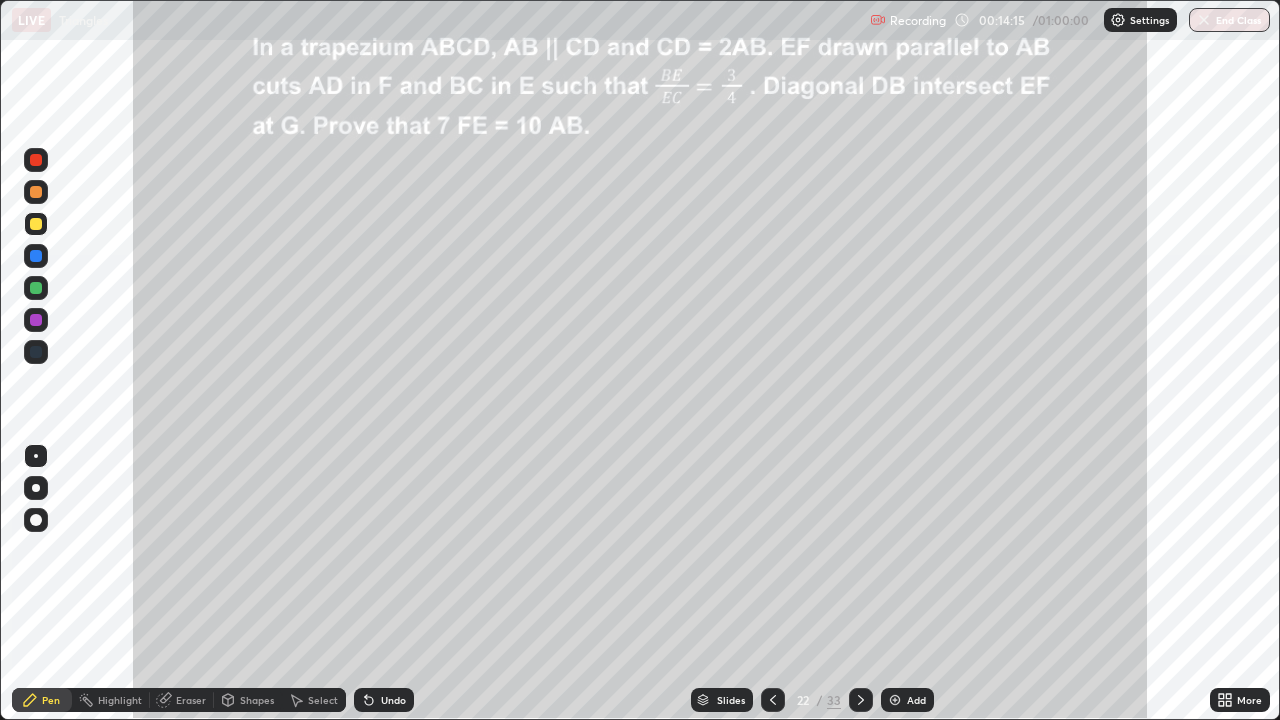 click on "Shapes" at bounding box center (257, 700) 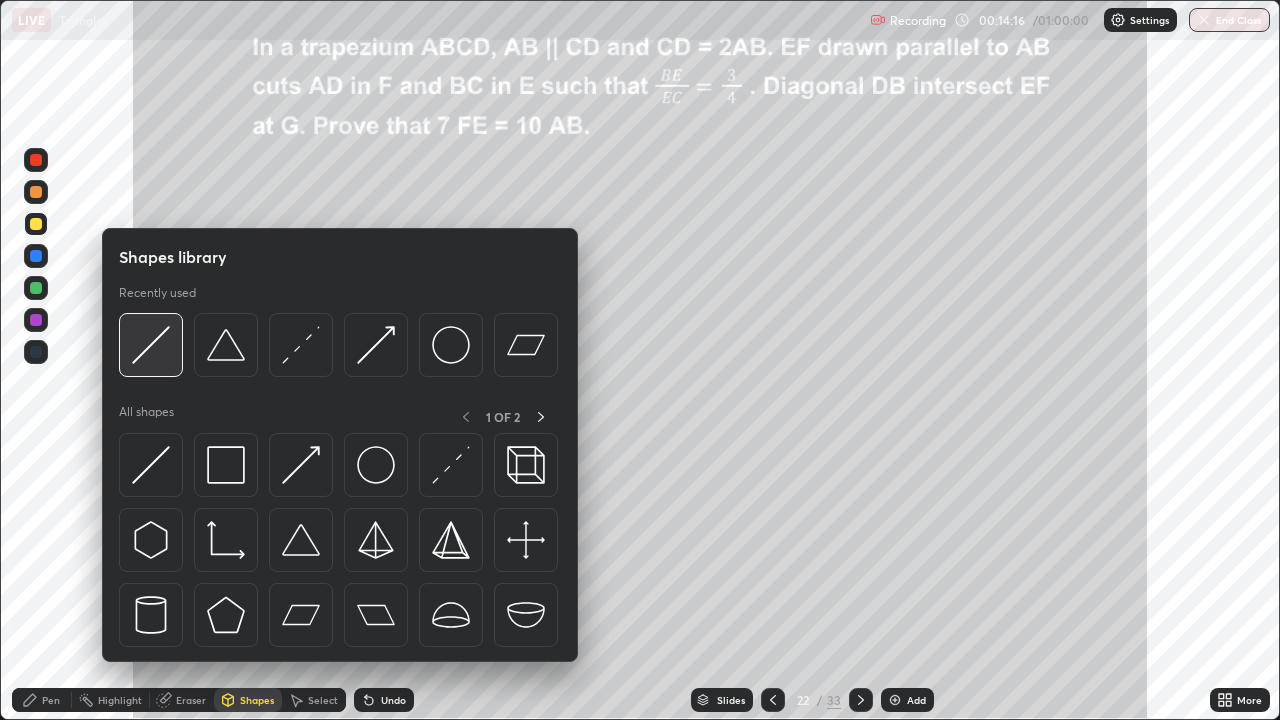 click at bounding box center (151, 345) 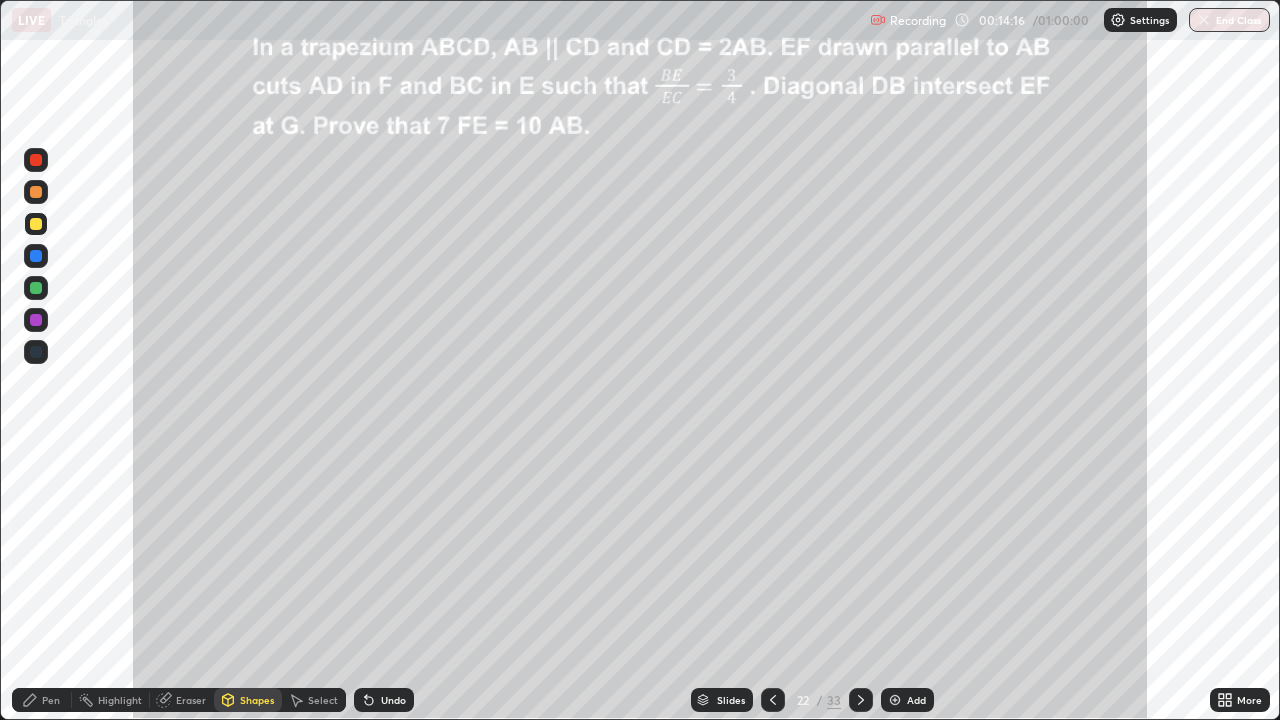 click at bounding box center (36, 288) 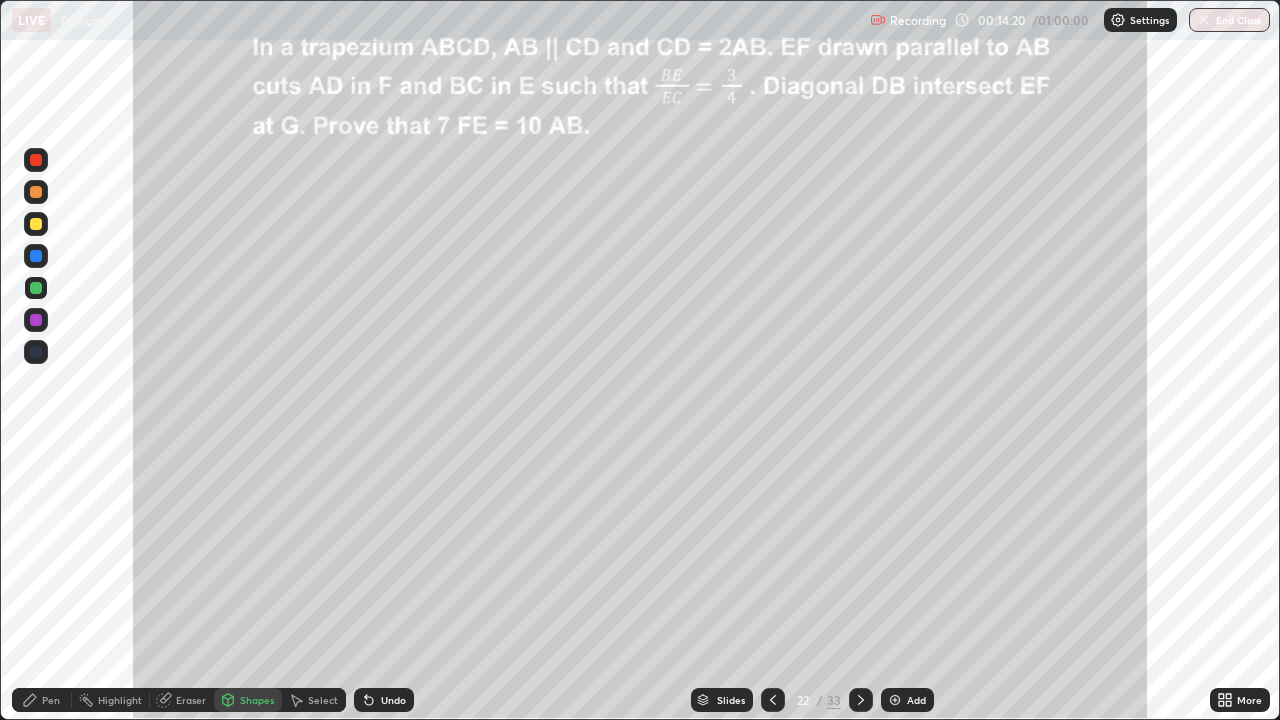 click on "Pen" at bounding box center [51, 700] 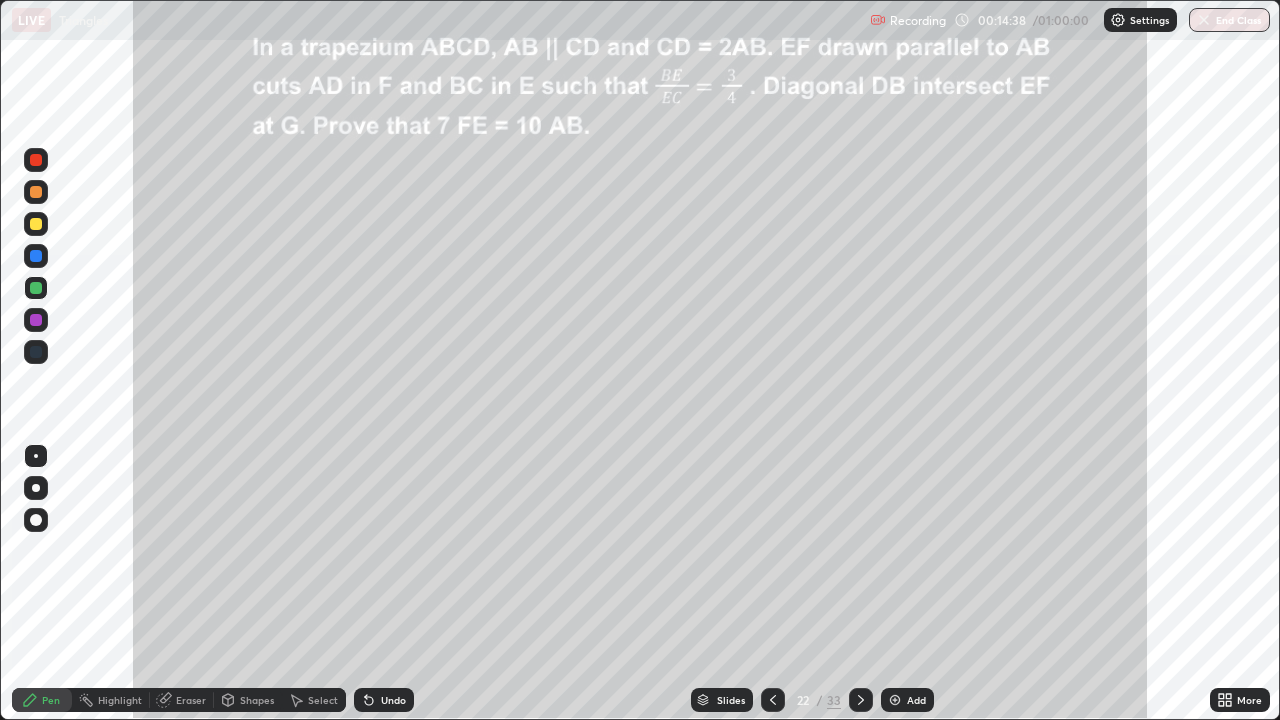 click on "Shapes" at bounding box center (257, 700) 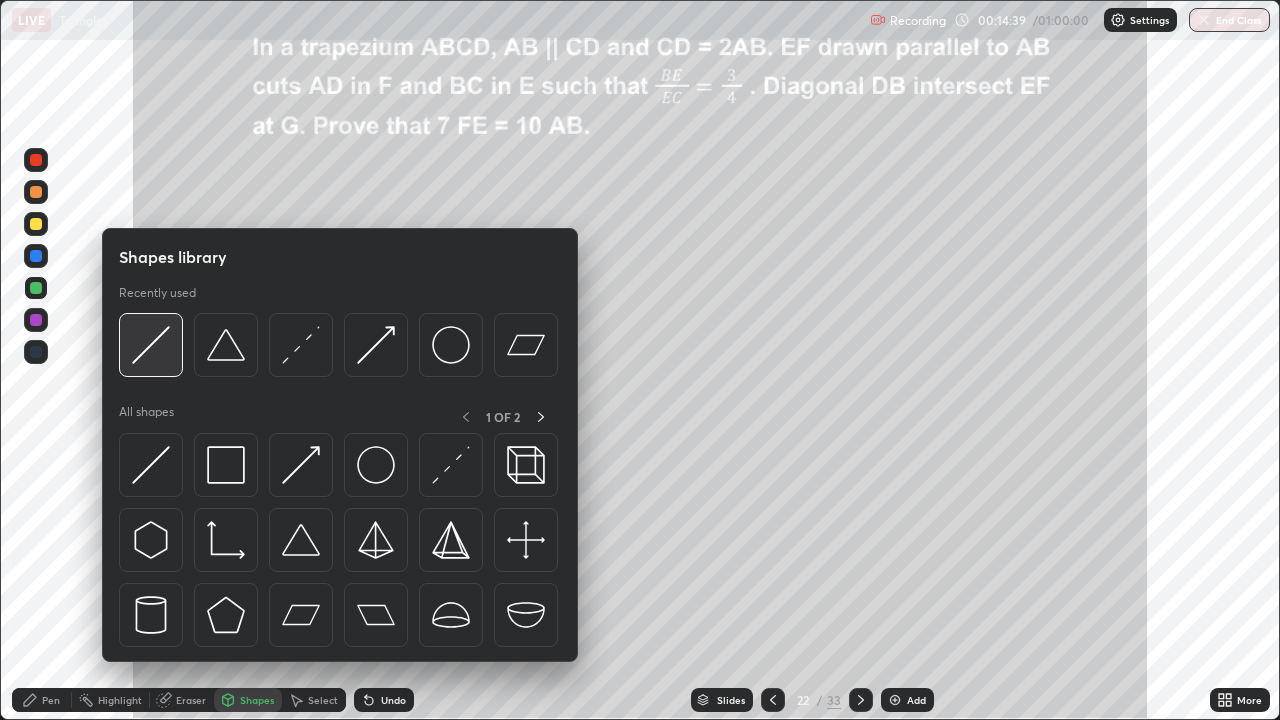 click at bounding box center (151, 345) 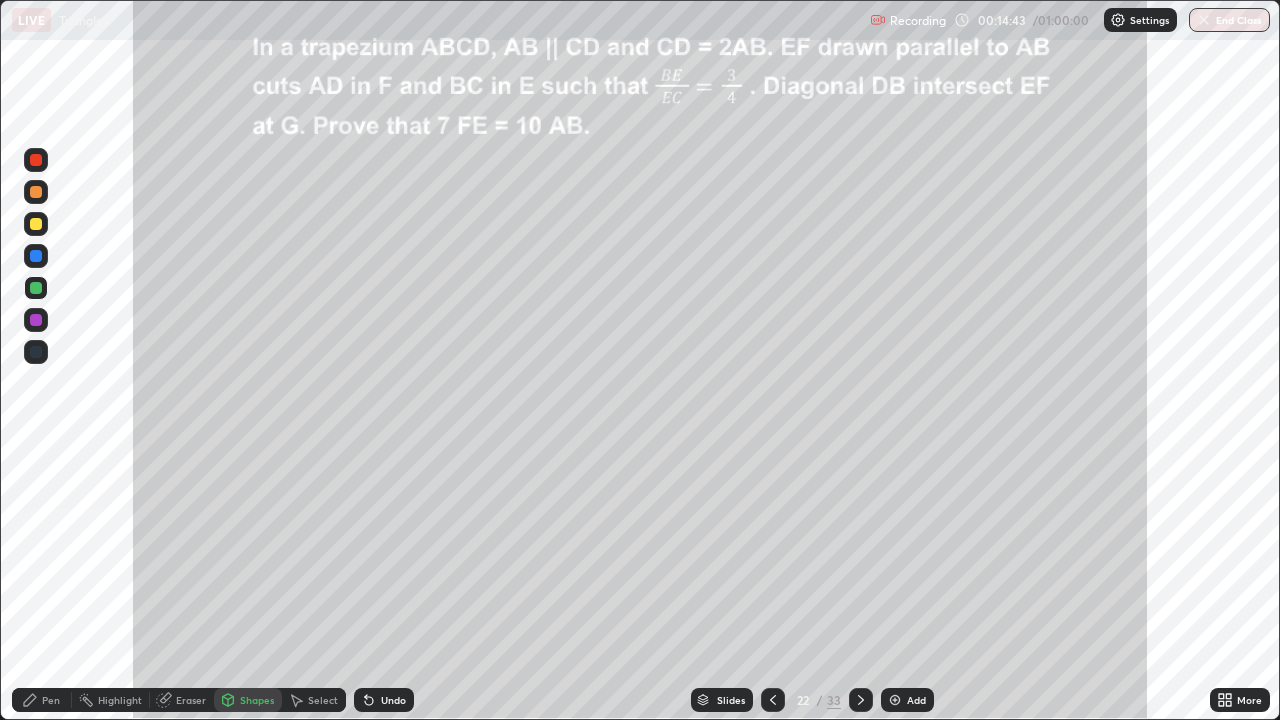 click on "Pen" at bounding box center (51, 700) 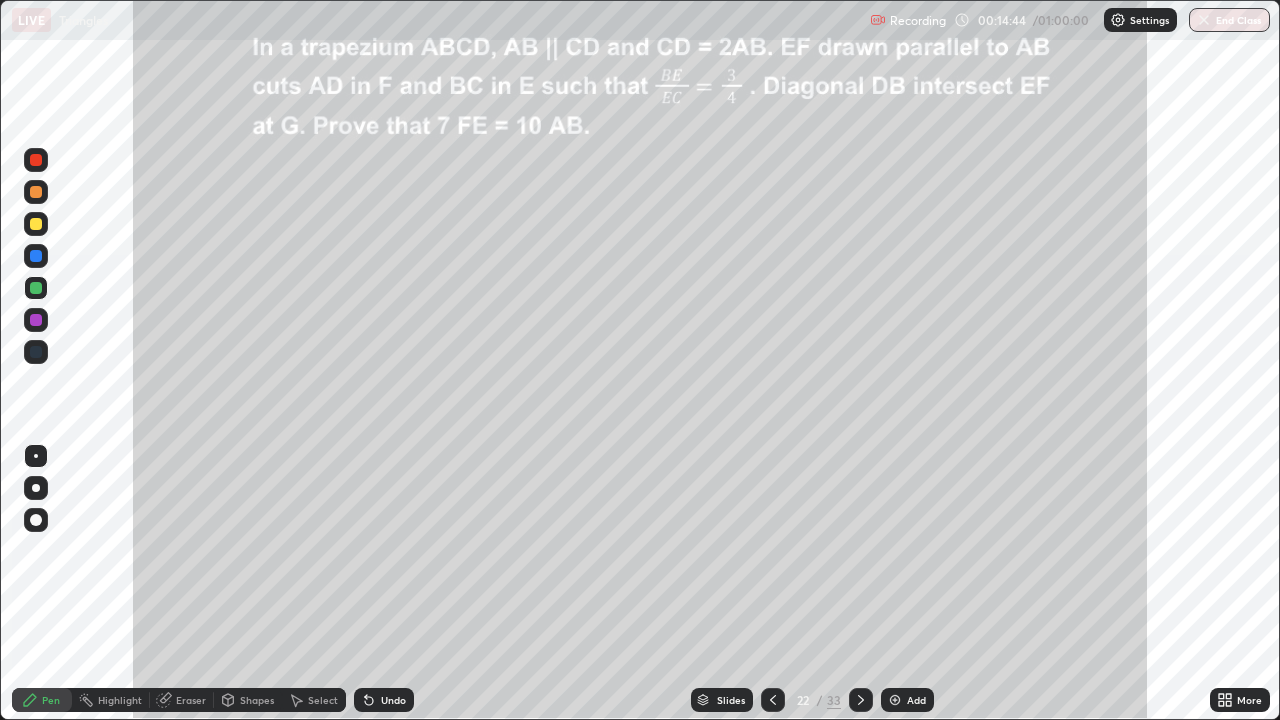click at bounding box center [36, 320] 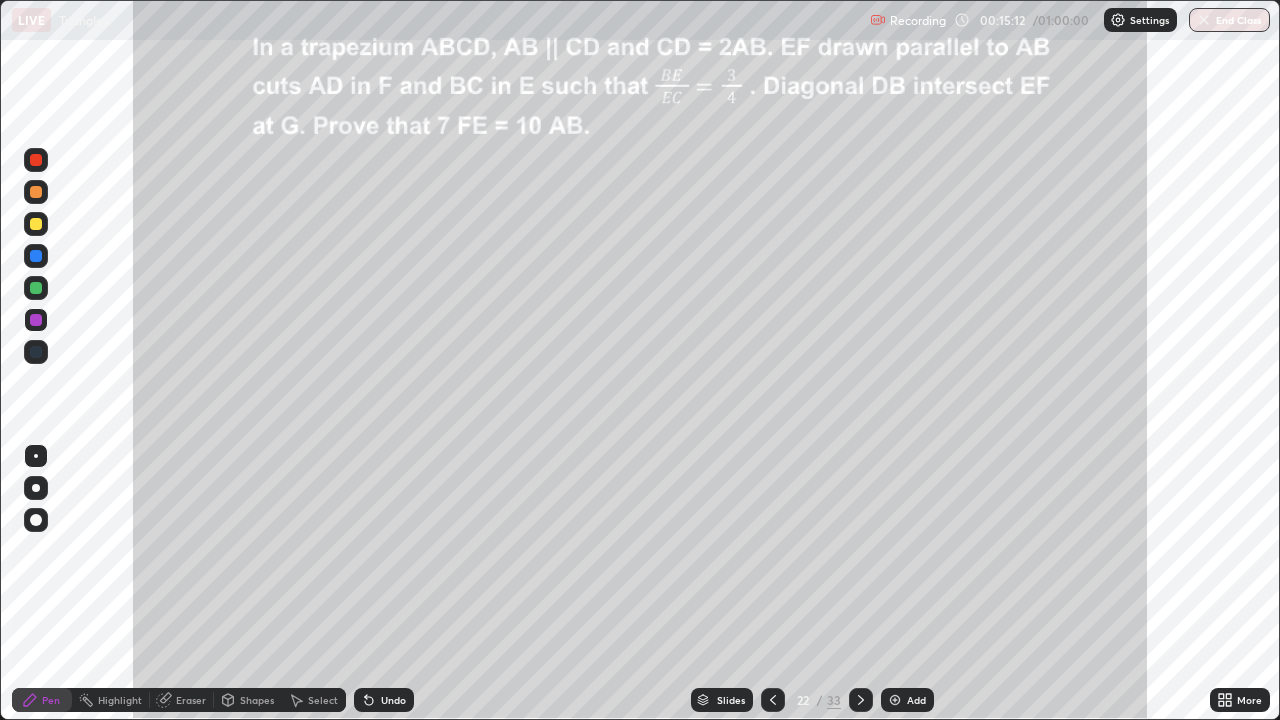 click at bounding box center [36, 224] 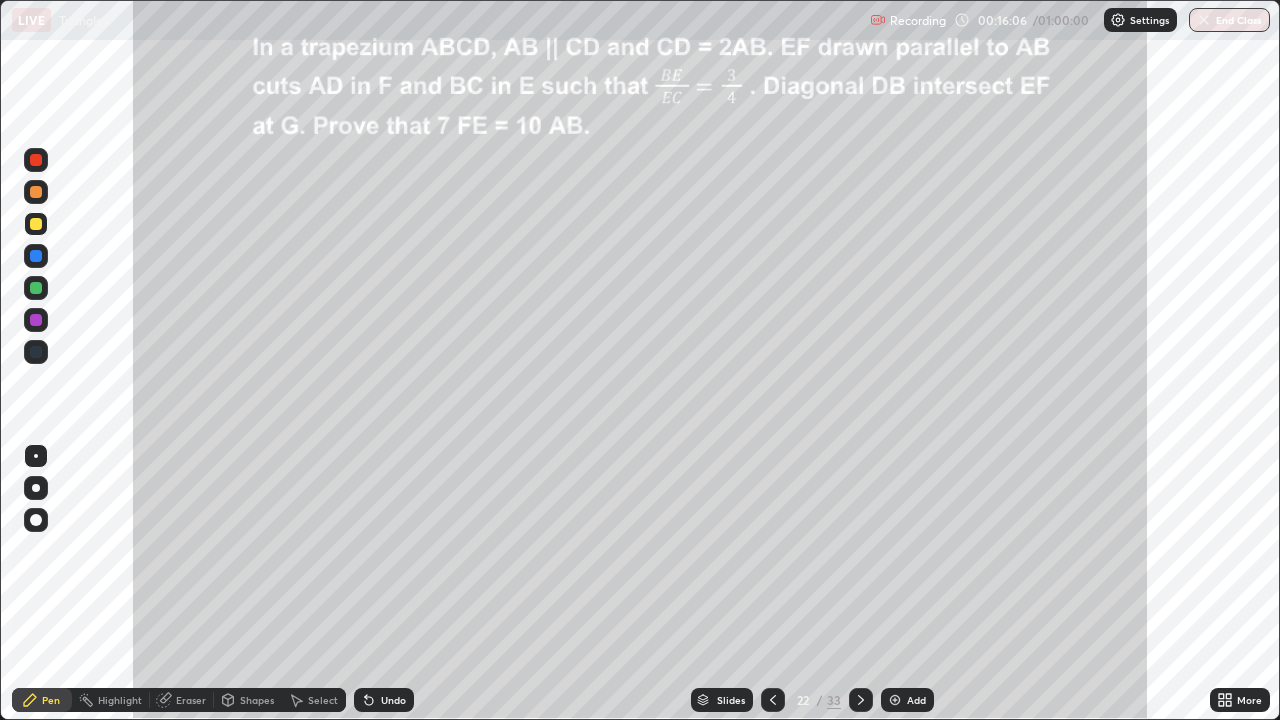 click at bounding box center (36, 288) 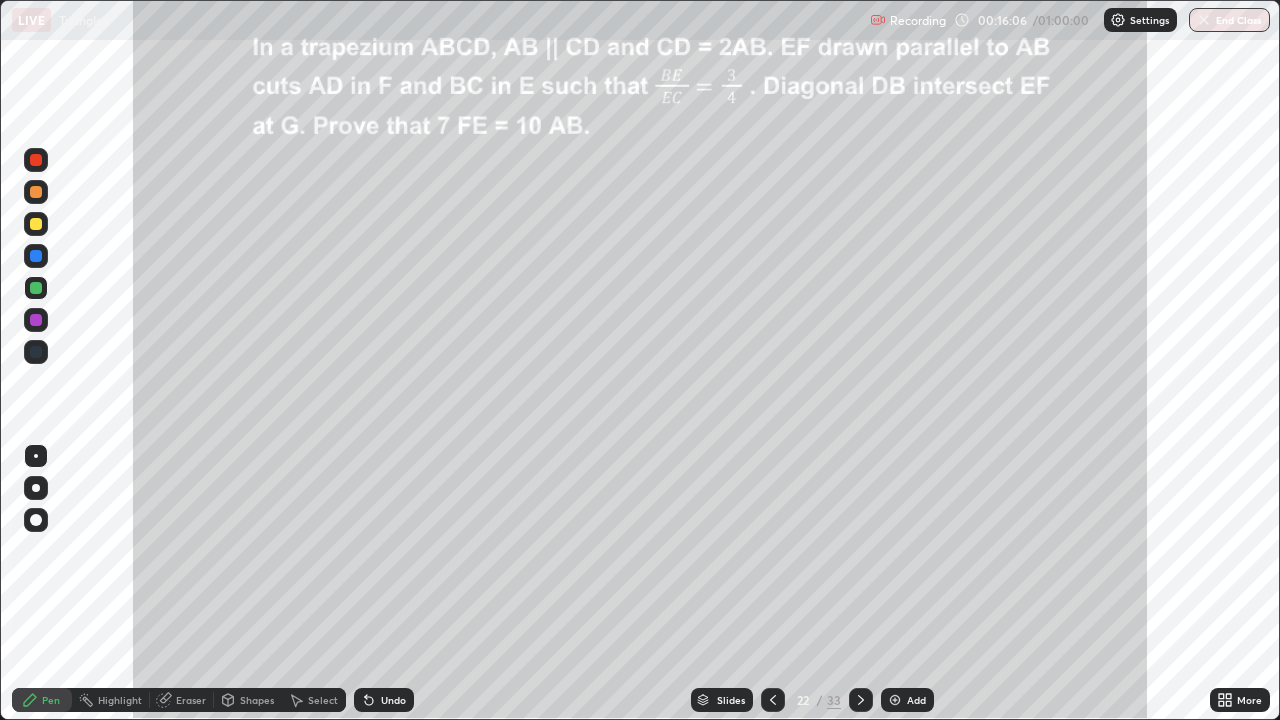 click at bounding box center (36, 288) 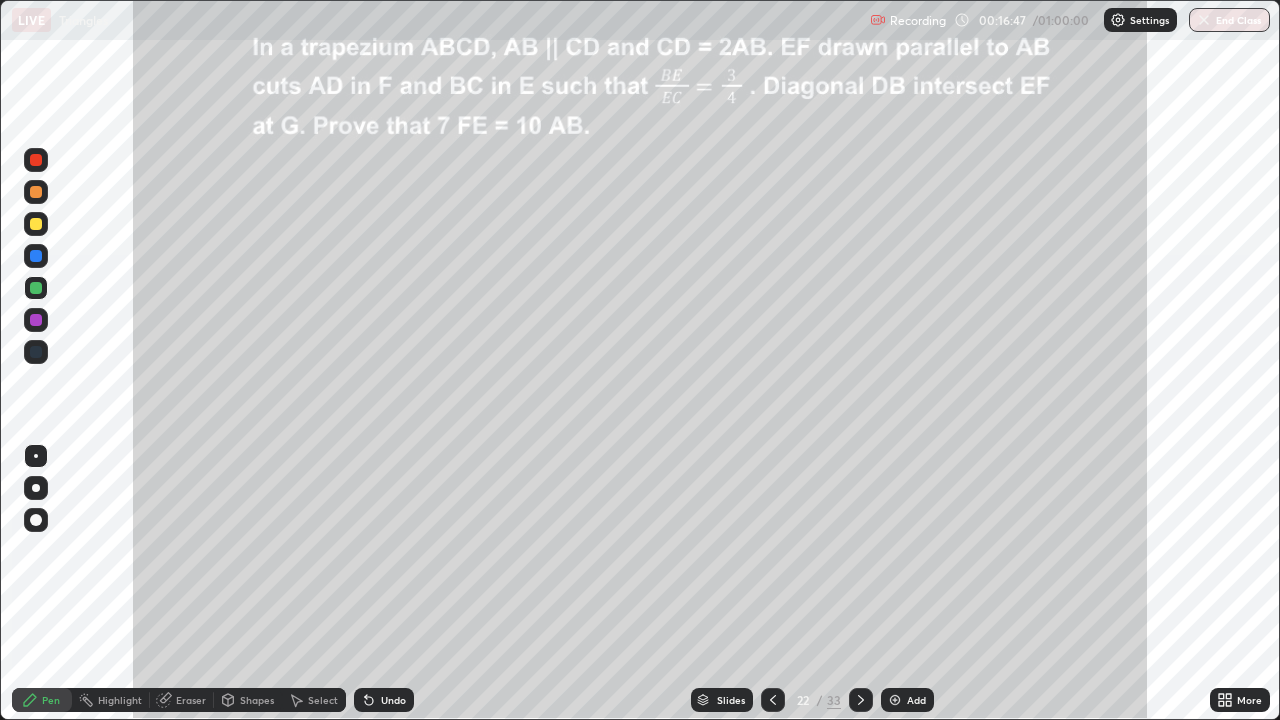 click at bounding box center [36, 224] 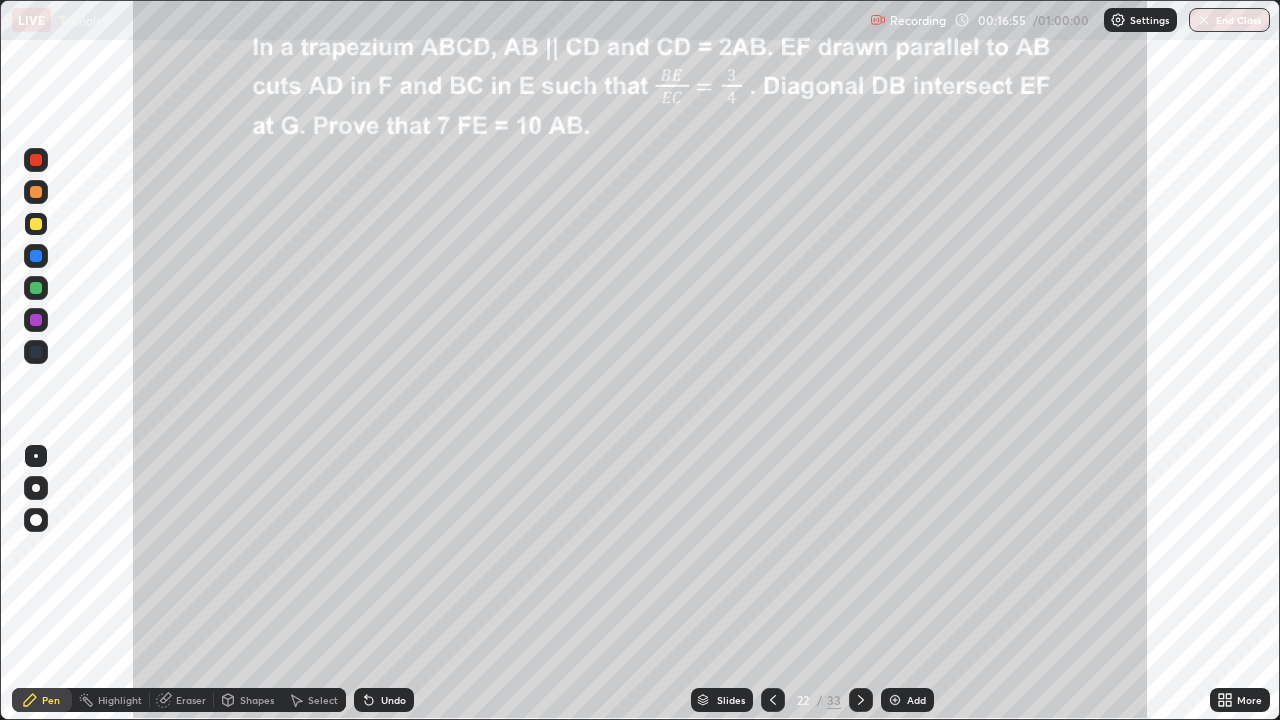 click at bounding box center (36, 192) 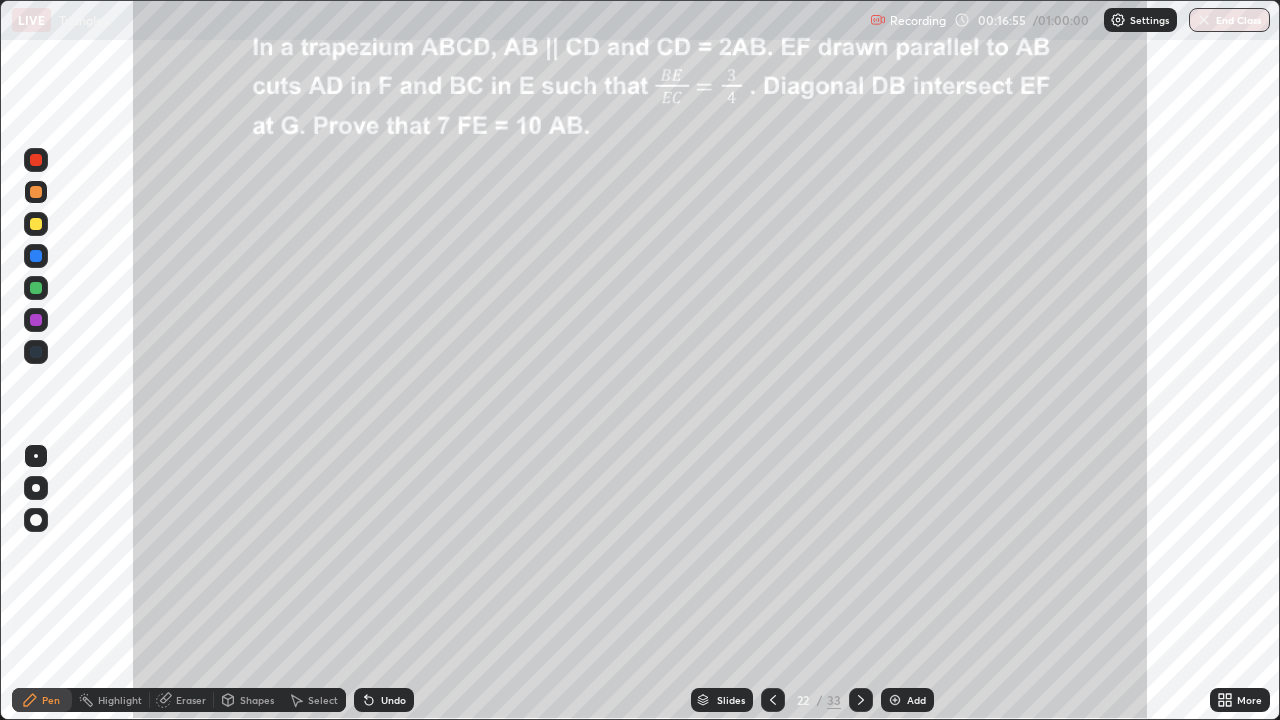 click at bounding box center (36, 192) 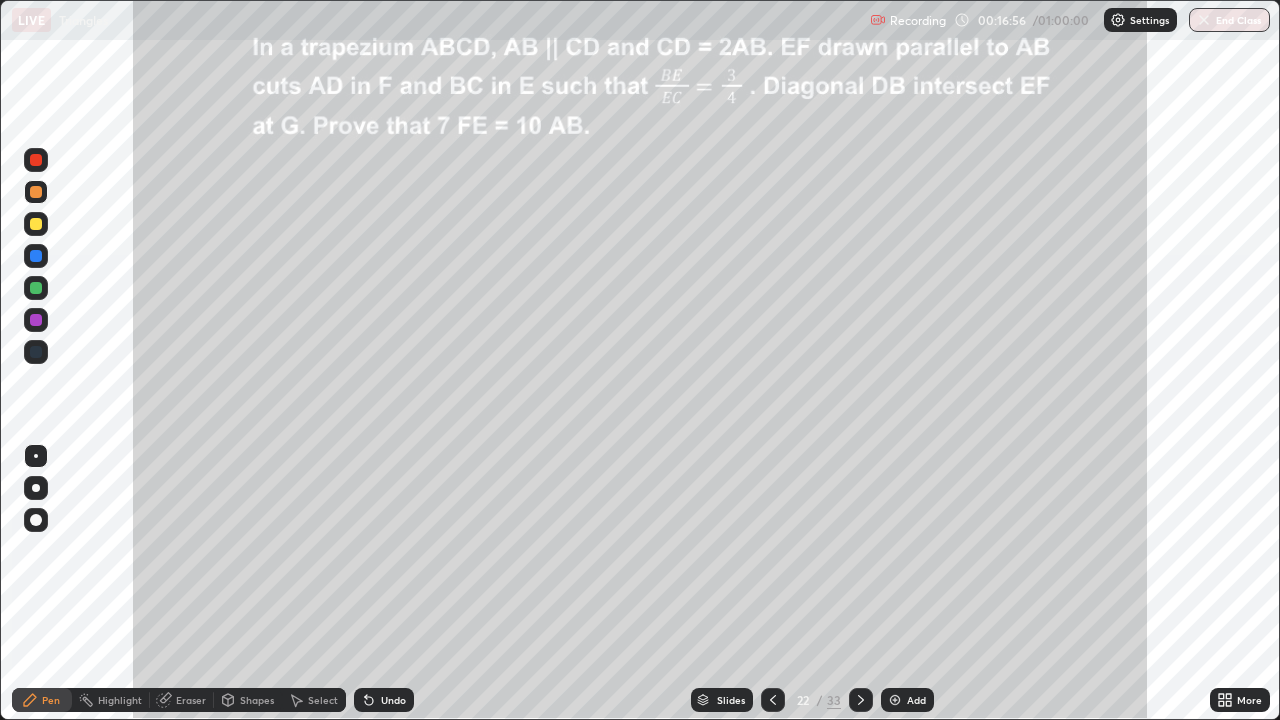 click at bounding box center [36, 192] 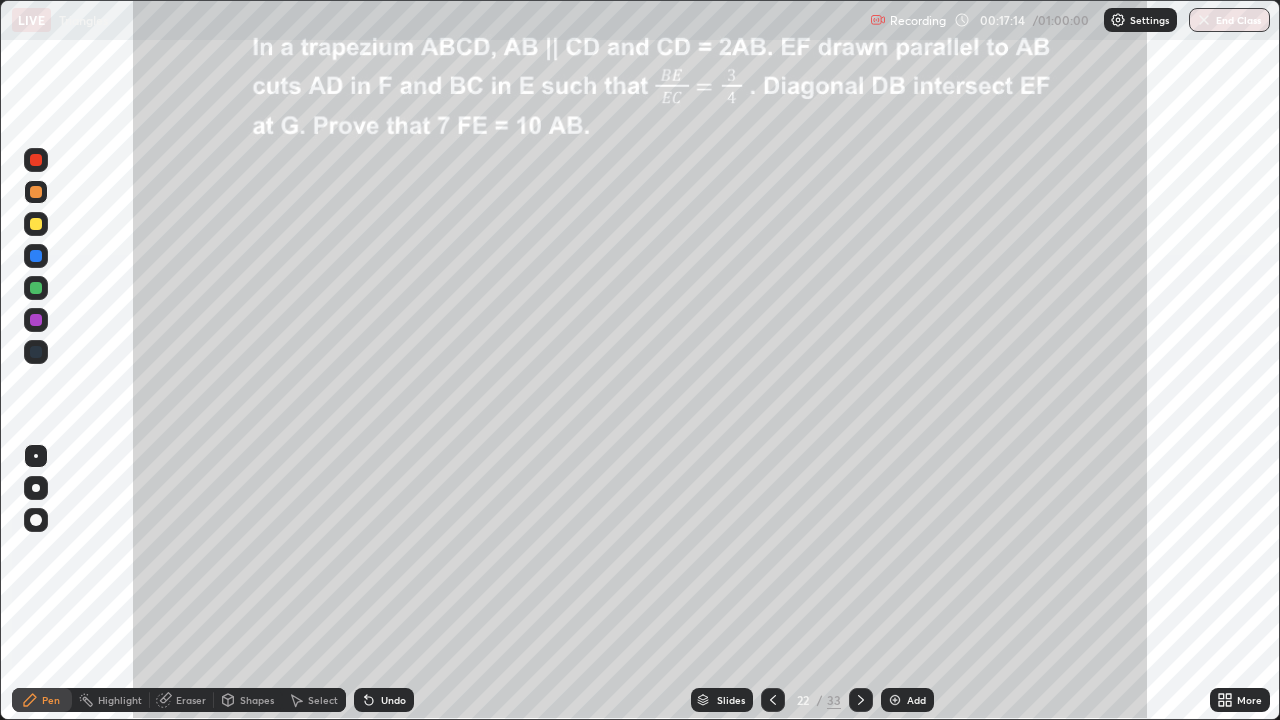 click at bounding box center (36, 288) 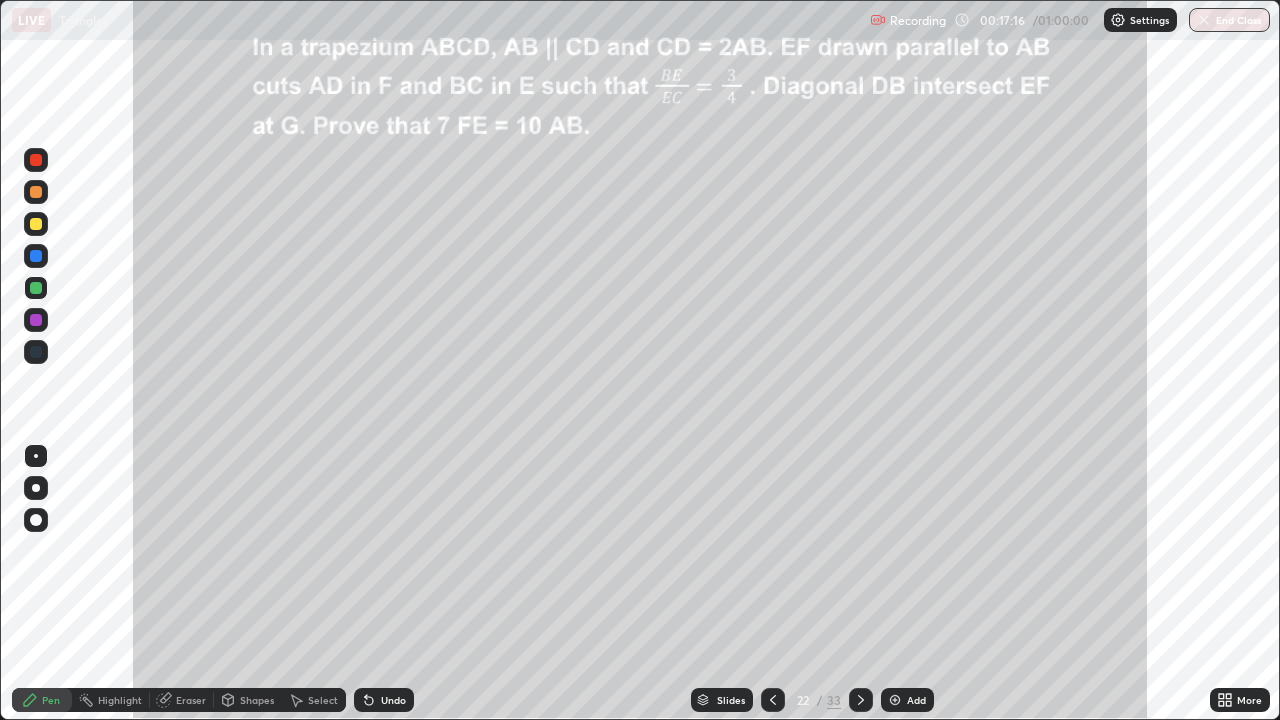 click at bounding box center [36, 192] 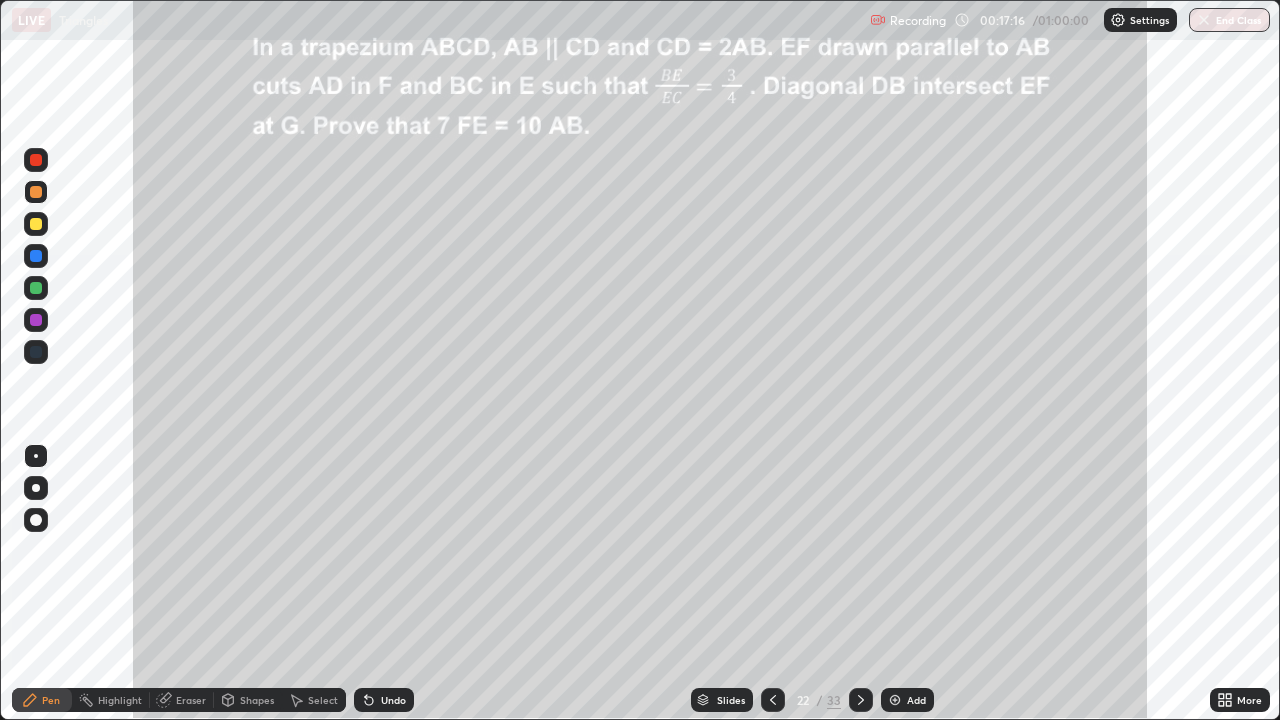 click at bounding box center [36, 192] 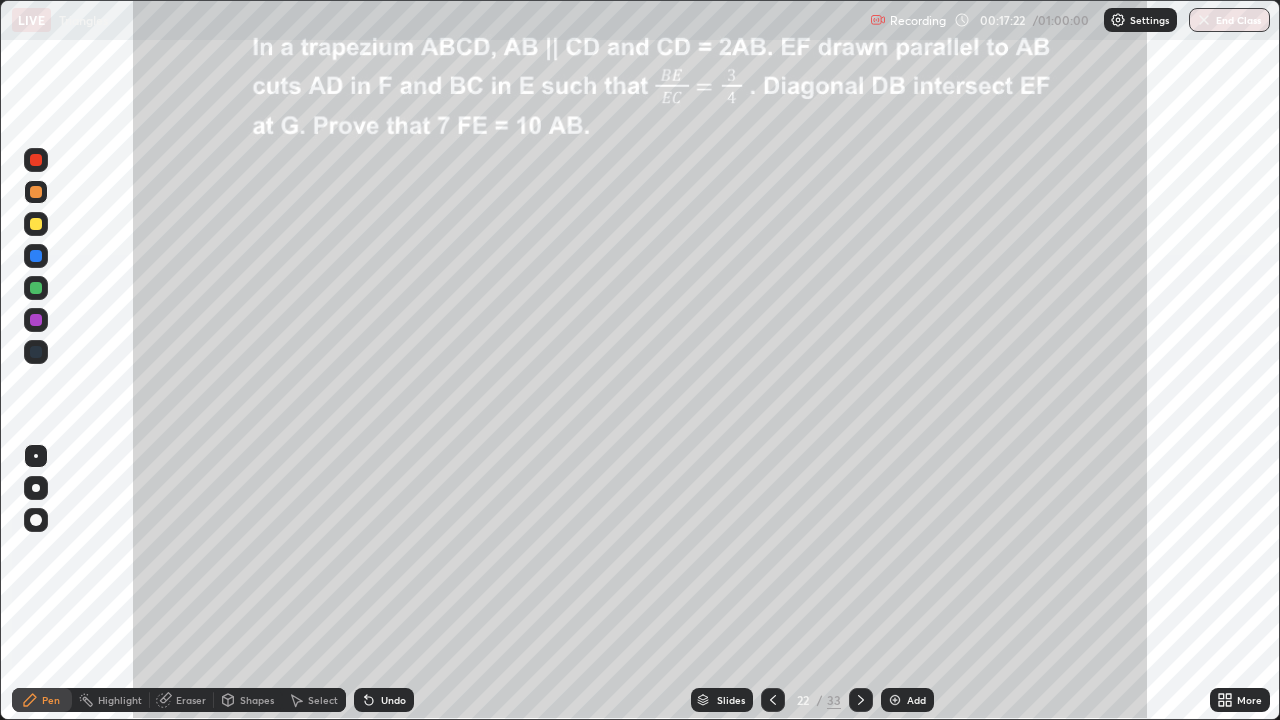 click at bounding box center [36, 288] 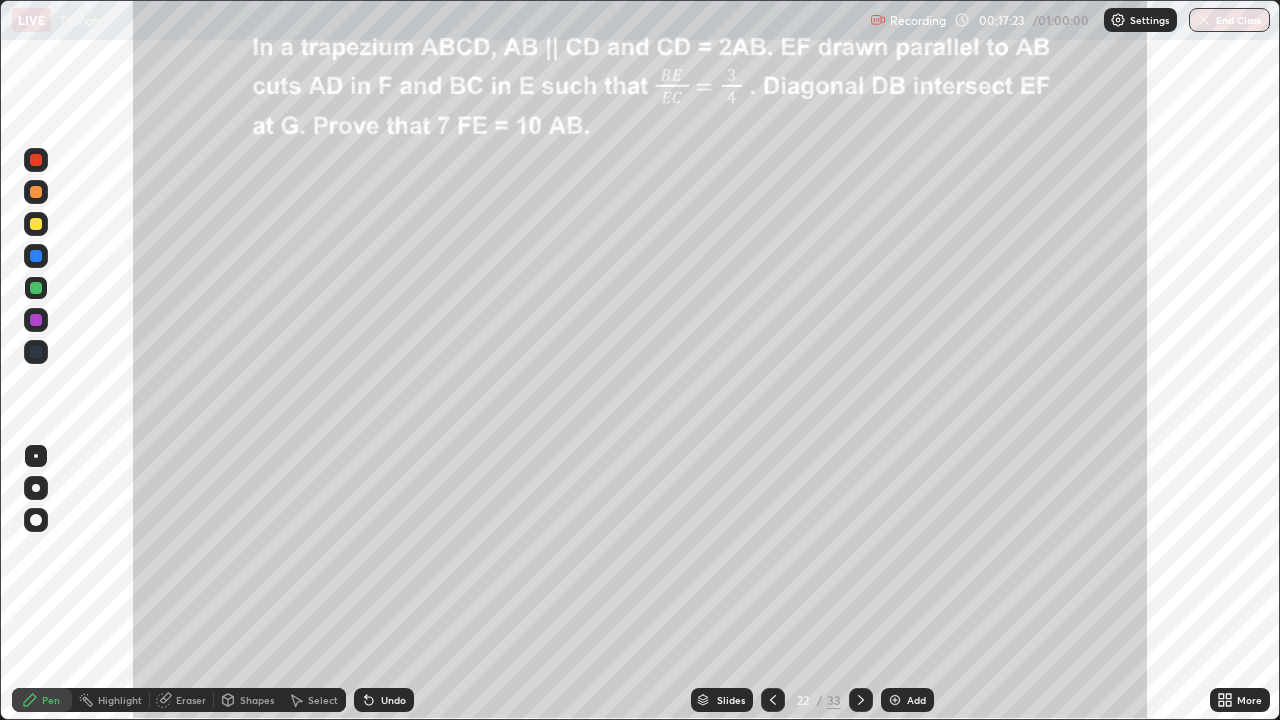 click at bounding box center [36, 224] 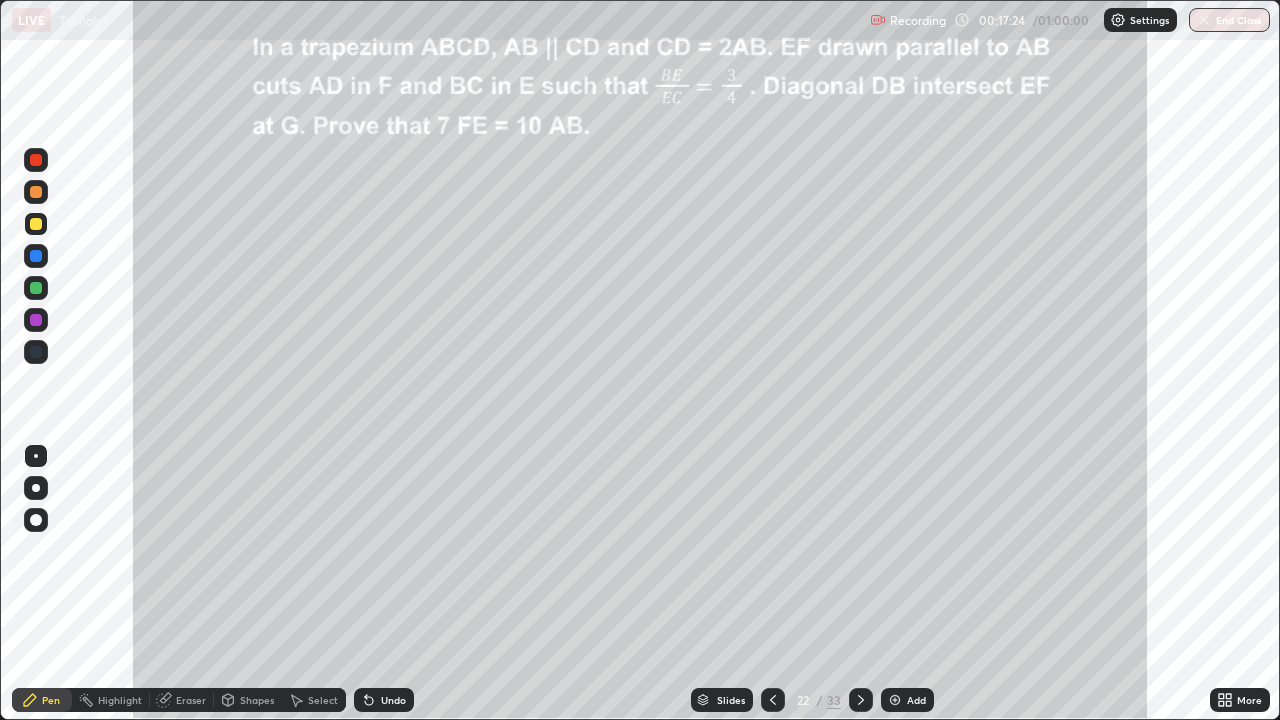 click at bounding box center (36, 256) 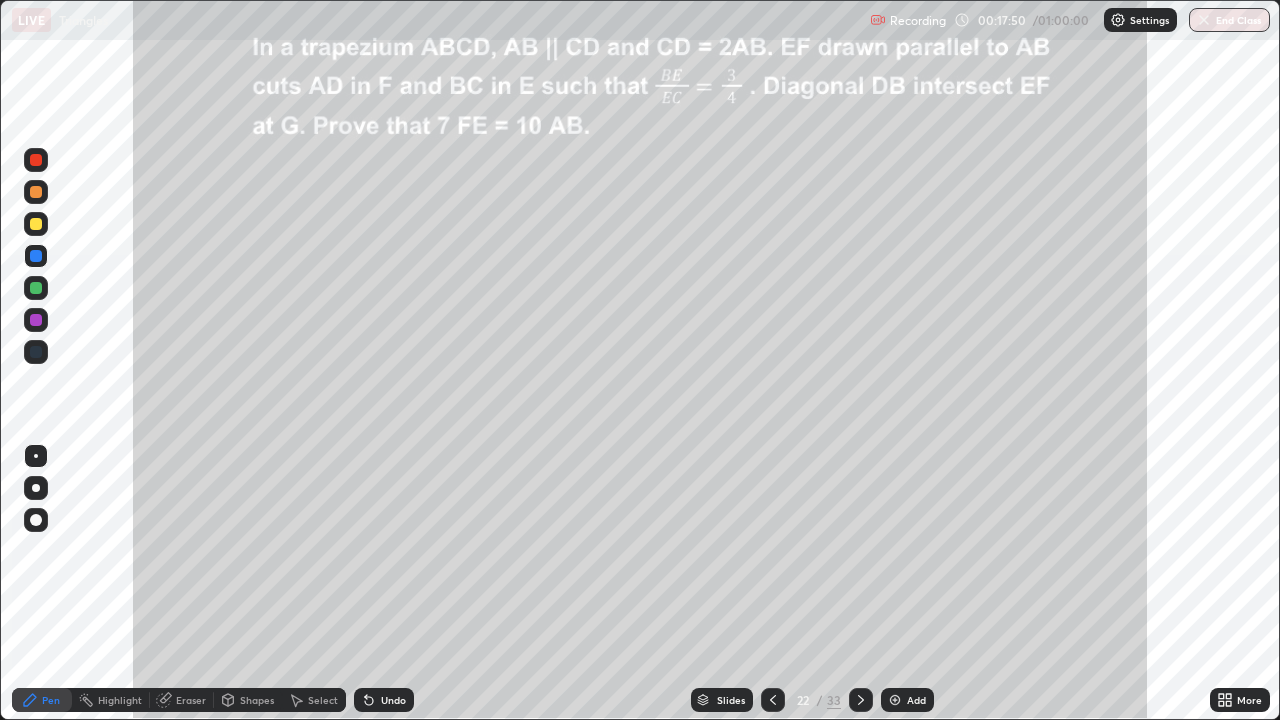 click at bounding box center (36, 288) 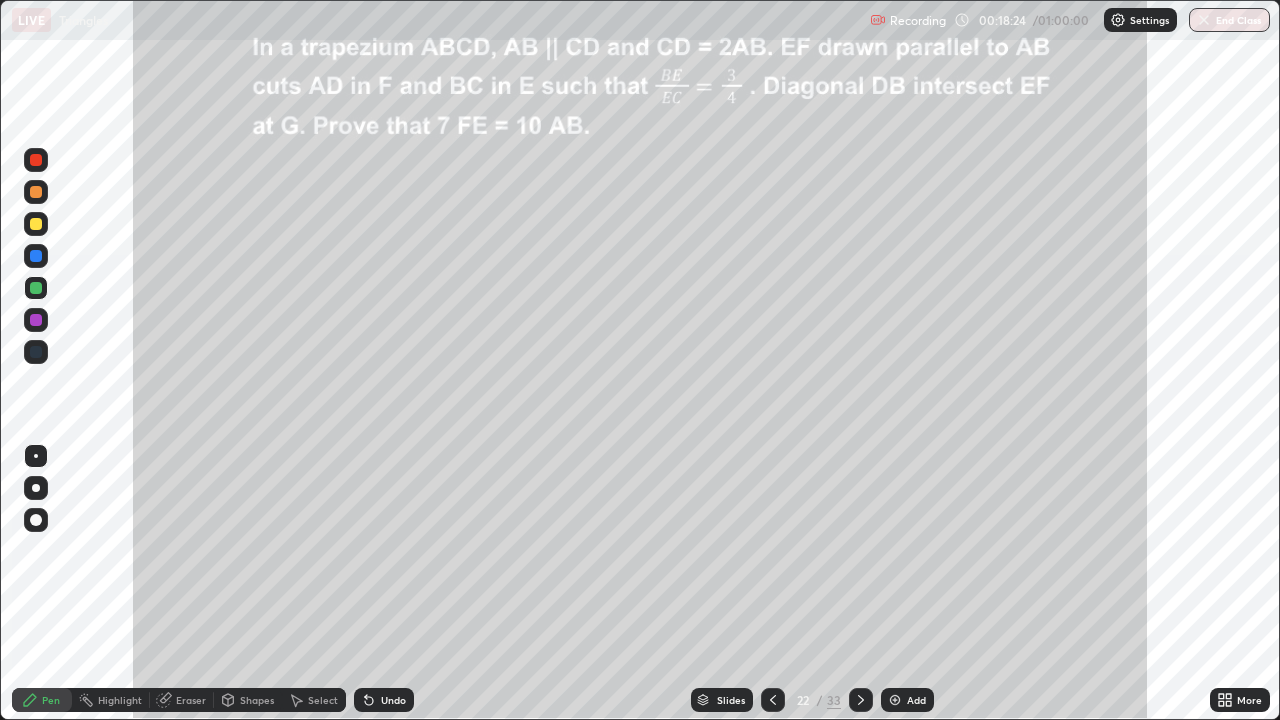 click on "Undo" at bounding box center (393, 700) 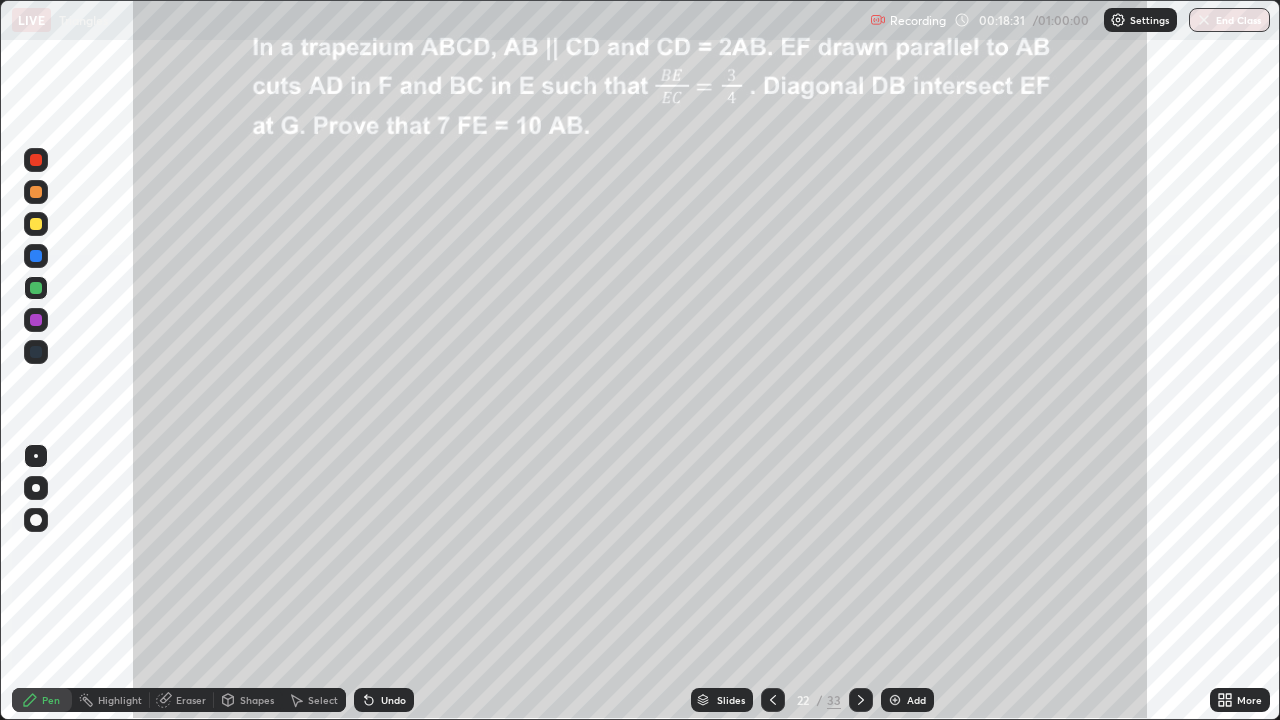 click at bounding box center (36, 224) 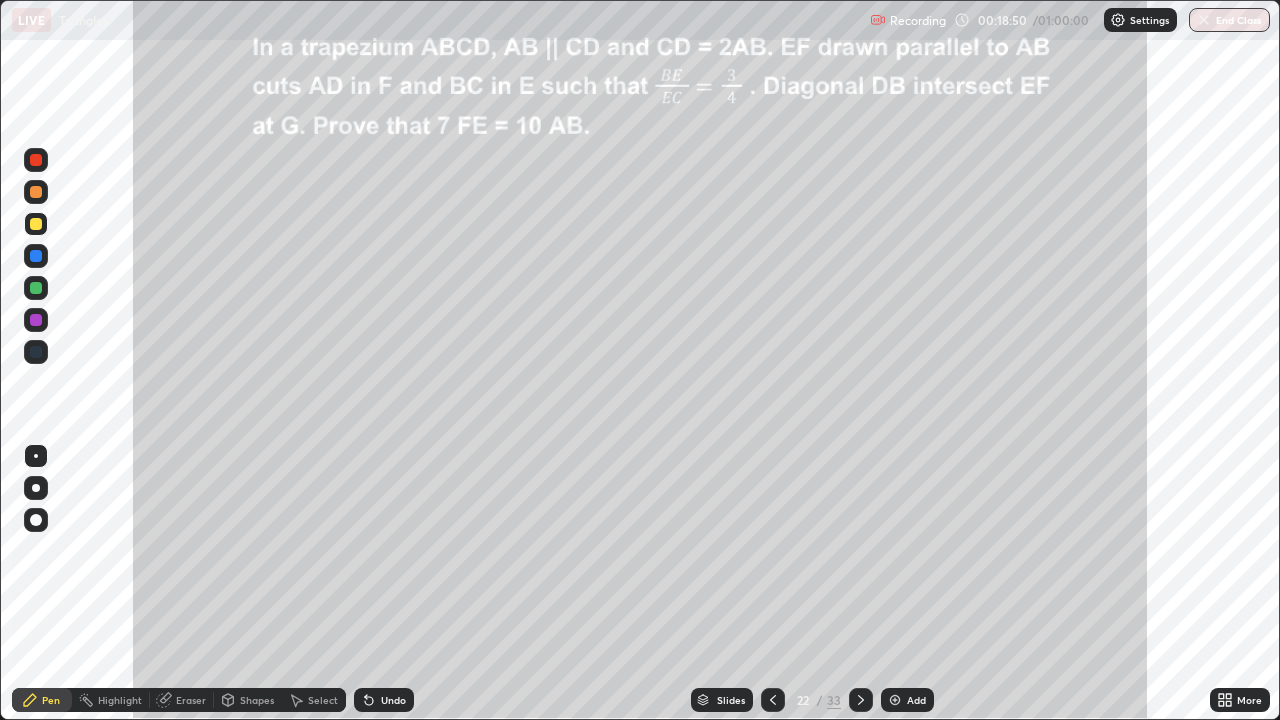 click at bounding box center [36, 320] 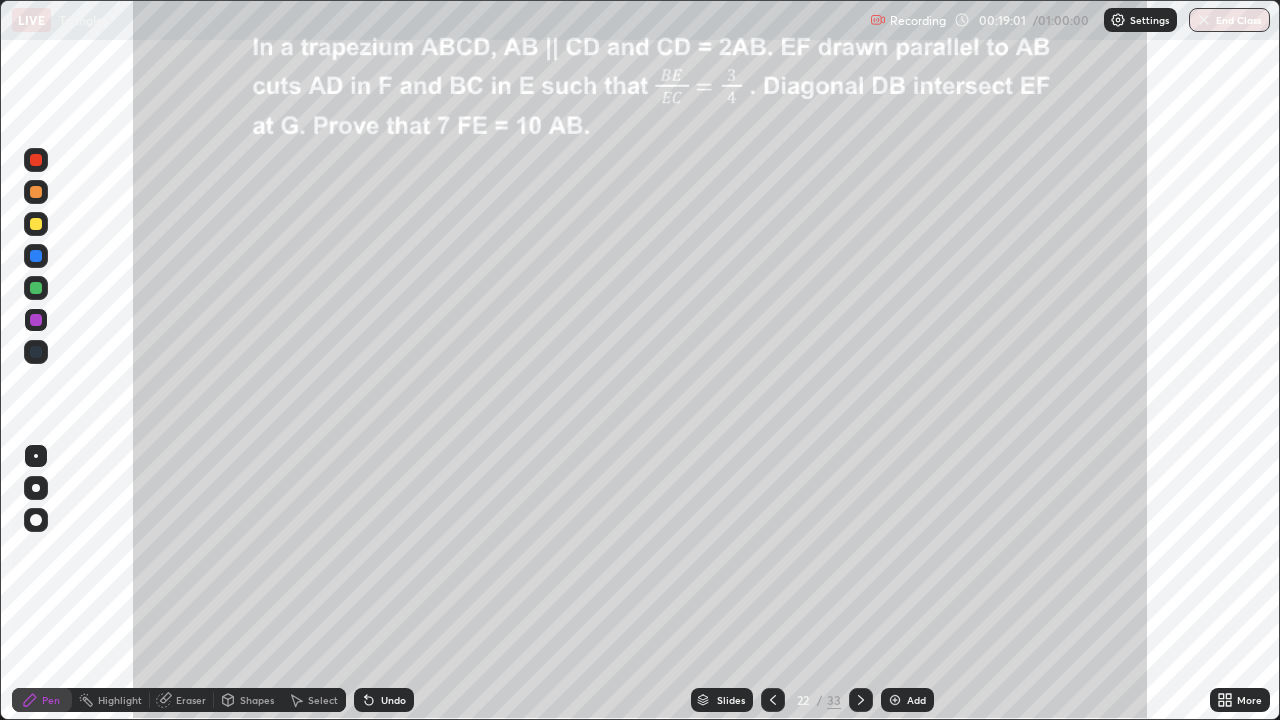 click at bounding box center (36, 224) 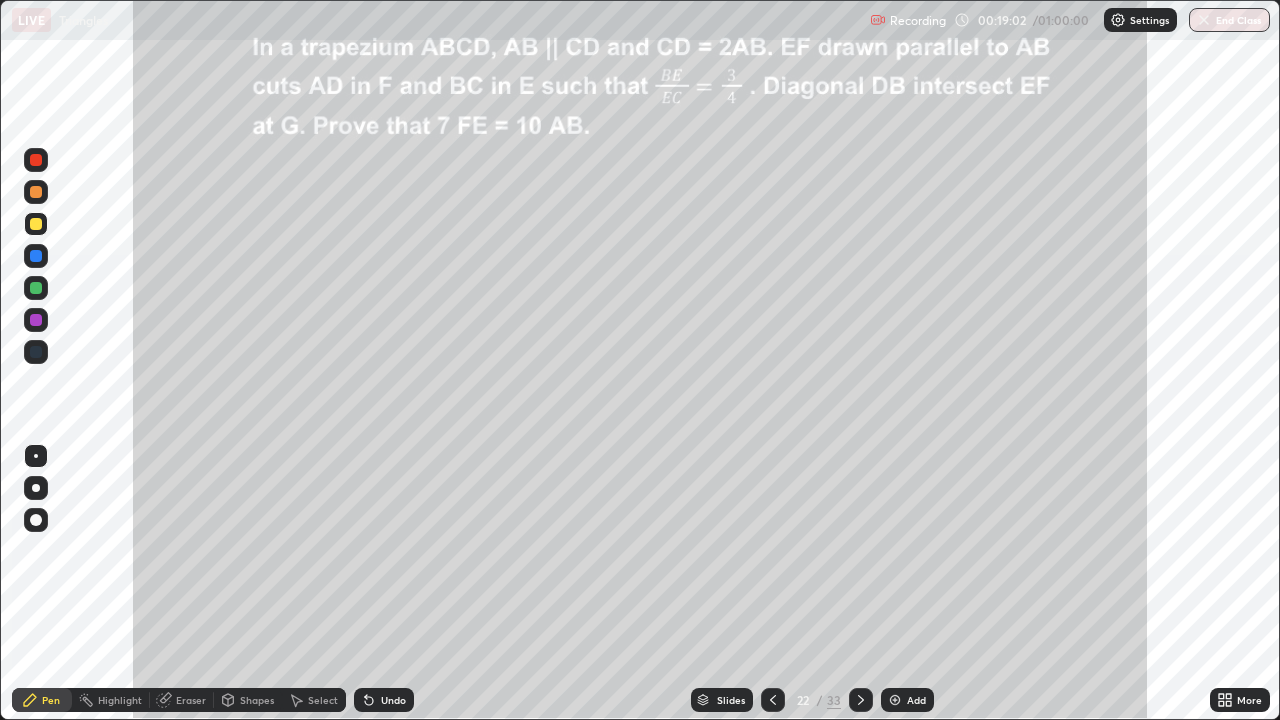 click at bounding box center [36, 224] 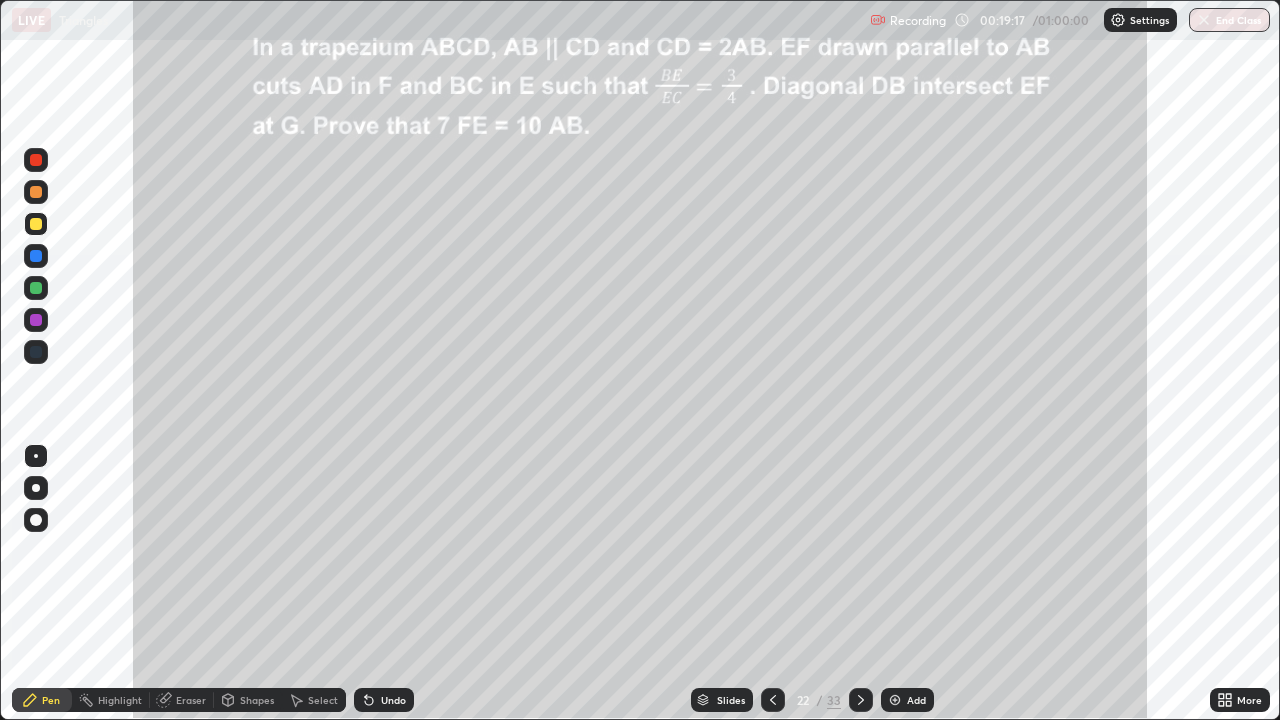 click at bounding box center [36, 192] 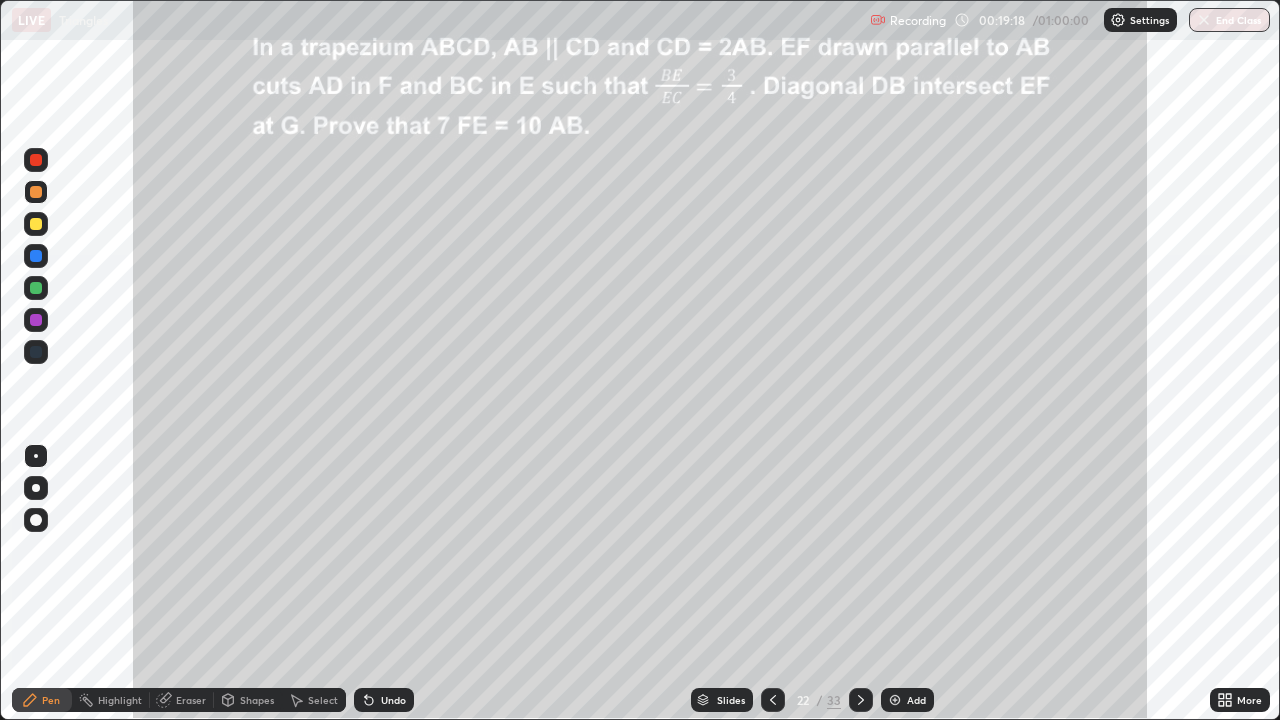click at bounding box center (36, 192) 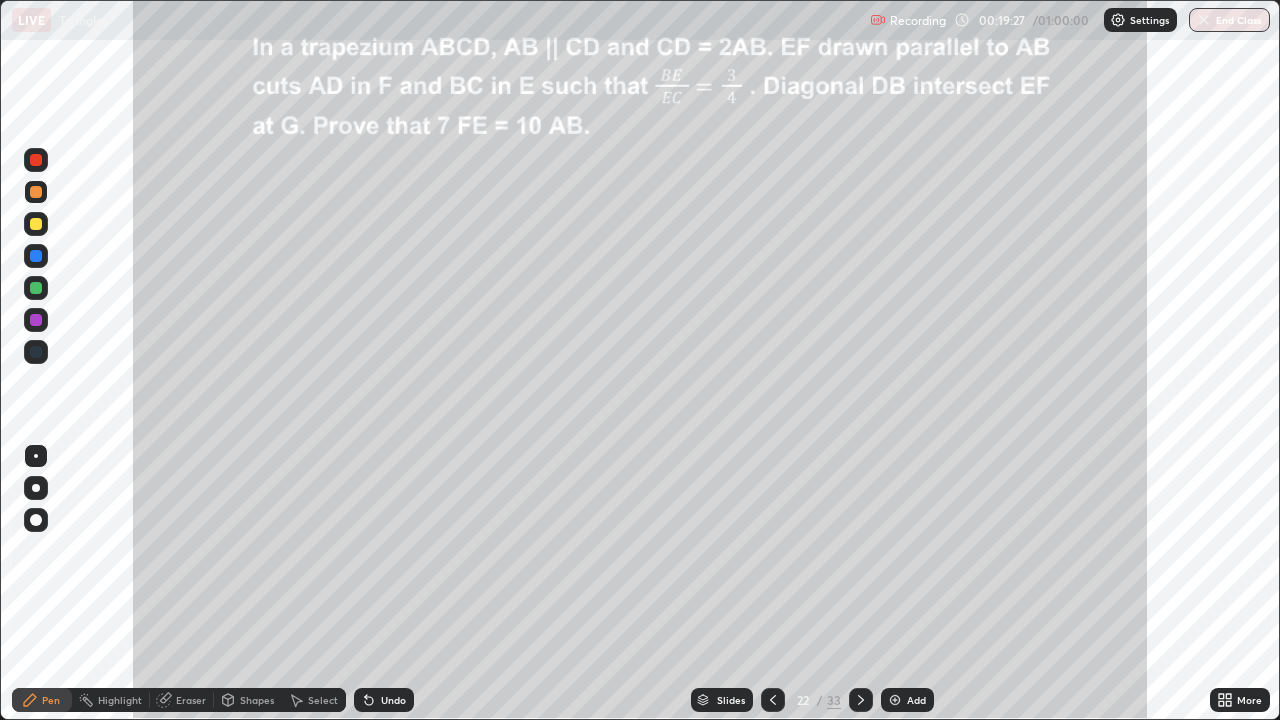 click on "Highlight" at bounding box center (120, 700) 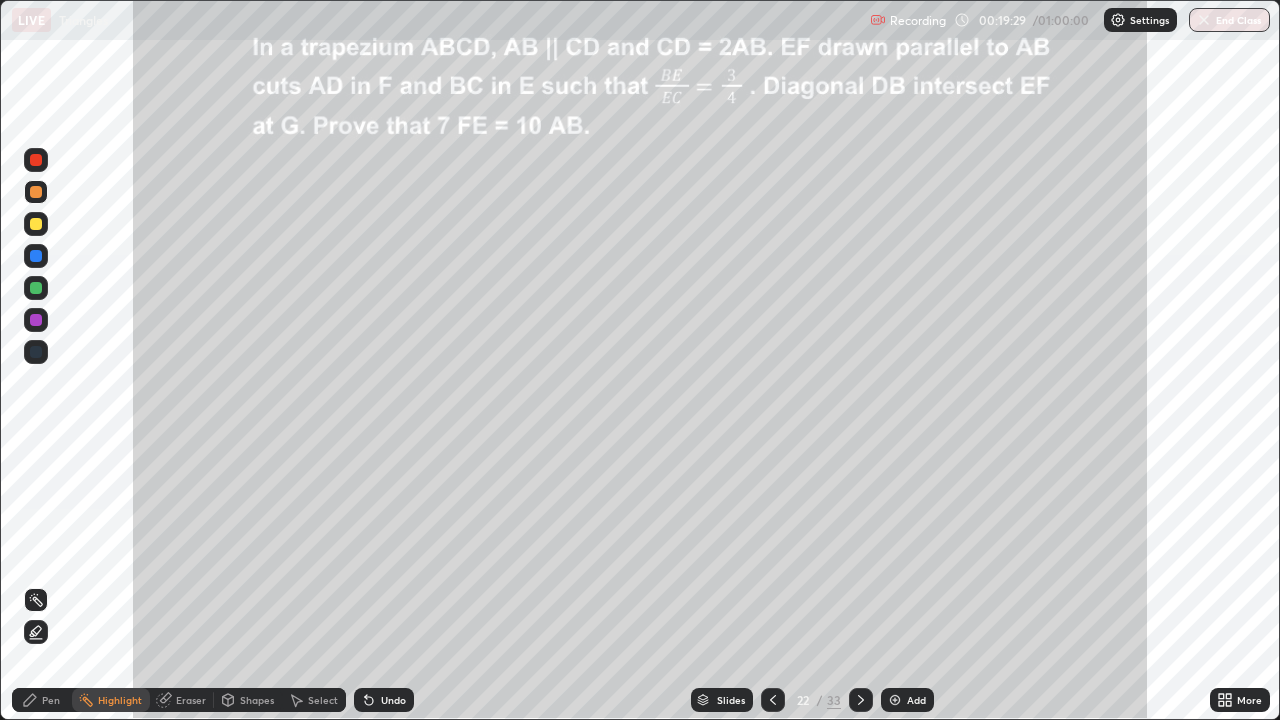 click on "Pen" at bounding box center [51, 700] 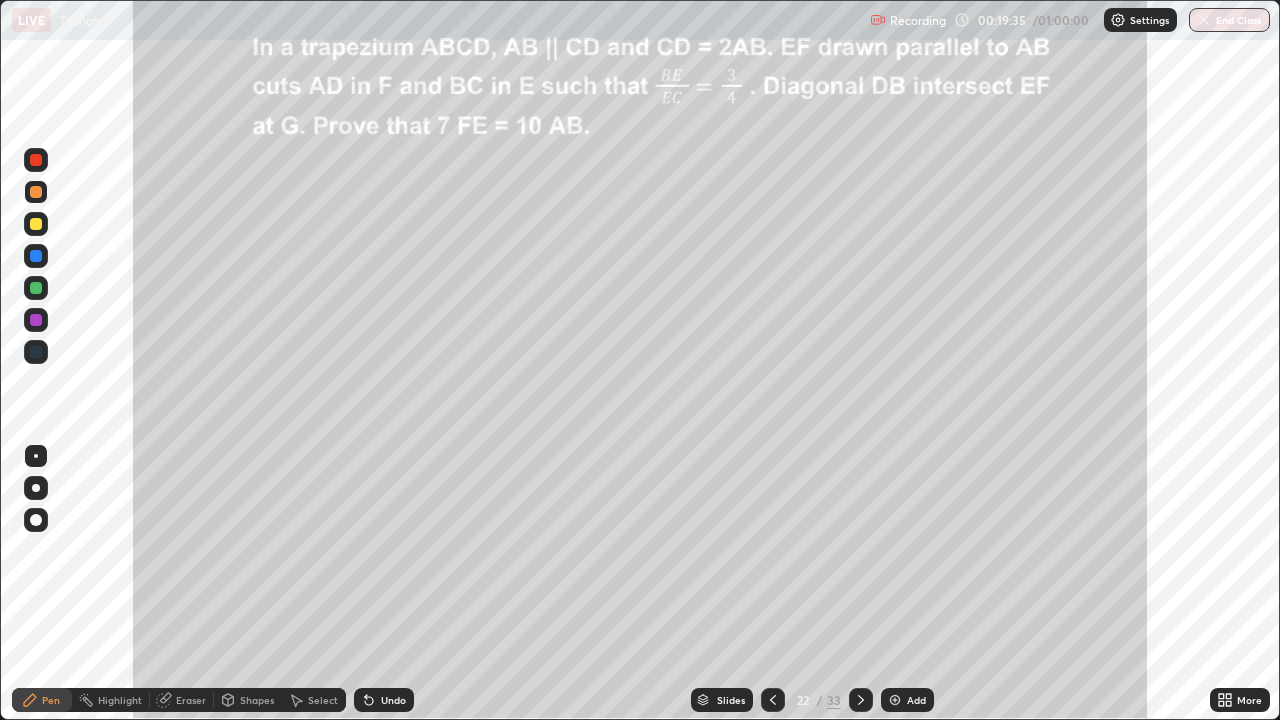 click on "Highlight" at bounding box center [120, 700] 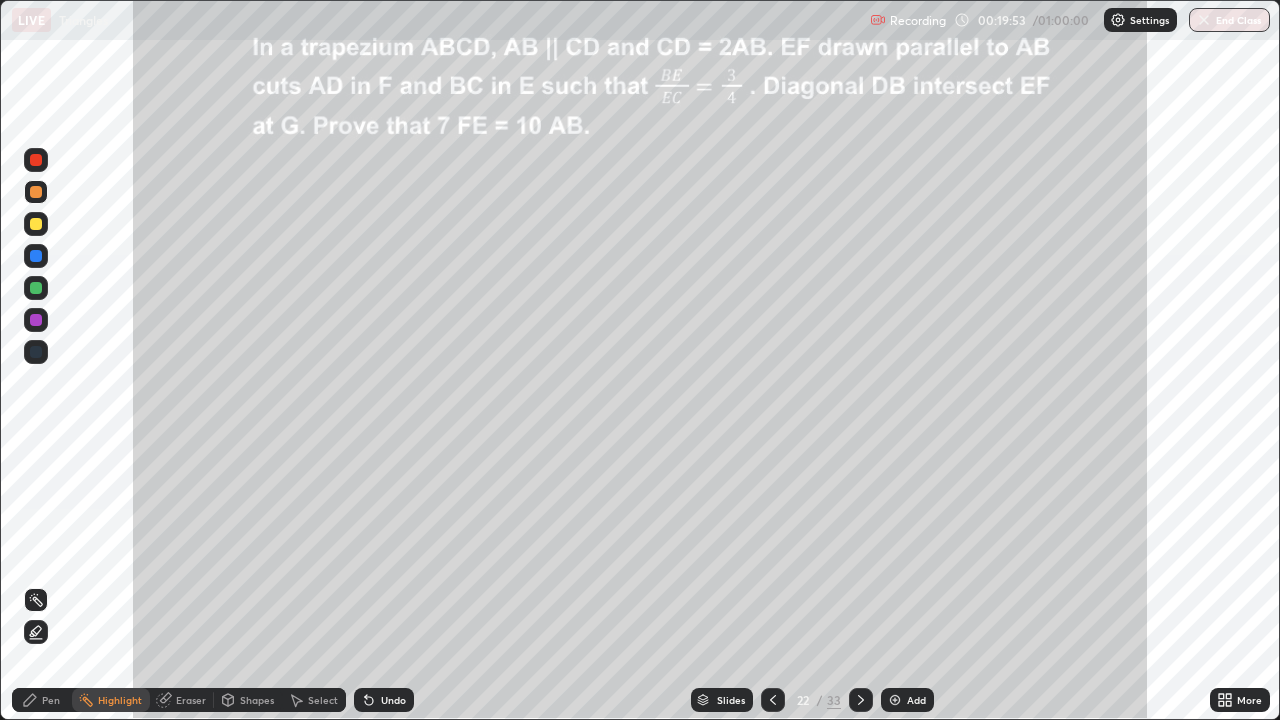 click 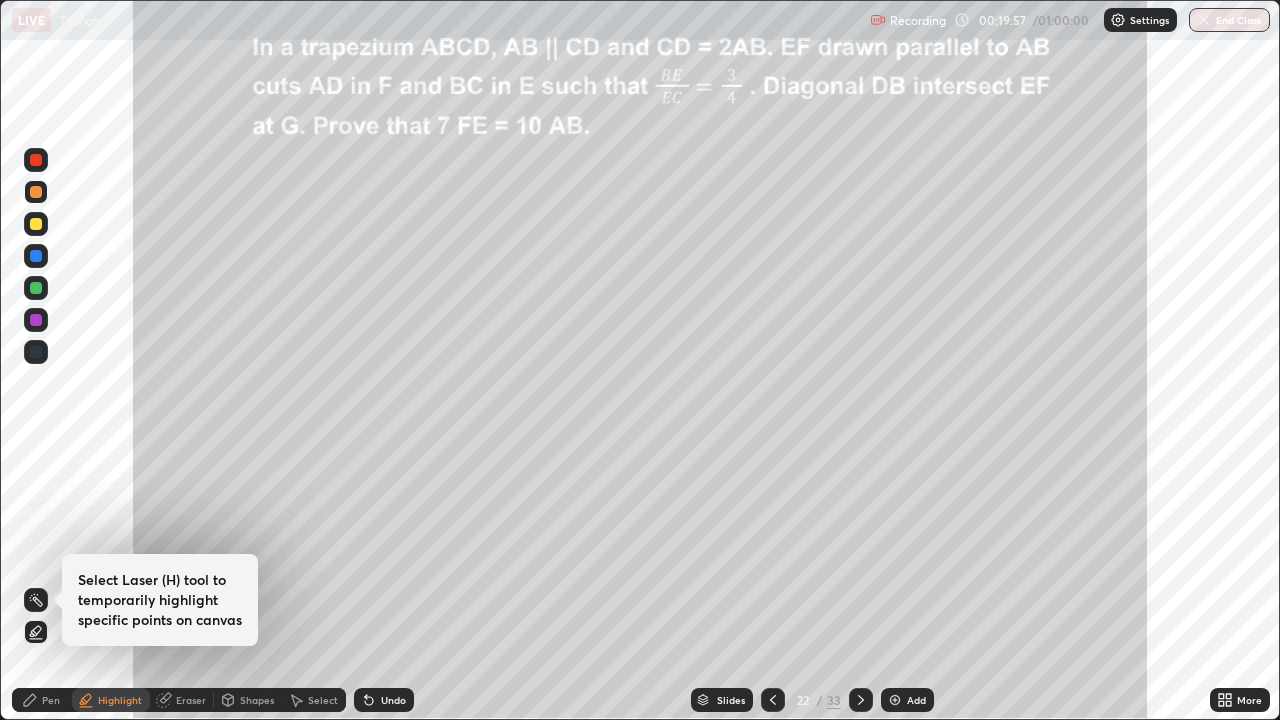 click 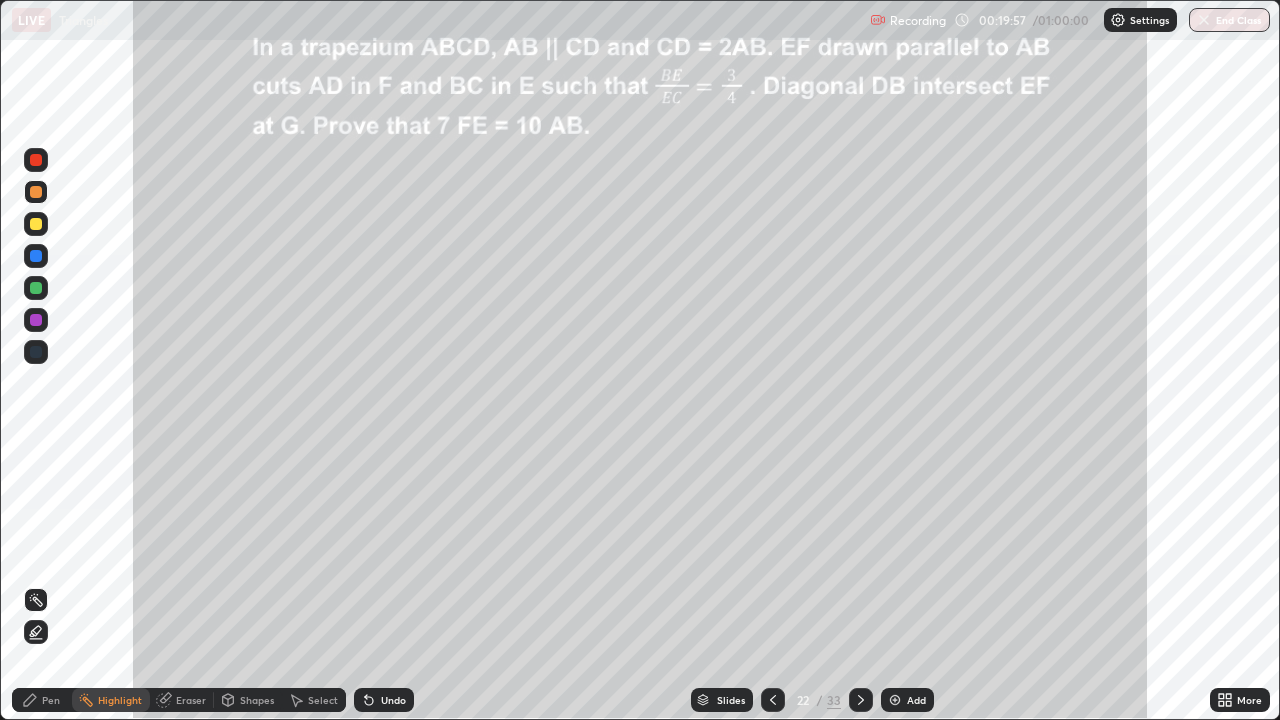 click on "Pen" at bounding box center [42, 700] 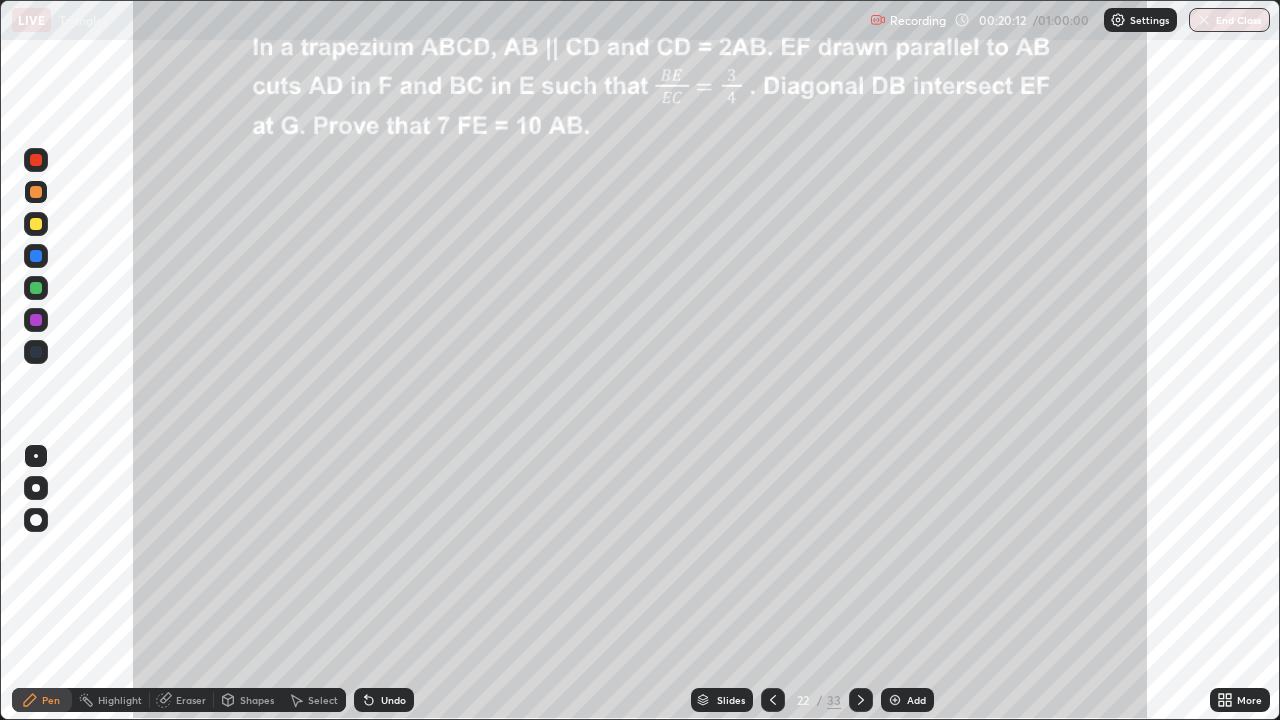 click at bounding box center (36, 192) 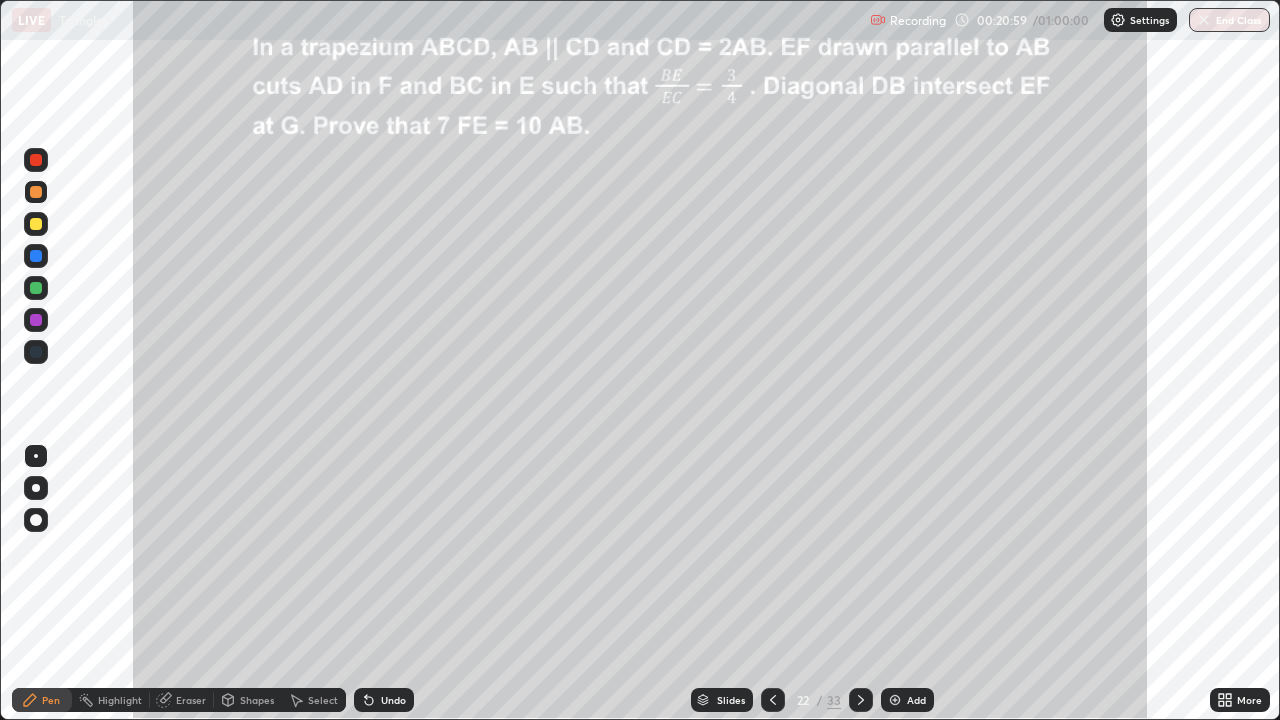 click at bounding box center [36, 288] 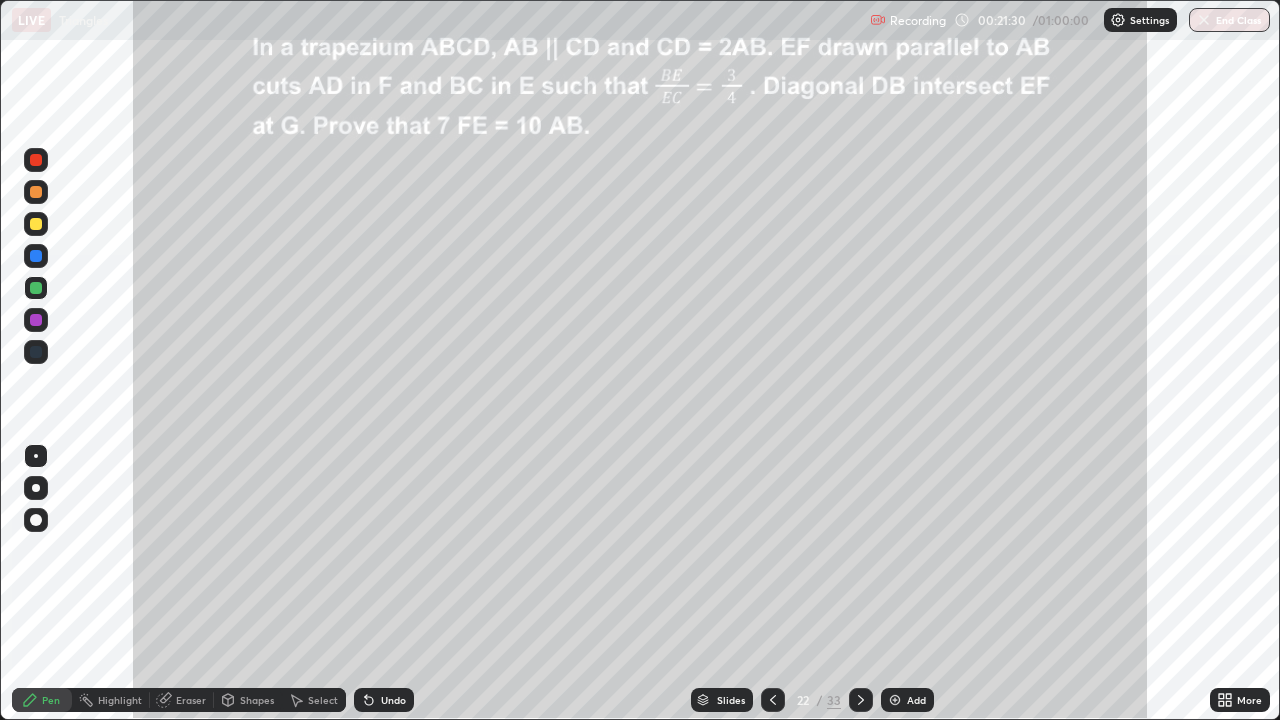 click on "Pen" at bounding box center [42, 700] 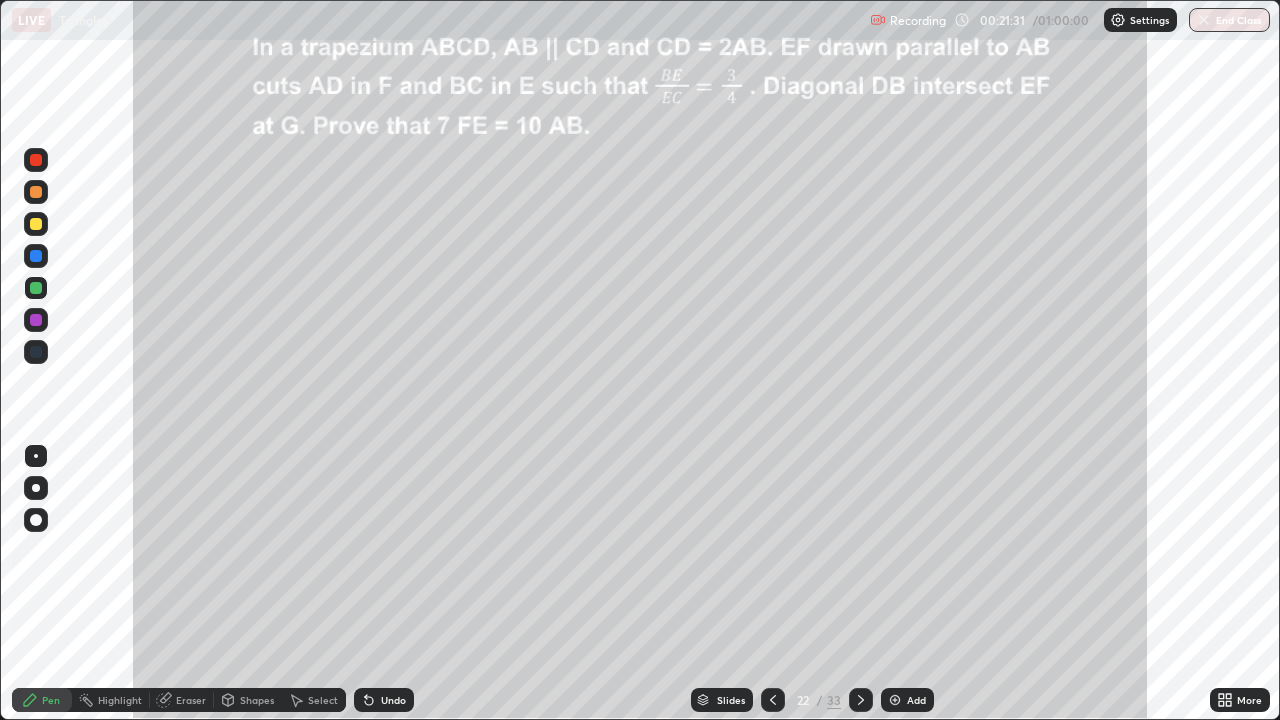 click at bounding box center [36, 224] 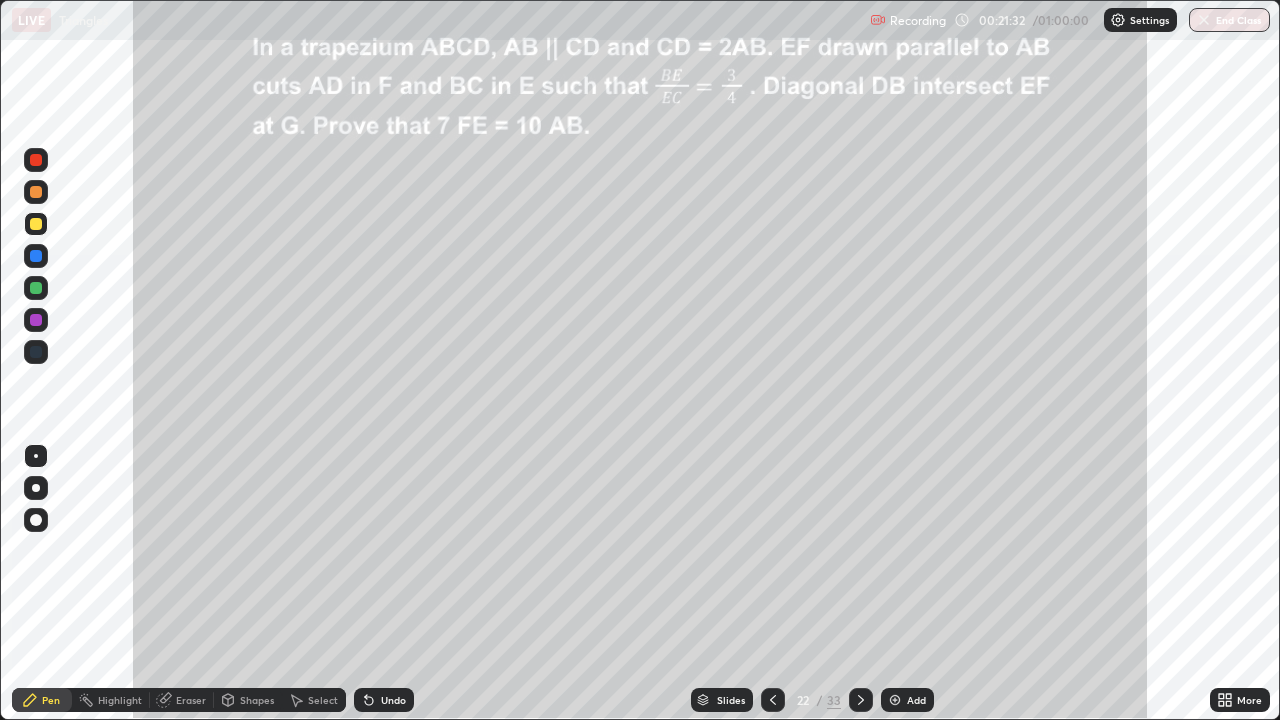 click at bounding box center [36, 288] 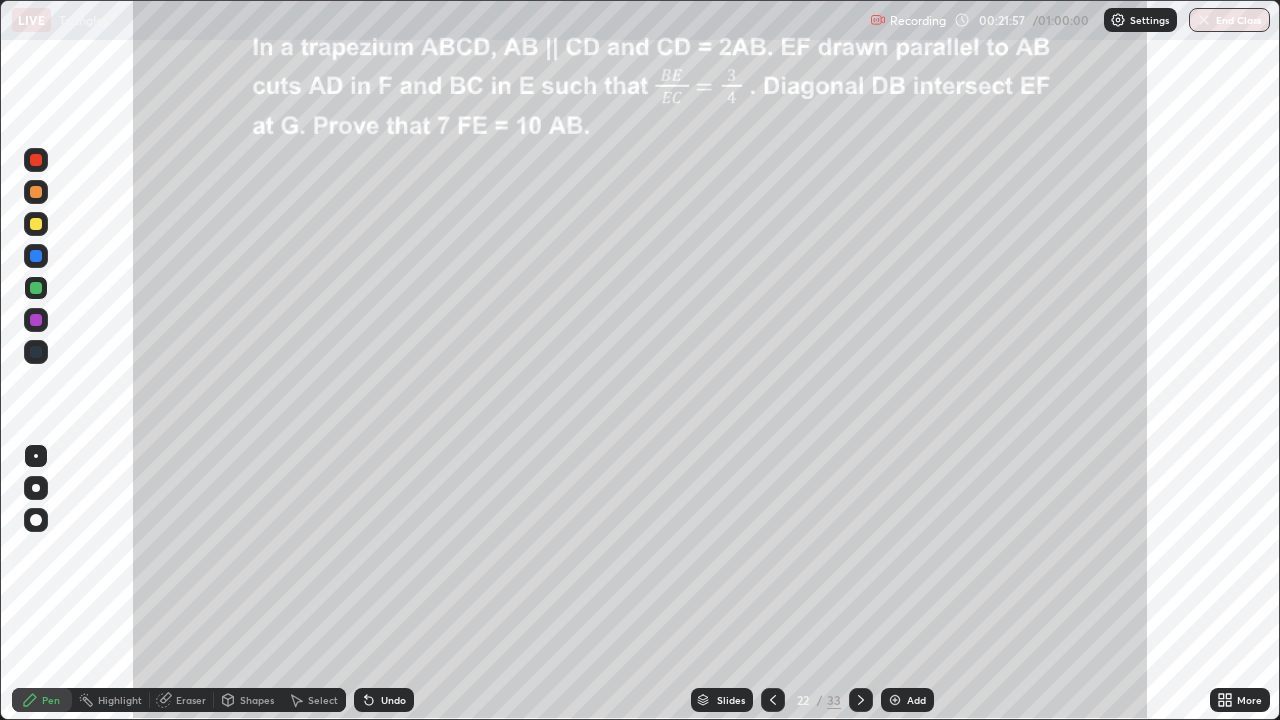 click on "Highlight" at bounding box center [120, 700] 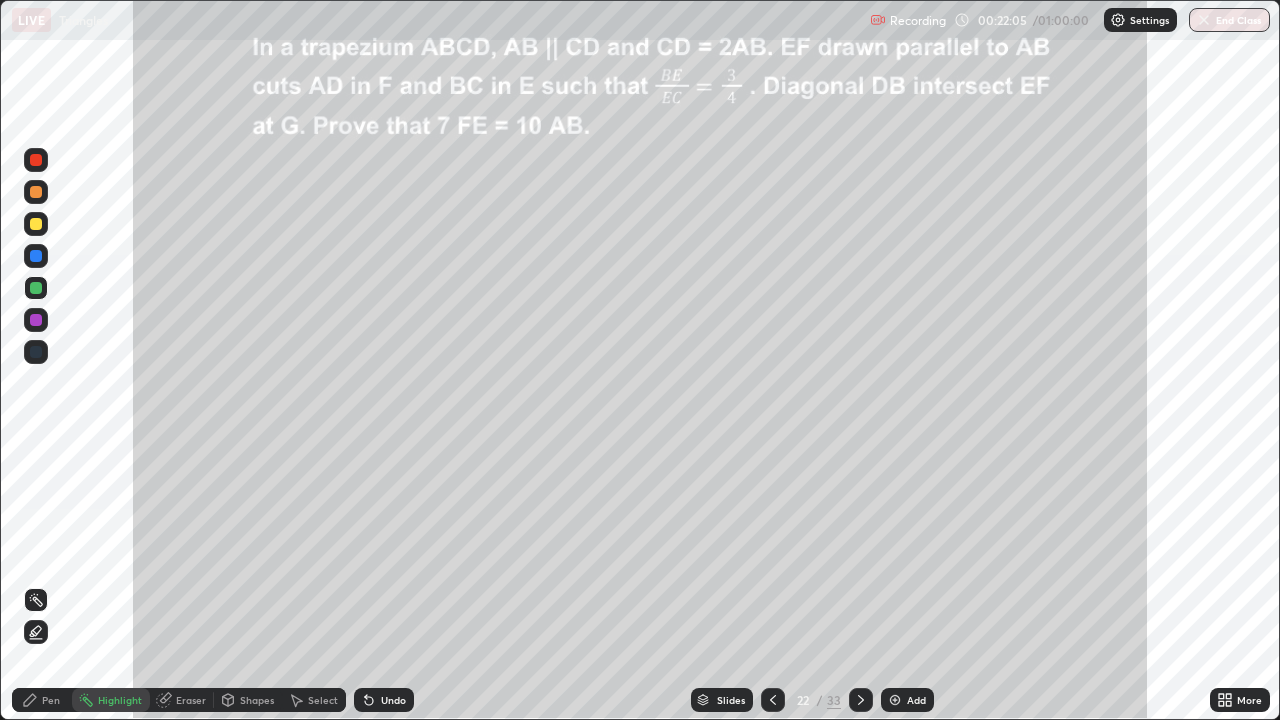 click on "Pen" at bounding box center (42, 700) 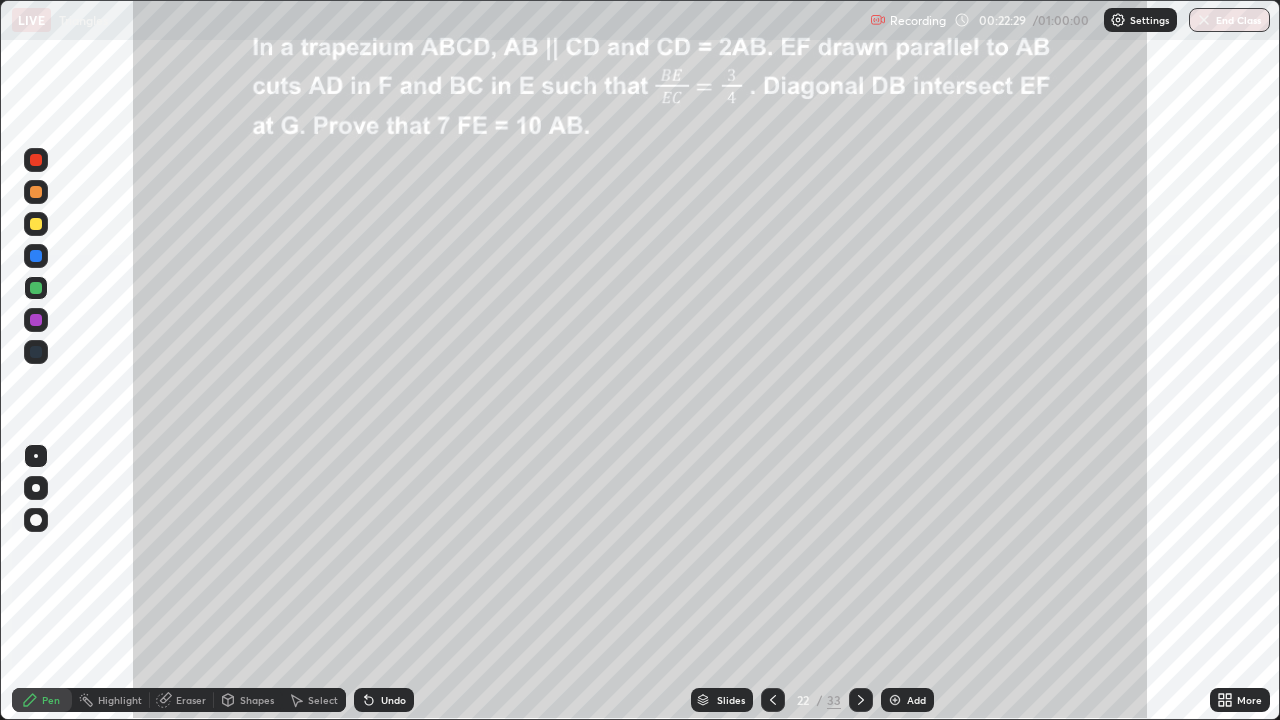 click at bounding box center (36, 320) 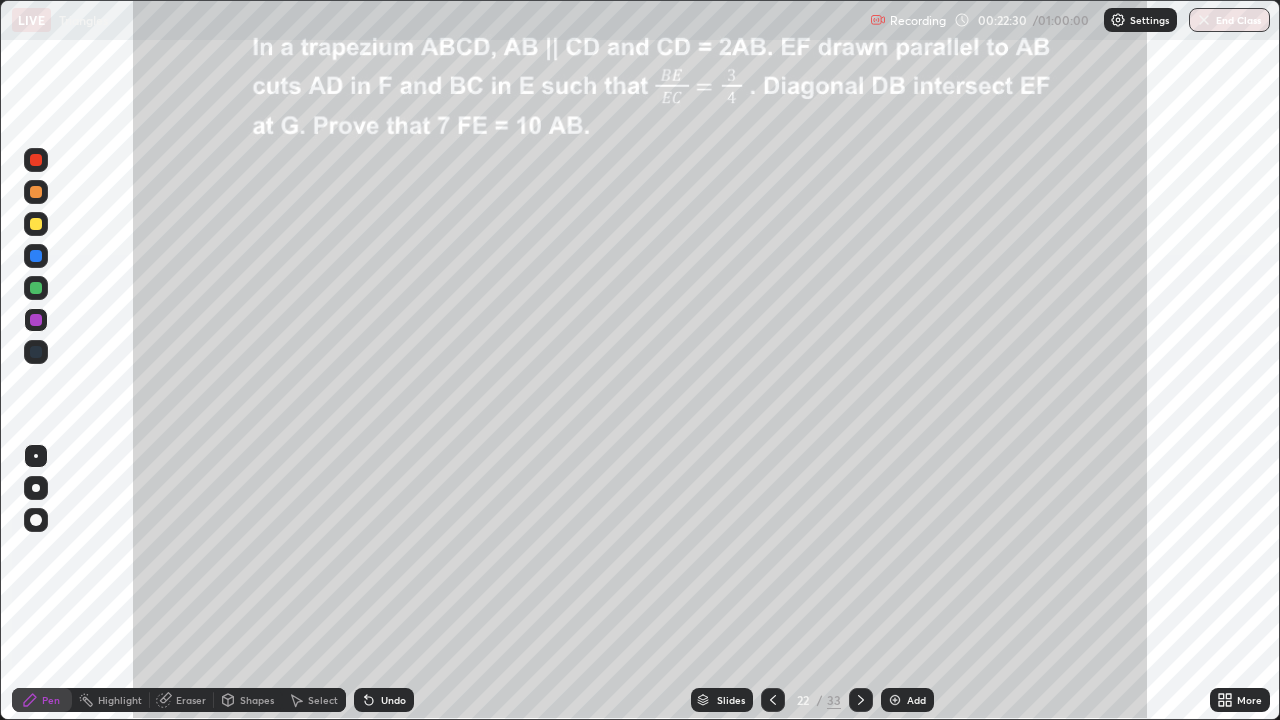 click on "Highlight" at bounding box center (120, 700) 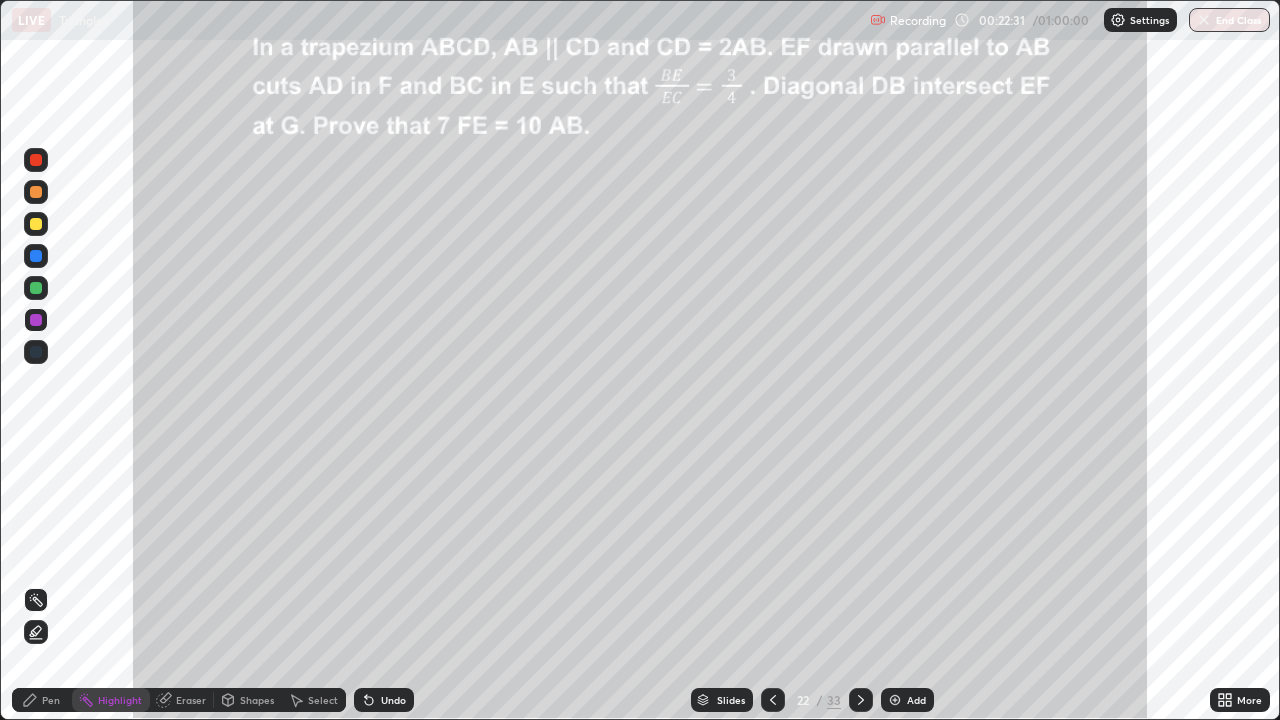 click 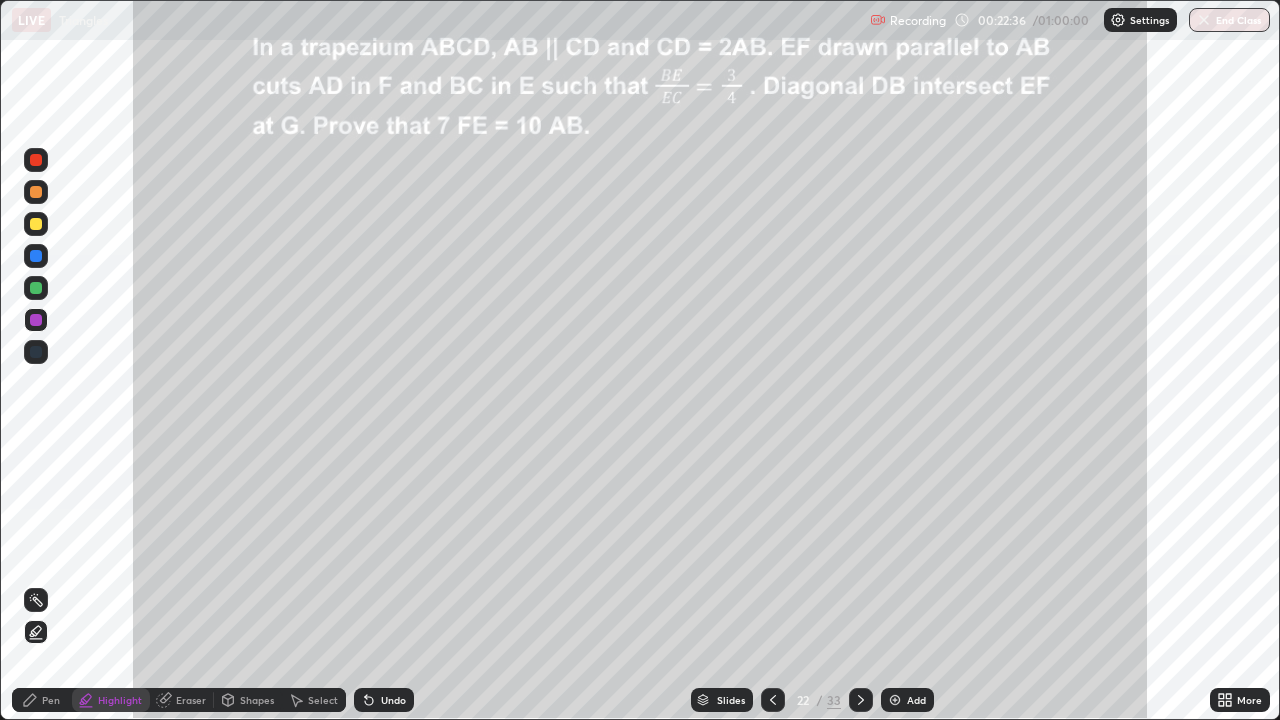 click on "Pen" at bounding box center [42, 700] 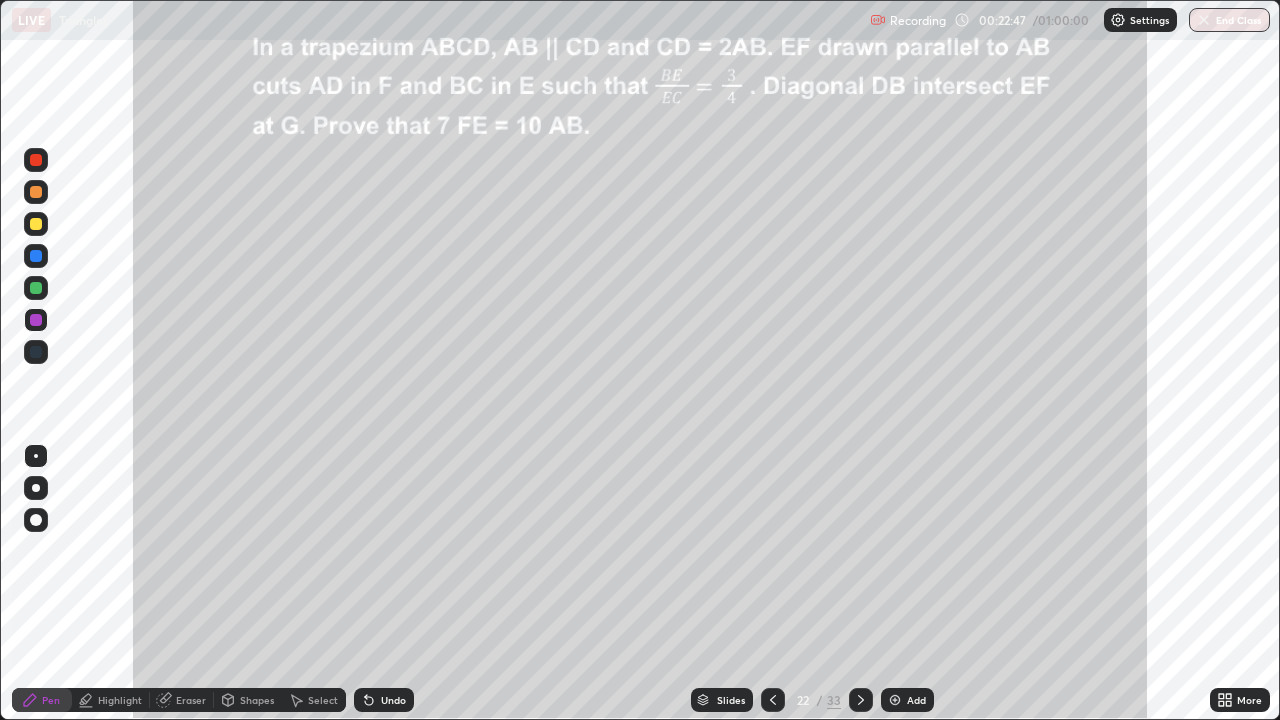 click on "Undo" at bounding box center [393, 700] 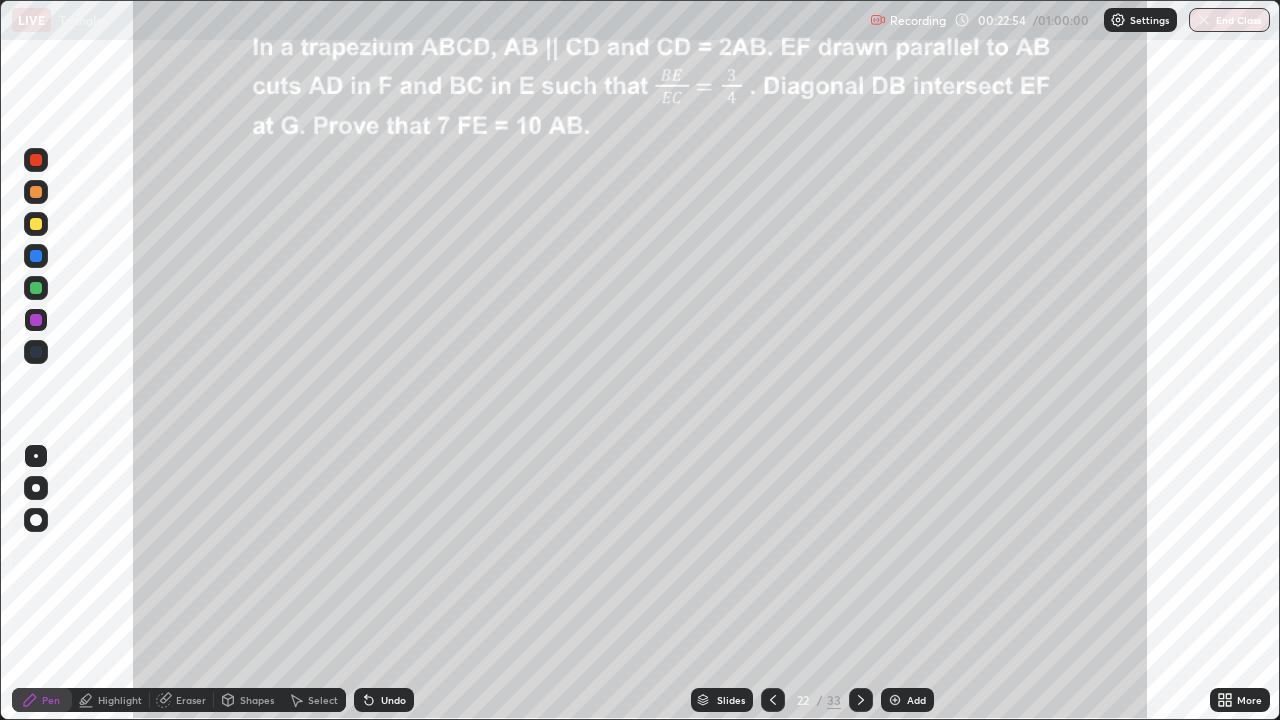 click on "Eraser" at bounding box center (191, 700) 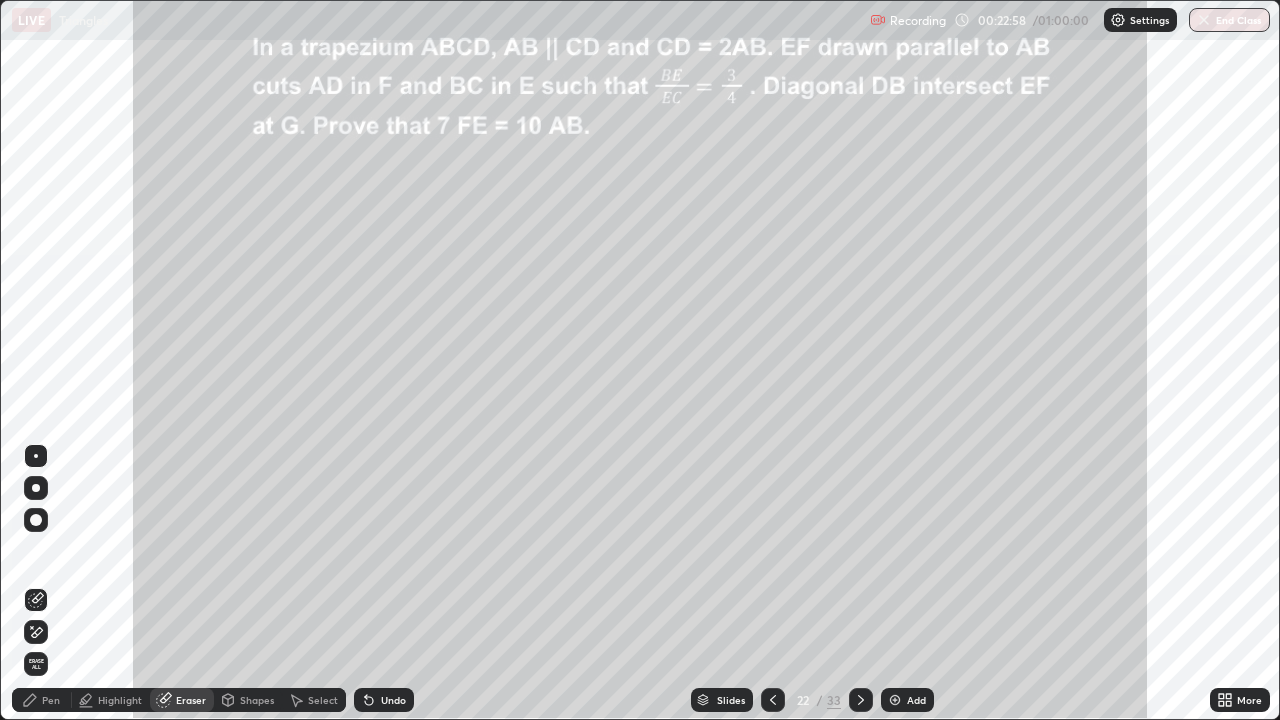 click on "Pen" at bounding box center [42, 700] 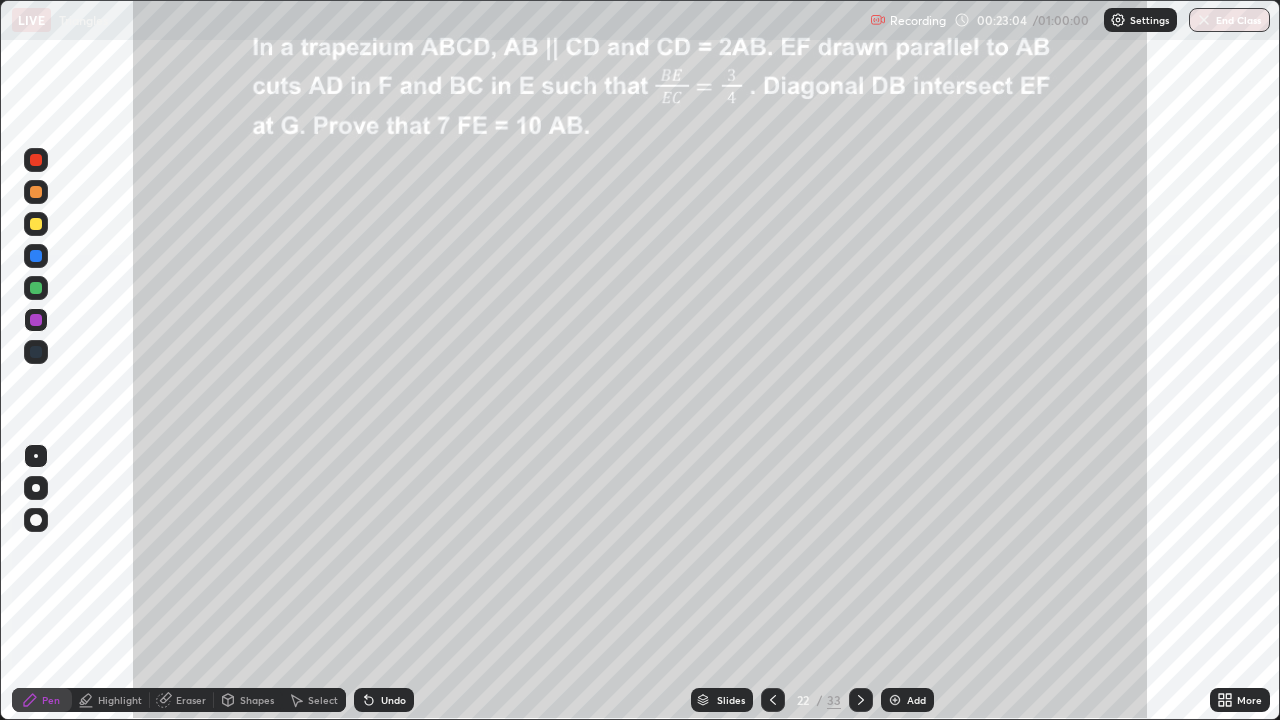 click on "Eraser" at bounding box center [182, 700] 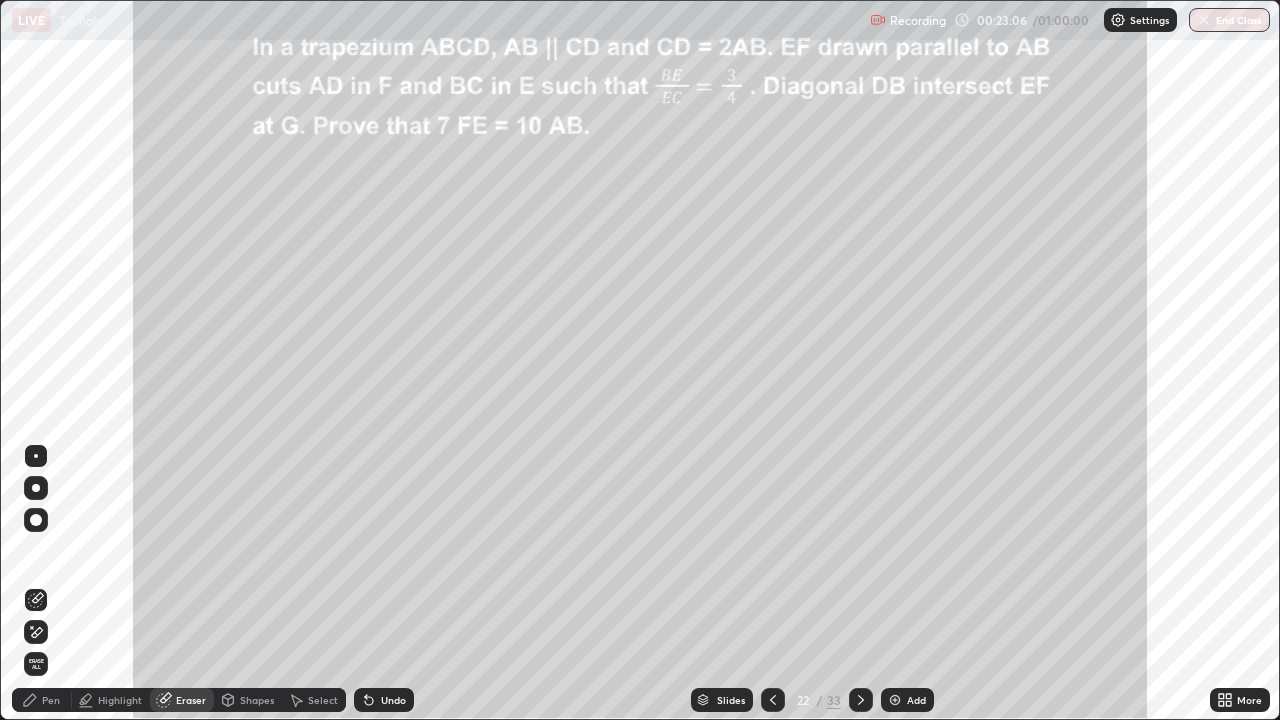 click 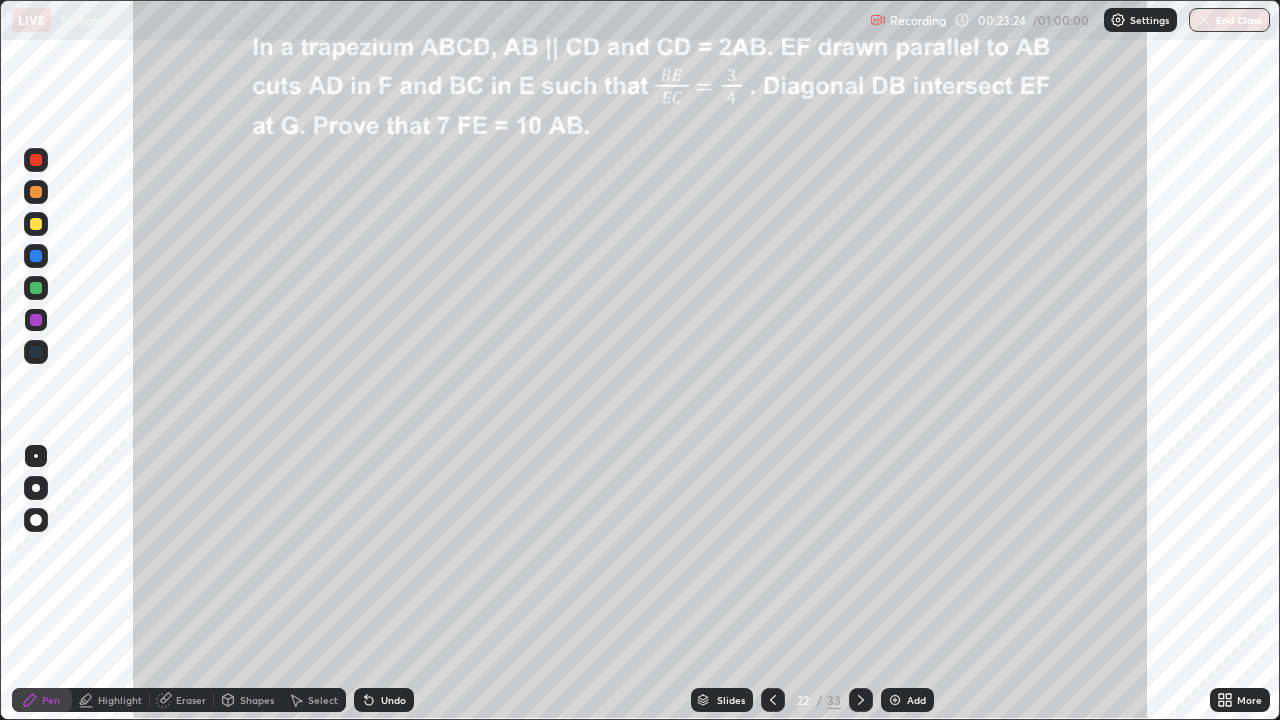 click at bounding box center (36, 288) 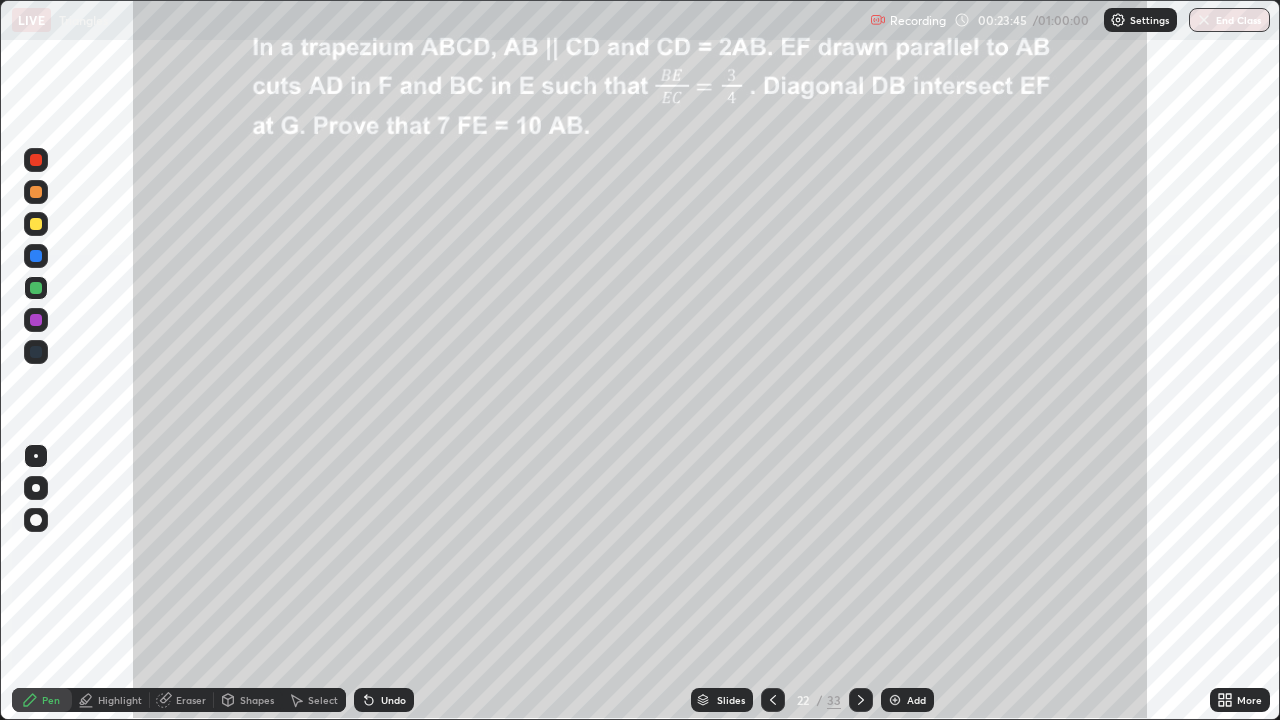 click at bounding box center [36, 352] 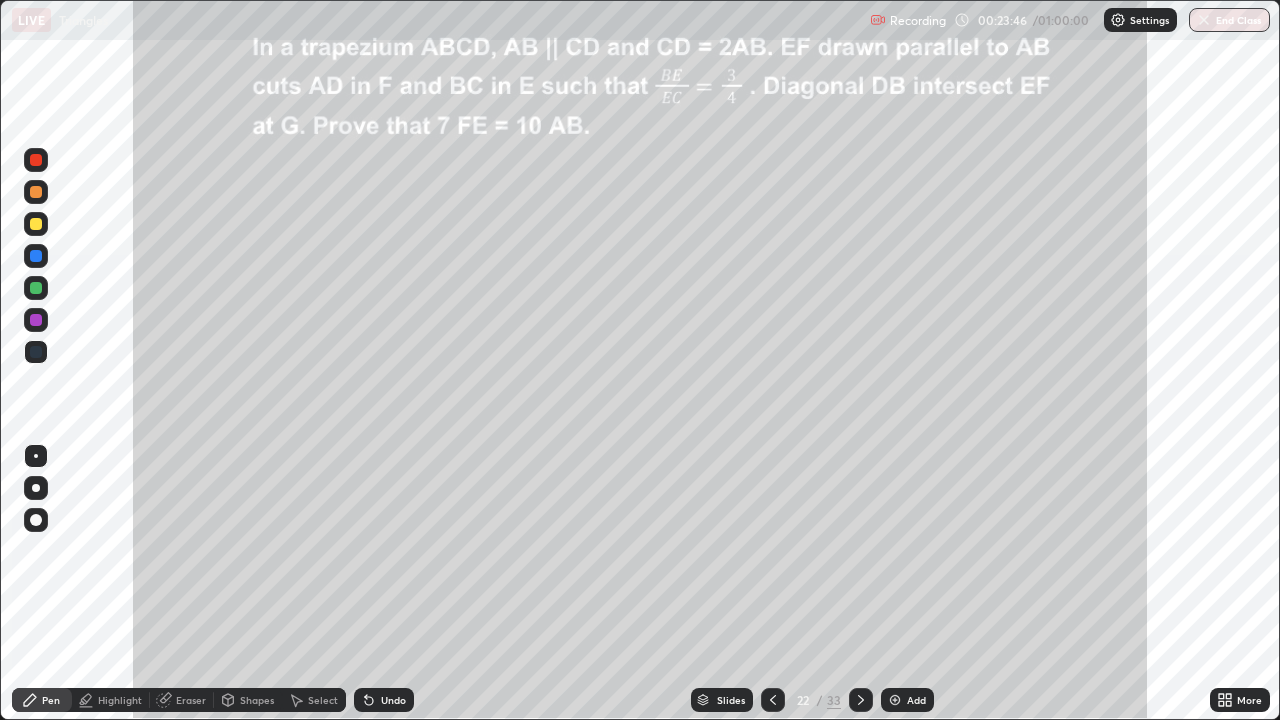 click at bounding box center (36, 192) 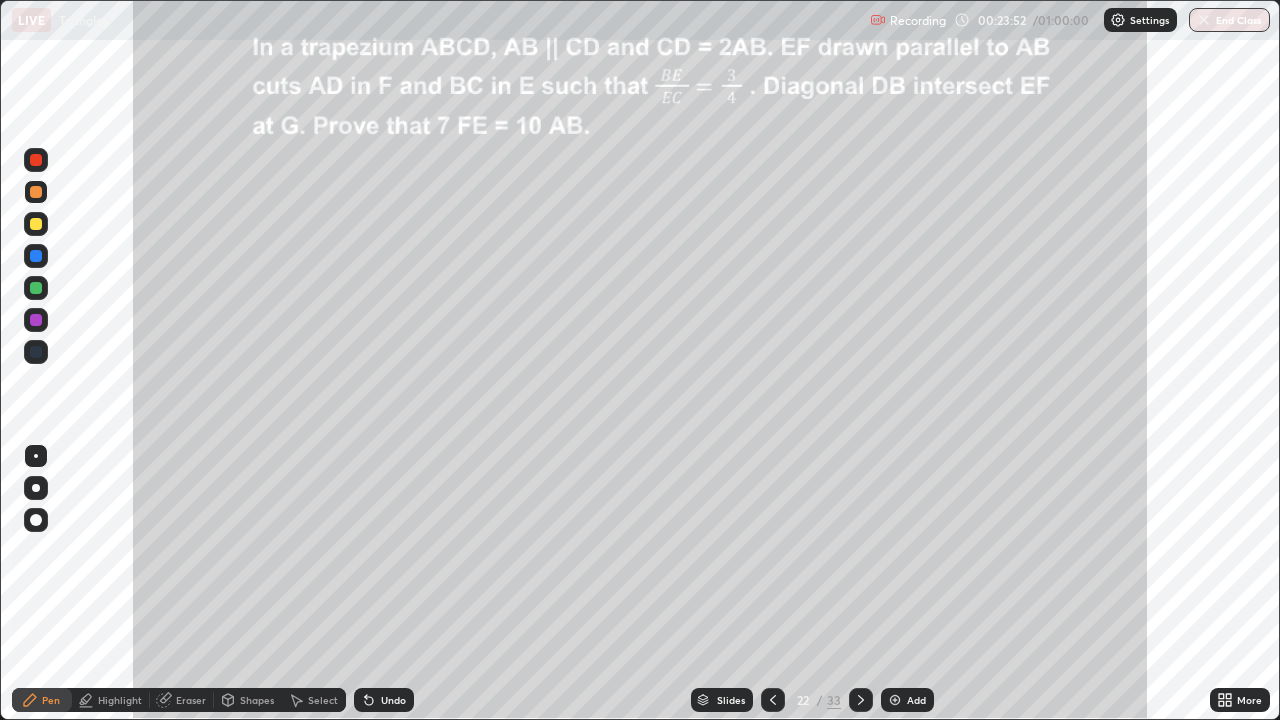 click at bounding box center [36, 320] 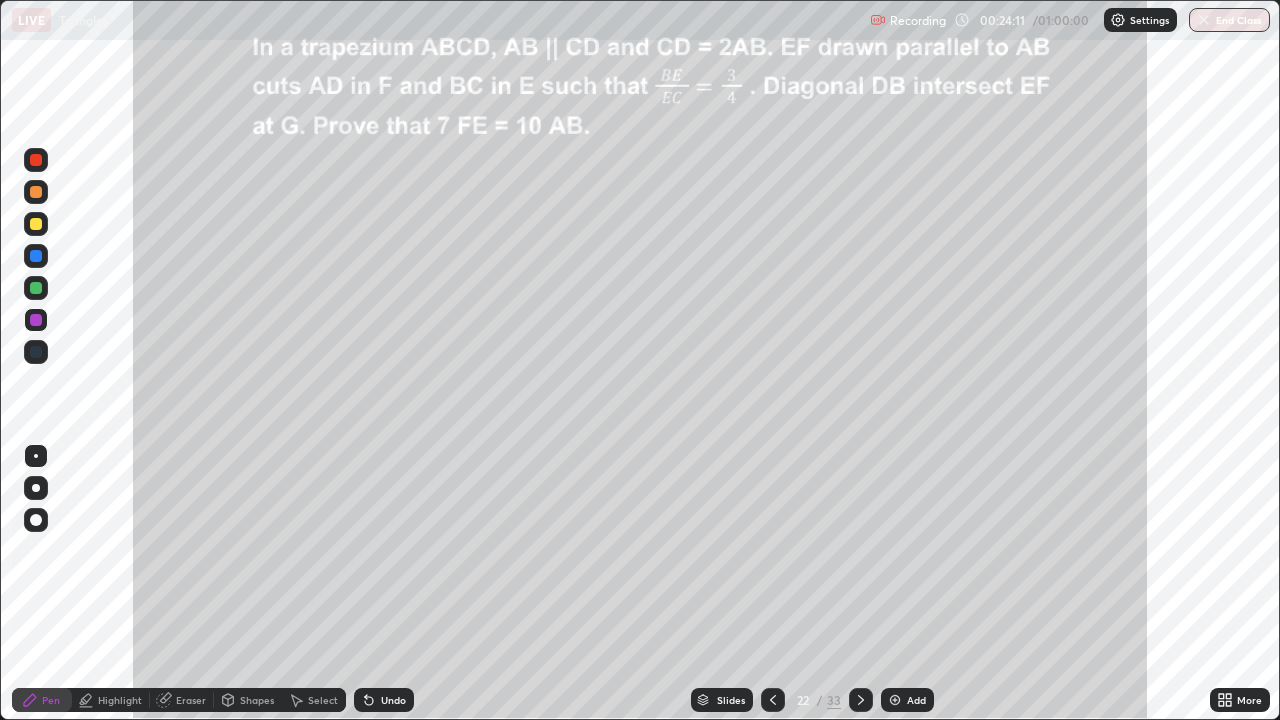 click on "Highlight" at bounding box center [120, 700] 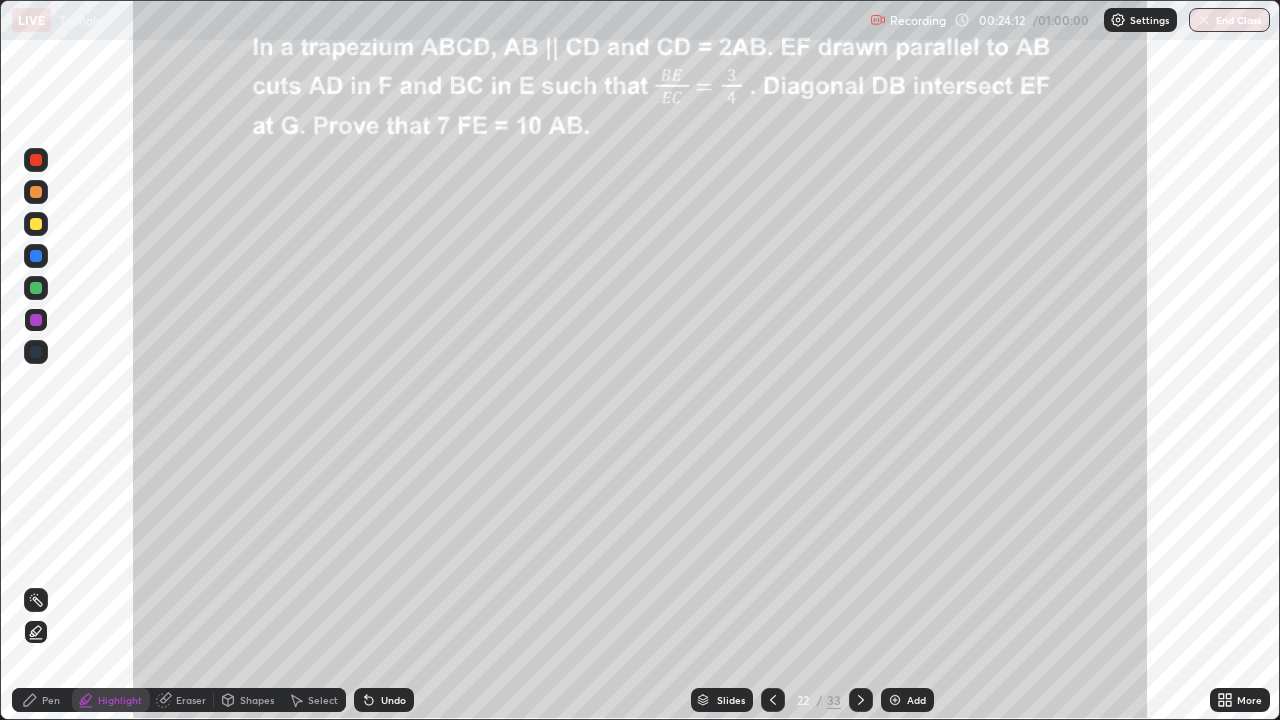 click 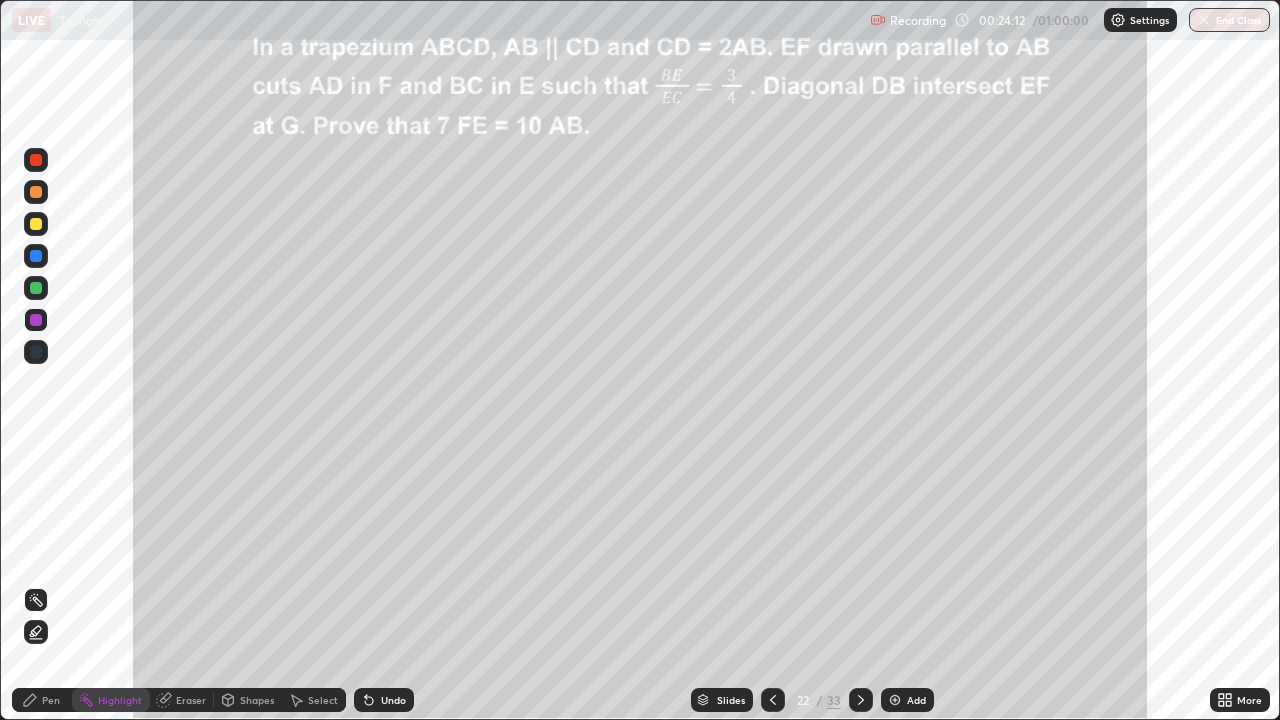 click 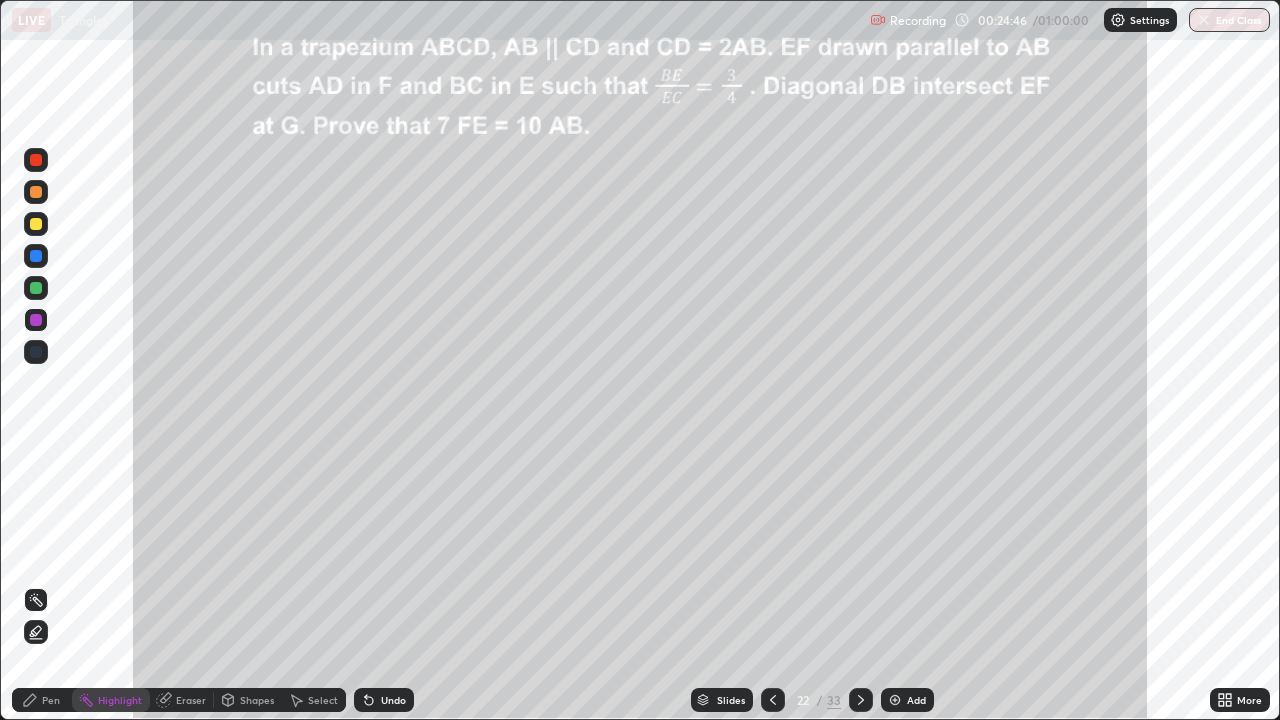click on "Pen" at bounding box center [42, 700] 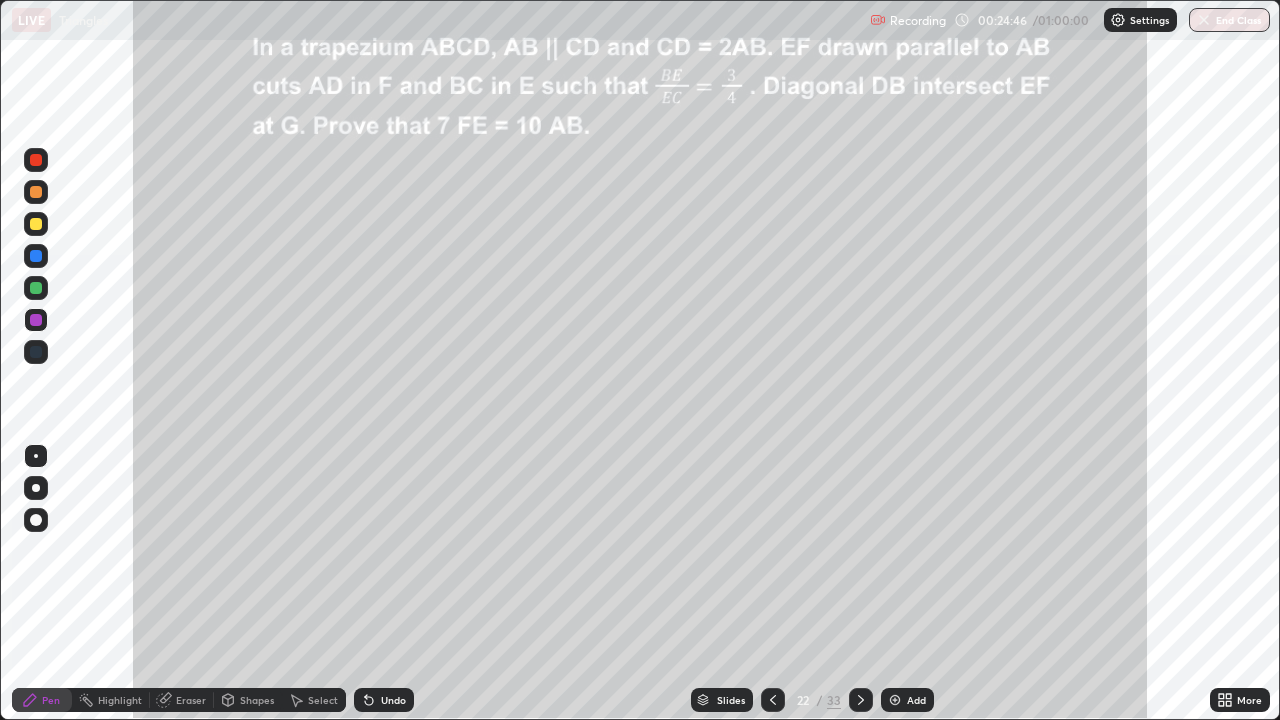 click at bounding box center [36, 224] 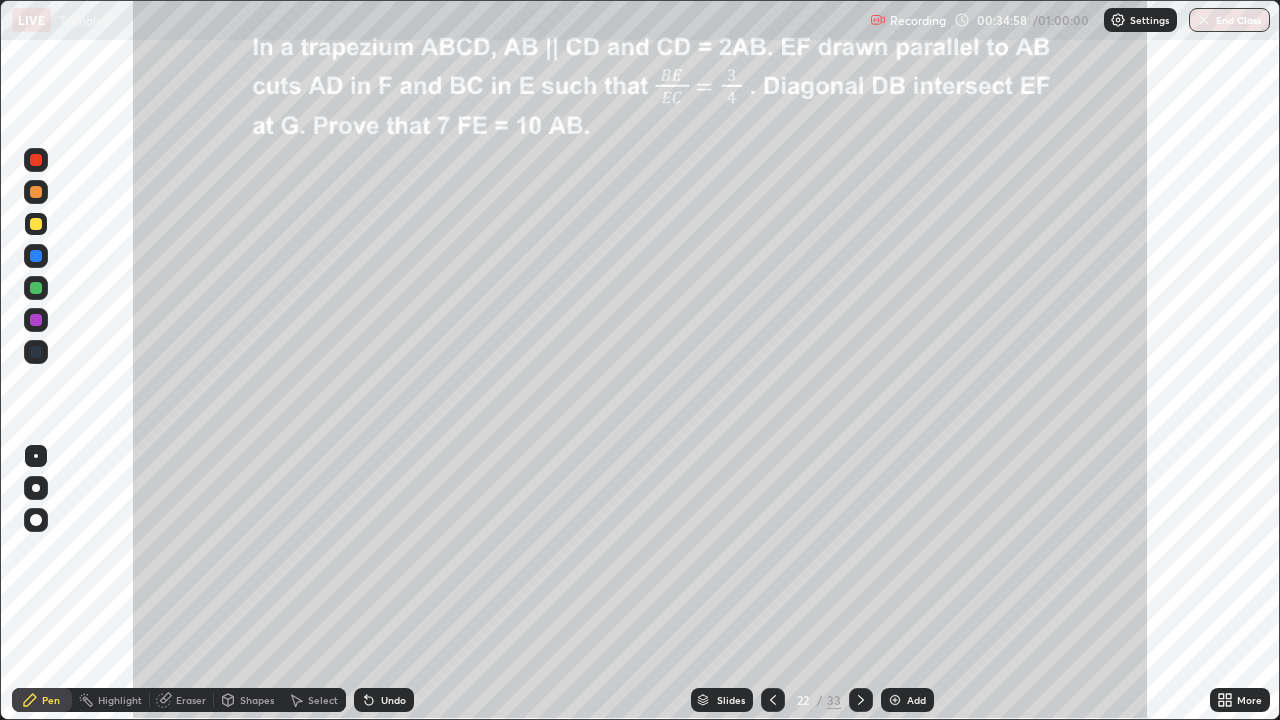 click 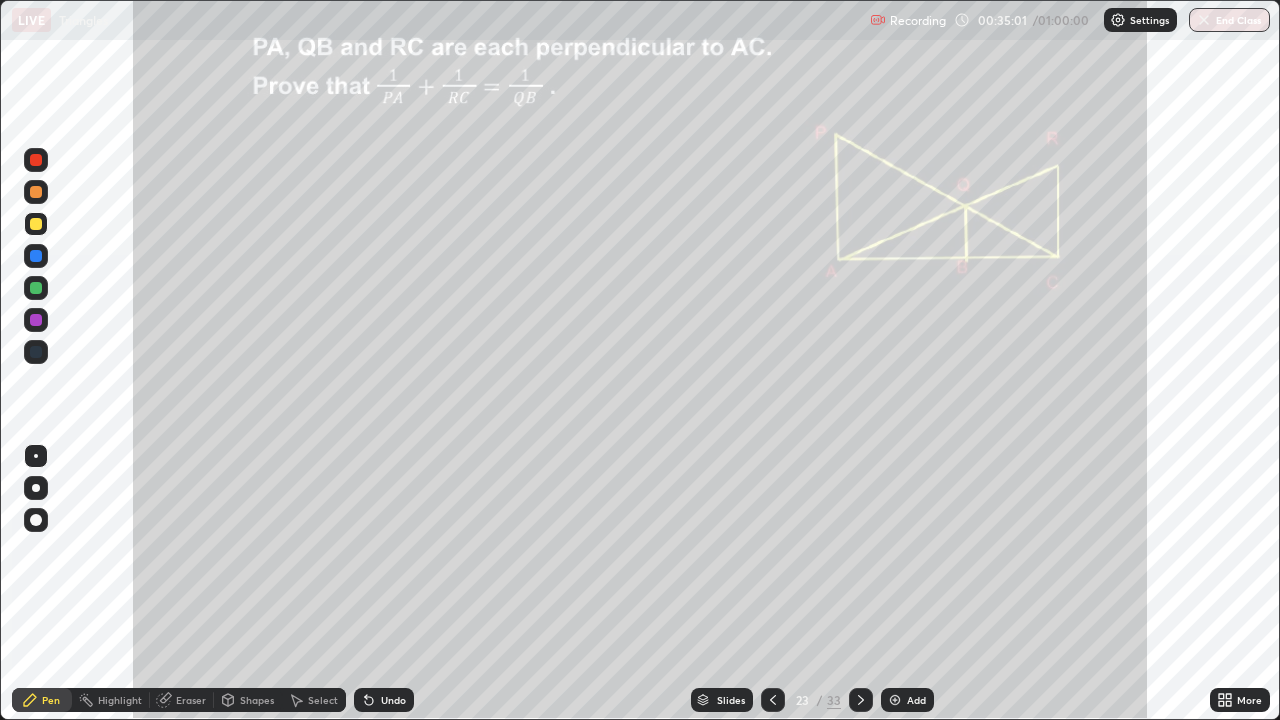 click at bounding box center (36, 160) 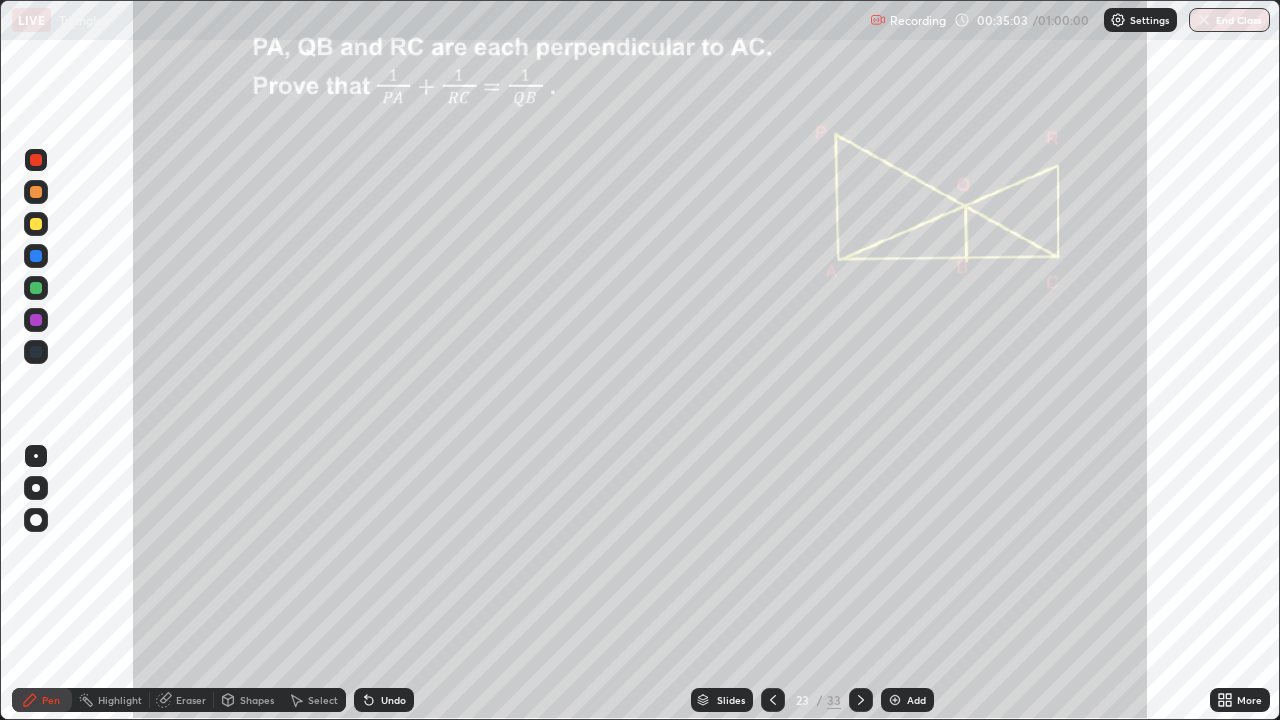 click at bounding box center [36, 224] 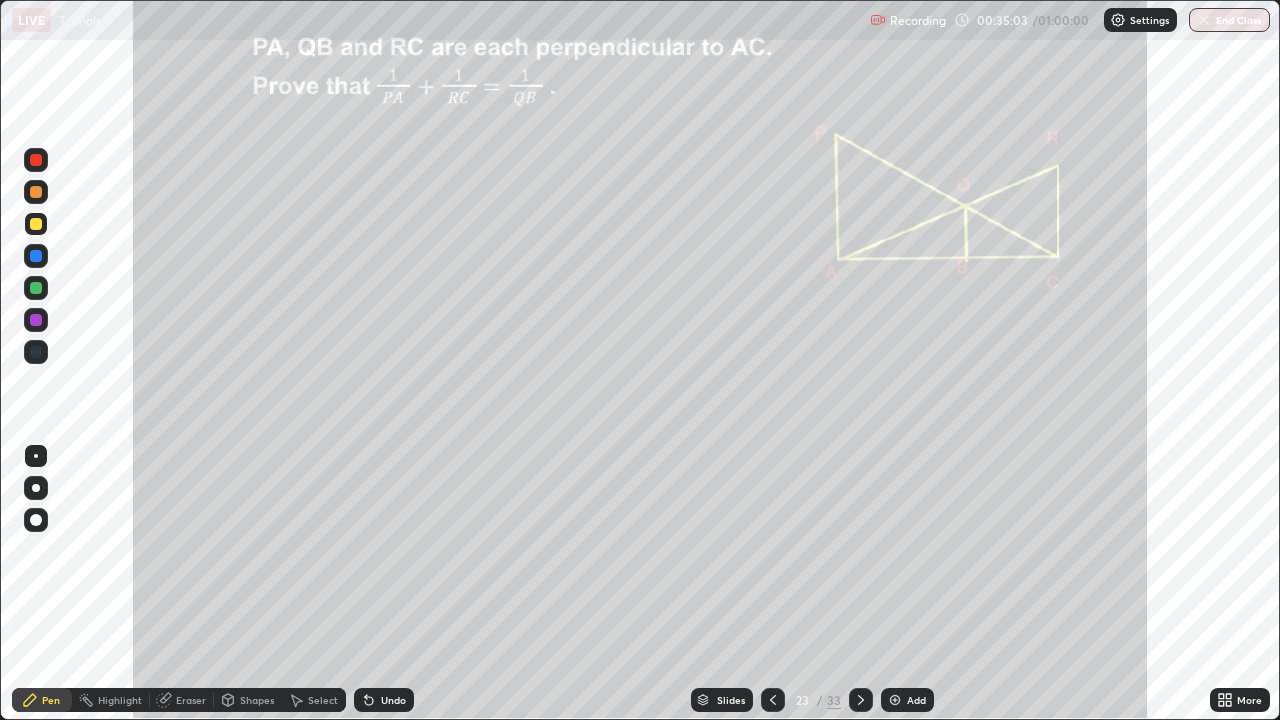 click at bounding box center (36, 224) 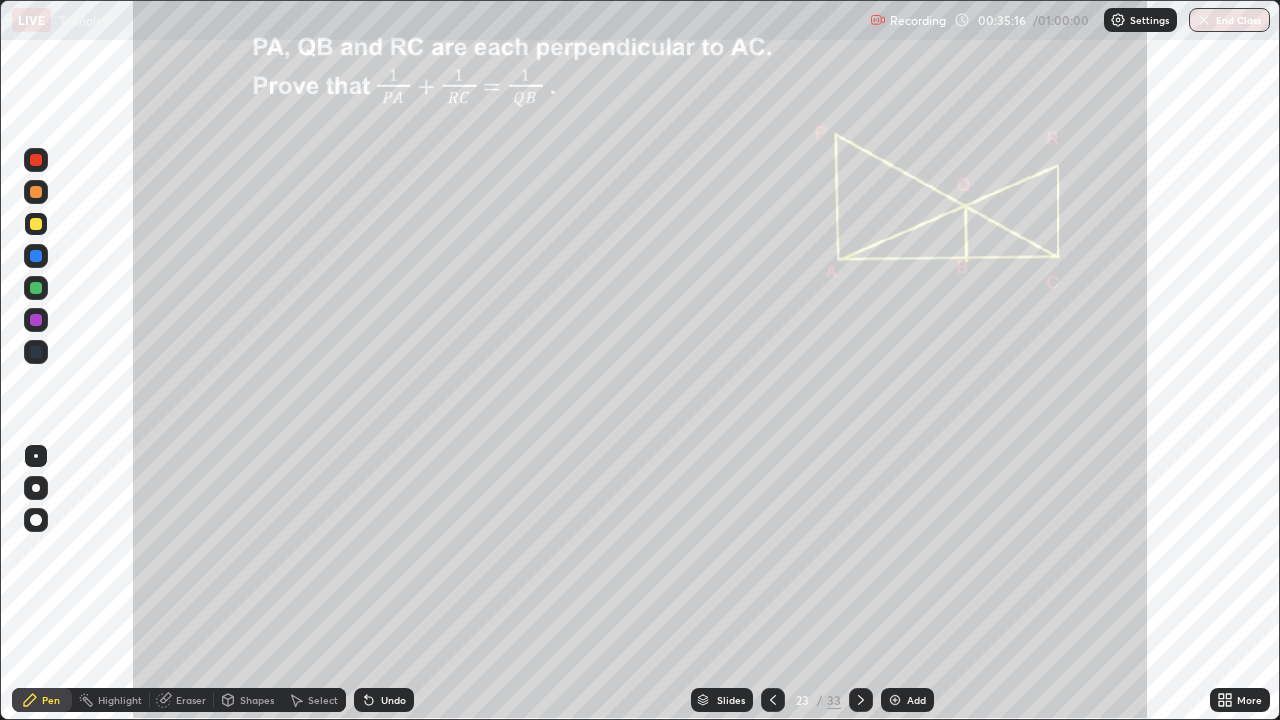 click on "Pen" at bounding box center (51, 700) 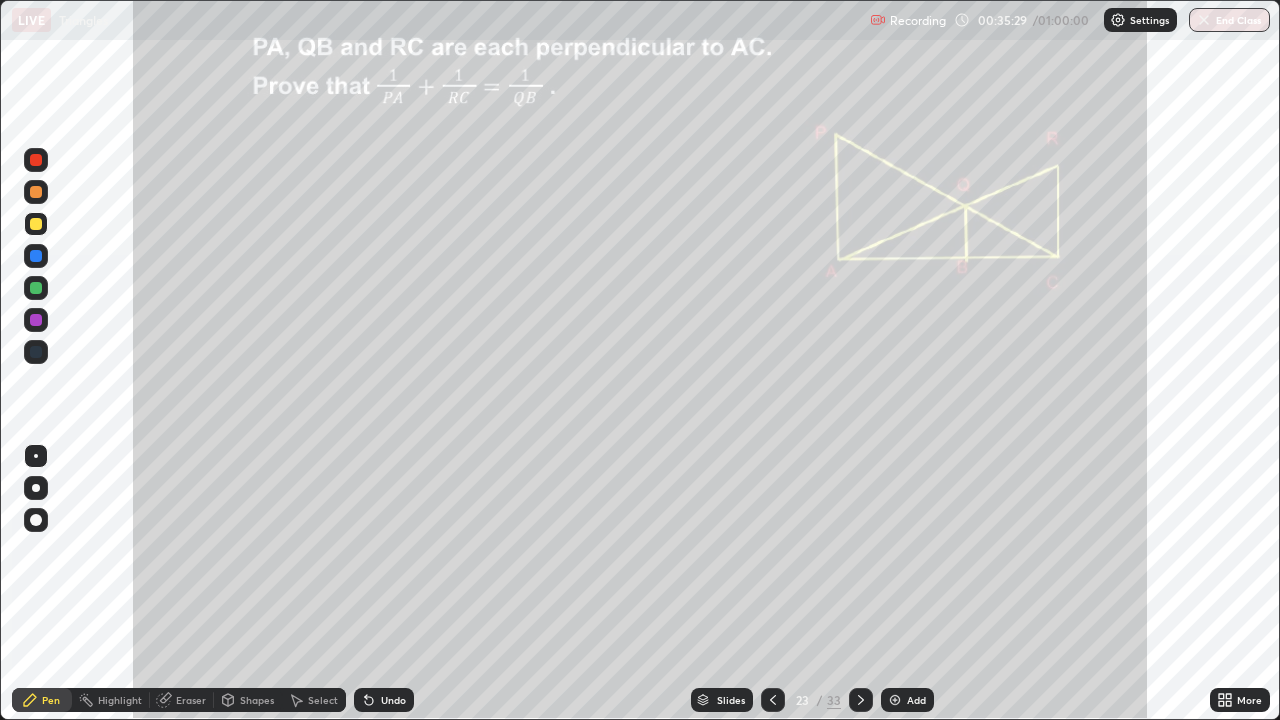 click at bounding box center (36, 192) 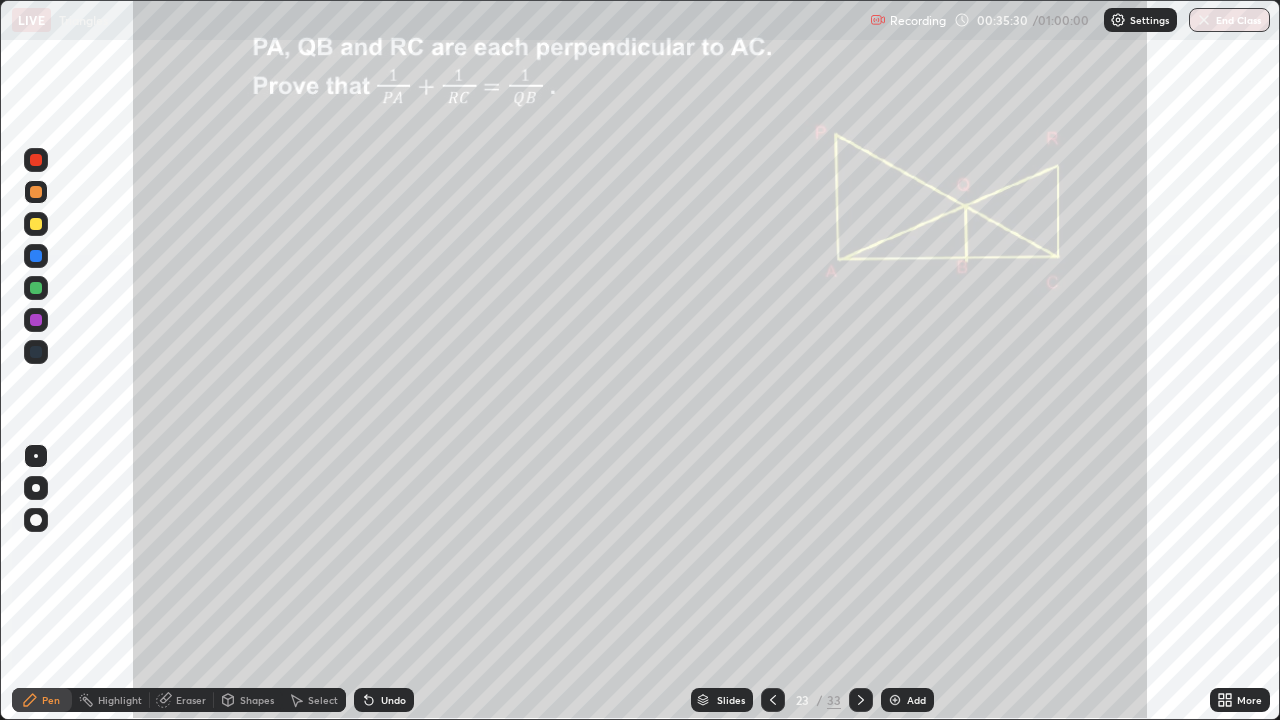 click at bounding box center [36, 192] 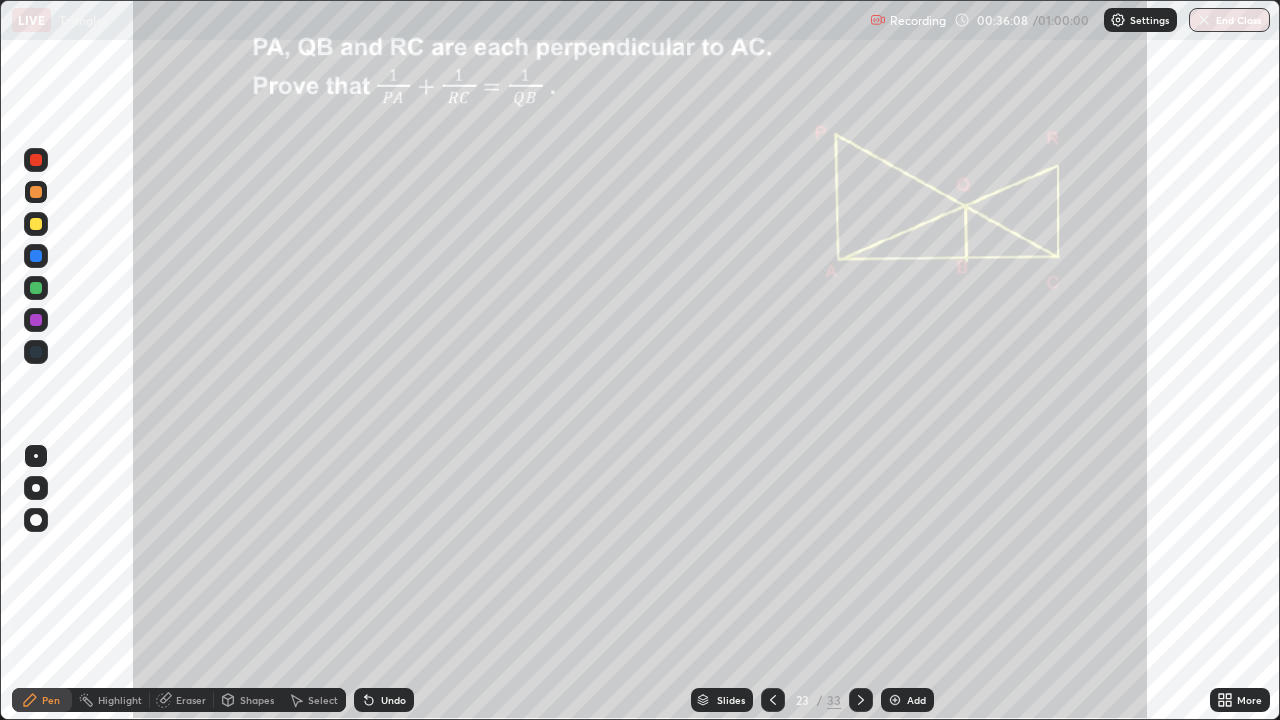 click on "Eraser" at bounding box center (182, 700) 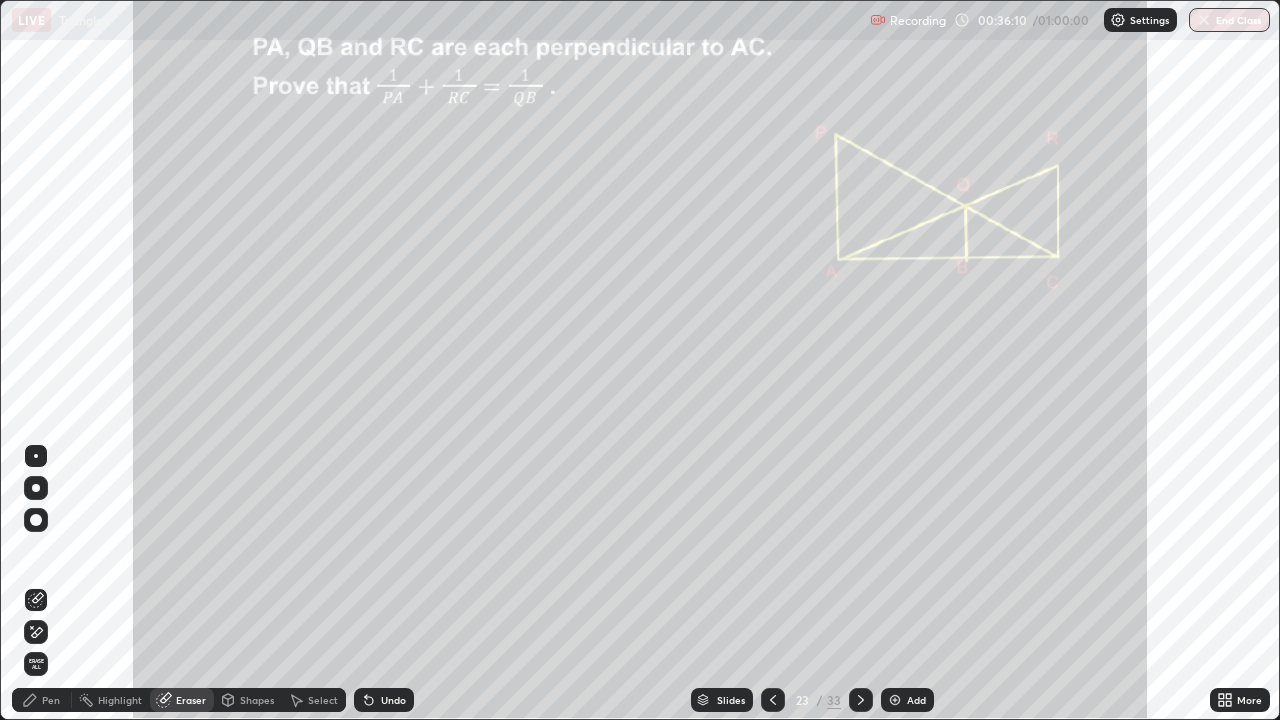 click on "Pen" at bounding box center (51, 700) 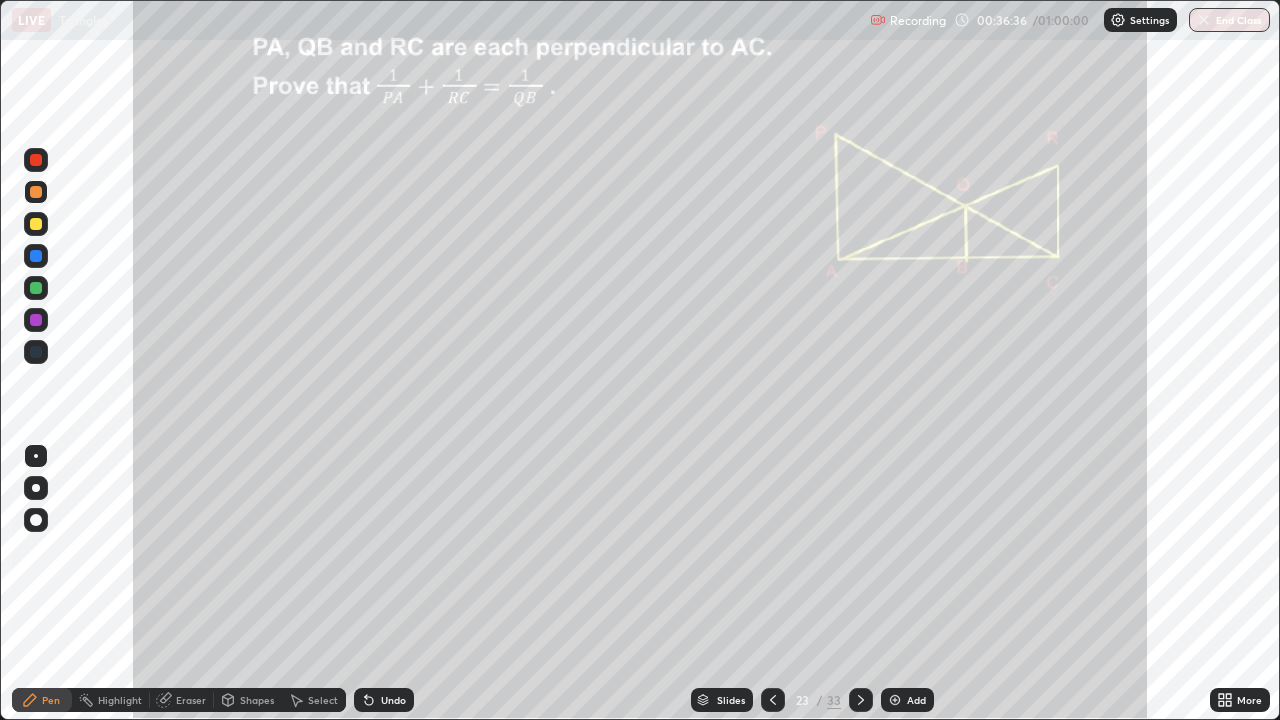 click at bounding box center [36, 192] 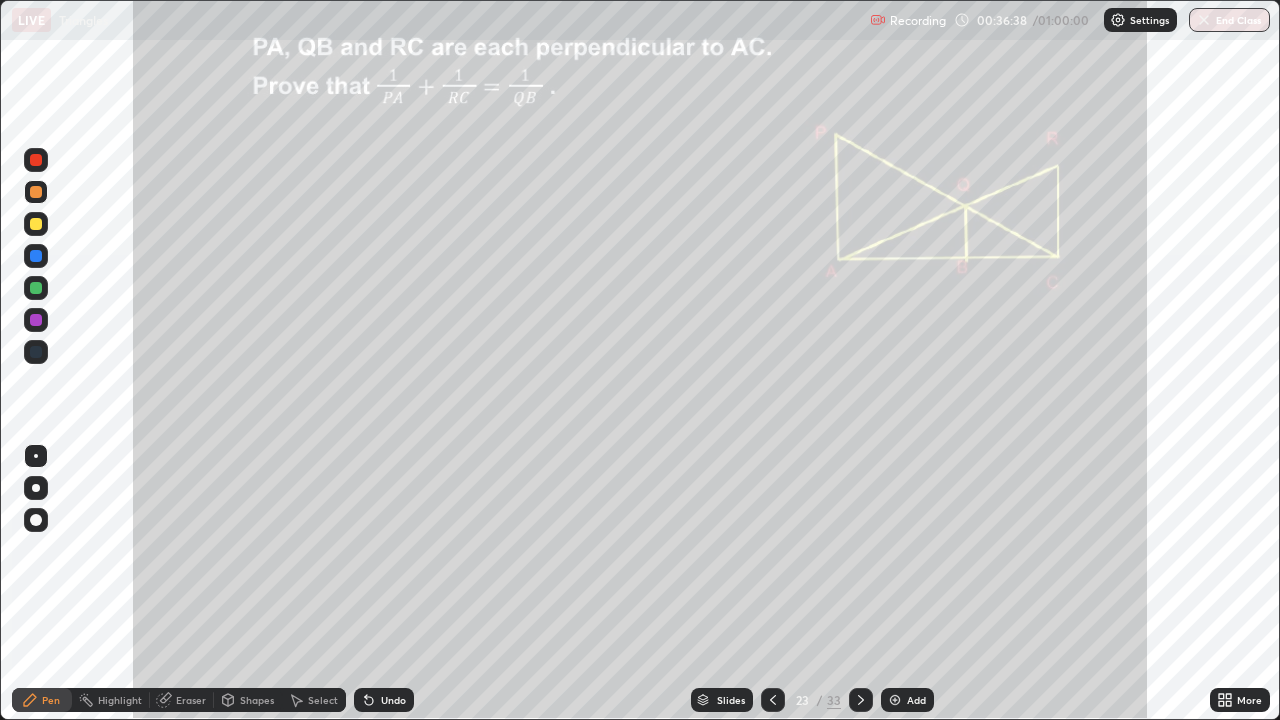 click at bounding box center (36, 224) 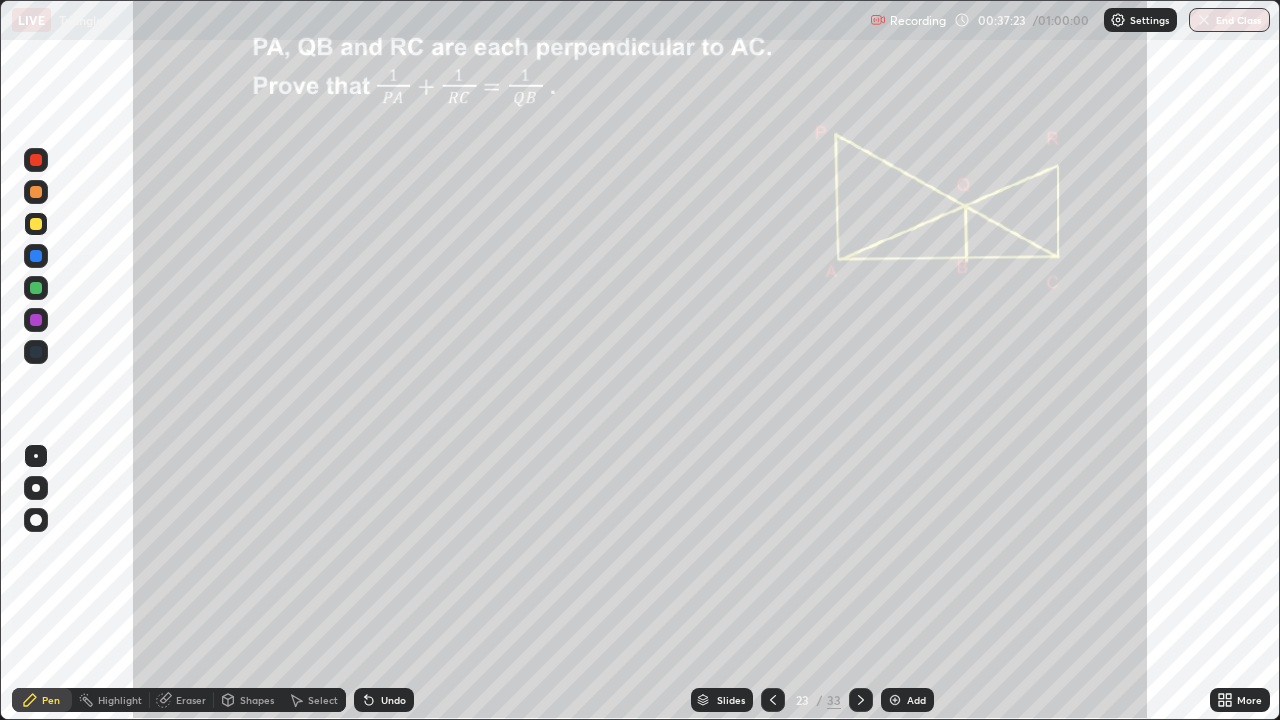 click at bounding box center [36, 192] 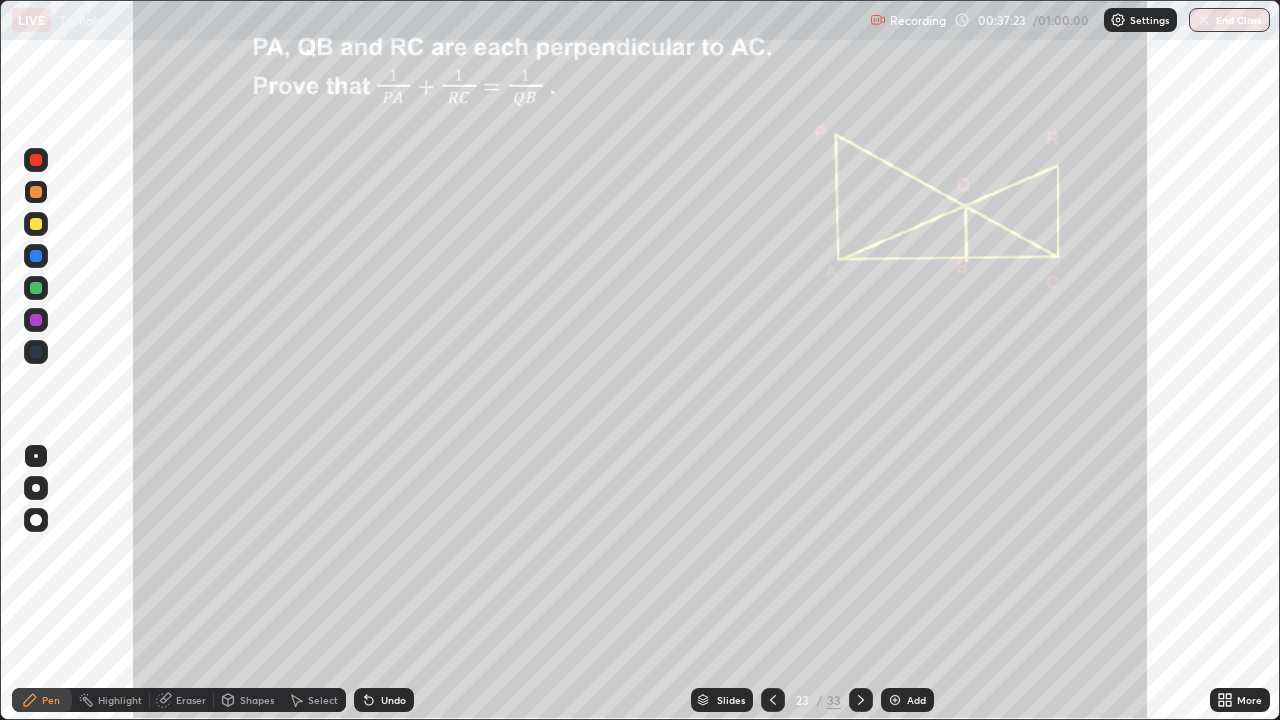 click at bounding box center (36, 192) 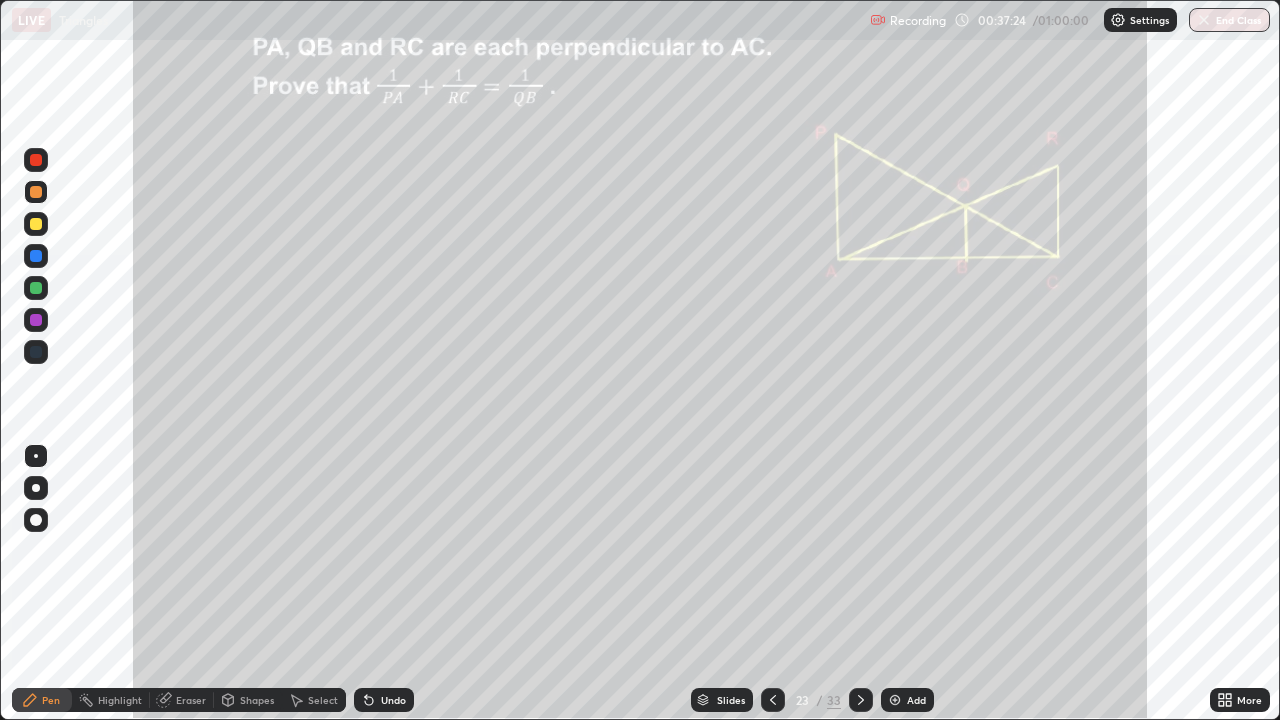 click at bounding box center (36, 192) 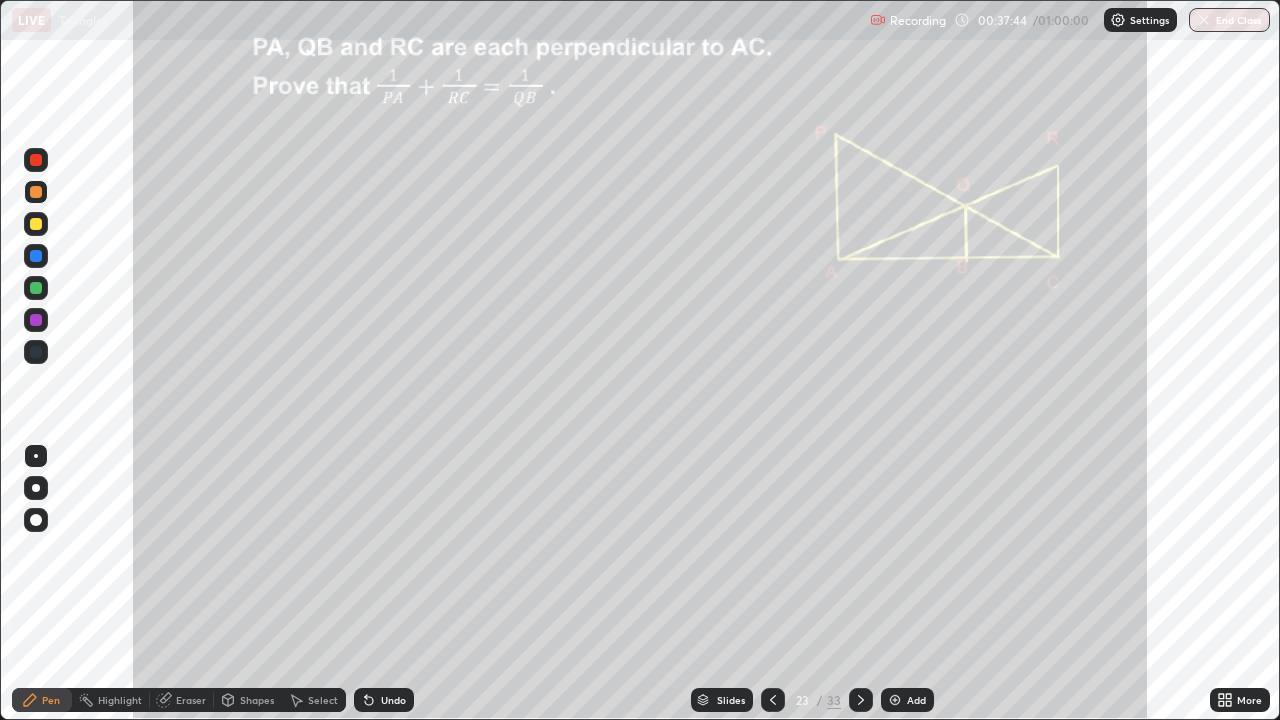 click at bounding box center [36, 256] 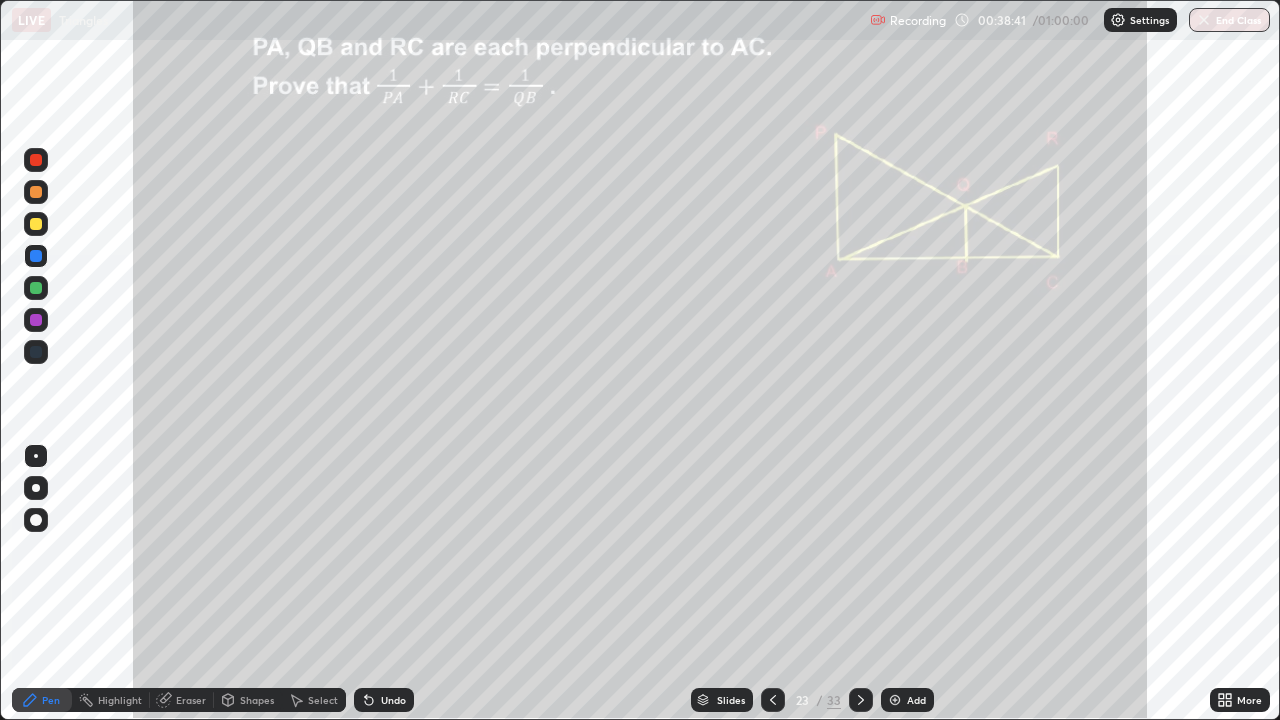 click at bounding box center [36, 320] 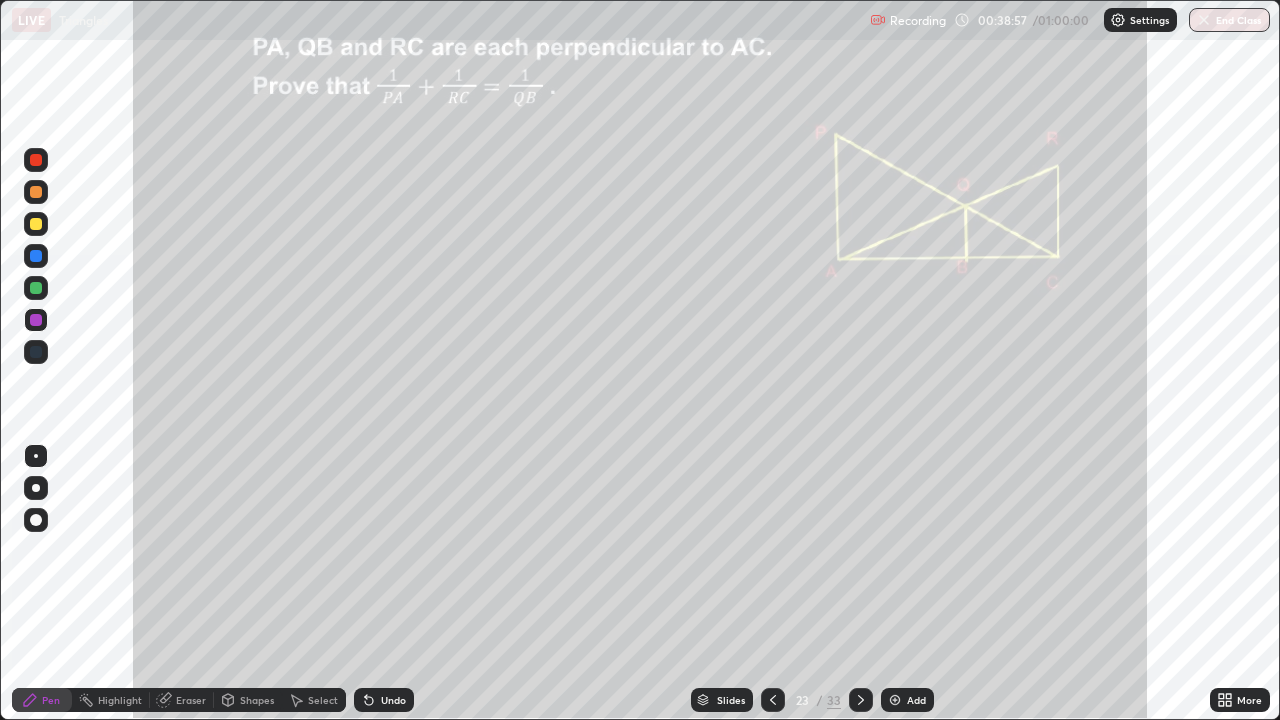 click at bounding box center (36, 224) 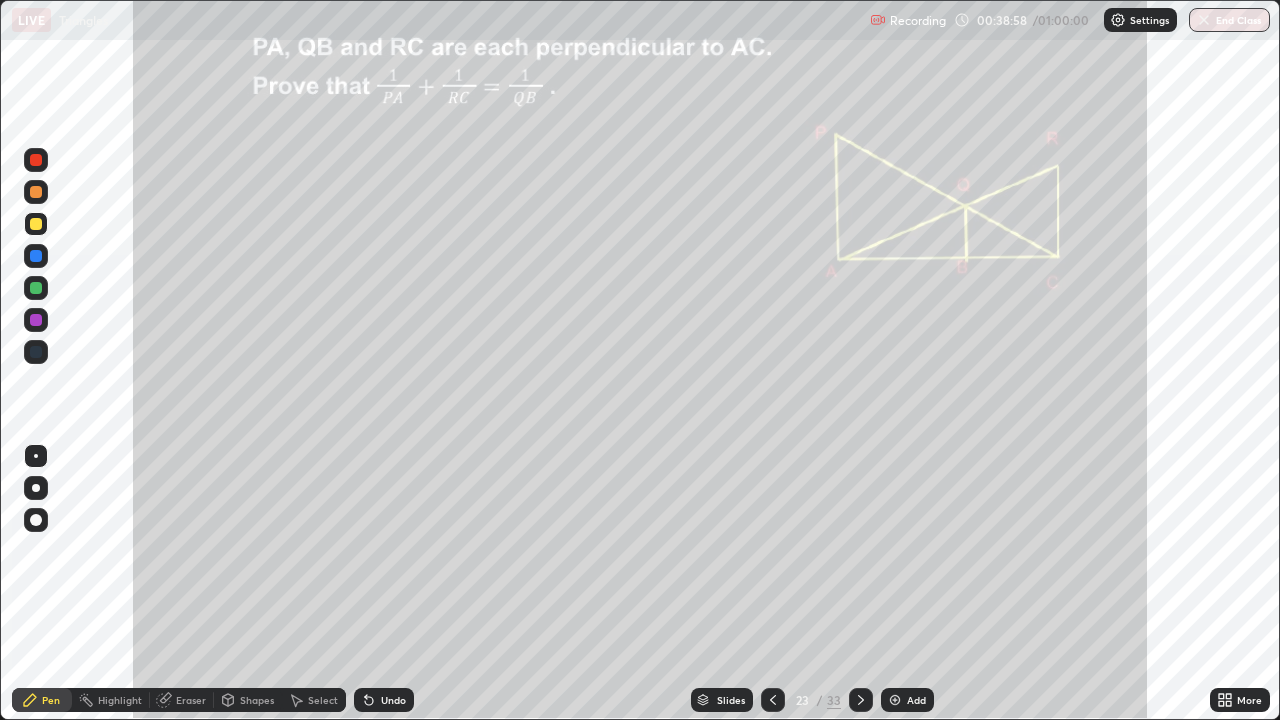 click at bounding box center [36, 224] 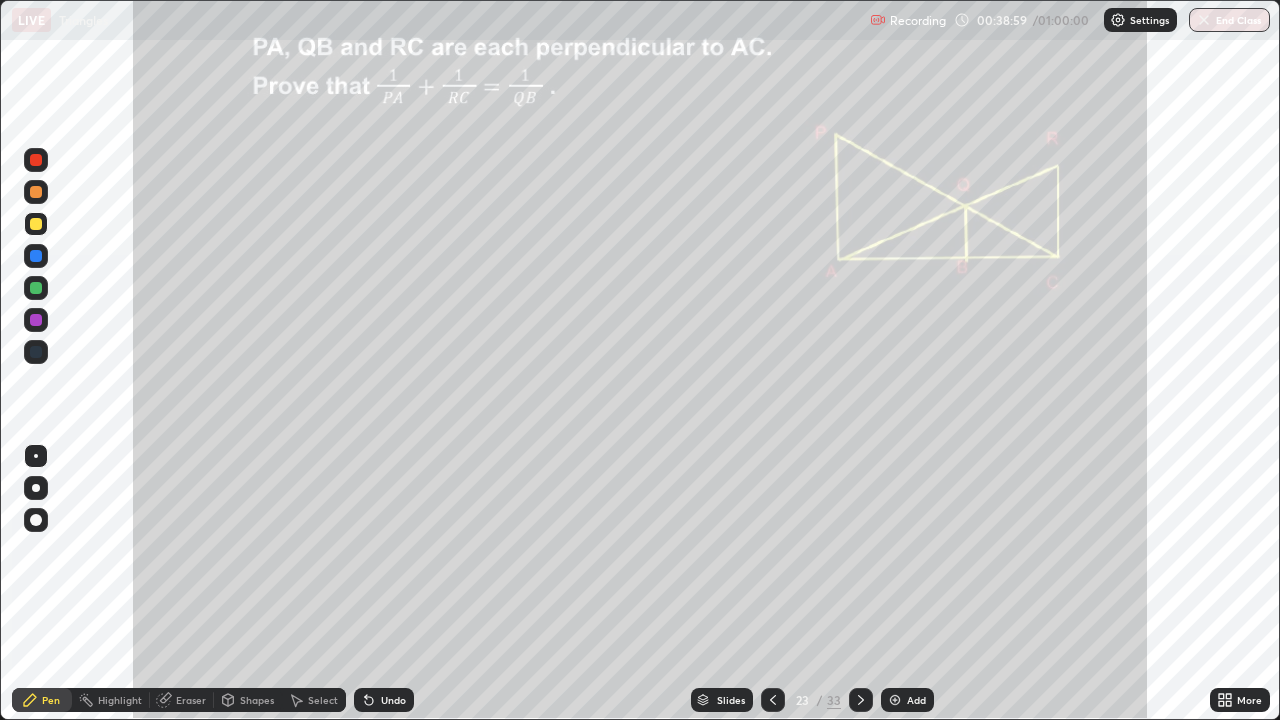 click on "Highlight" at bounding box center (120, 700) 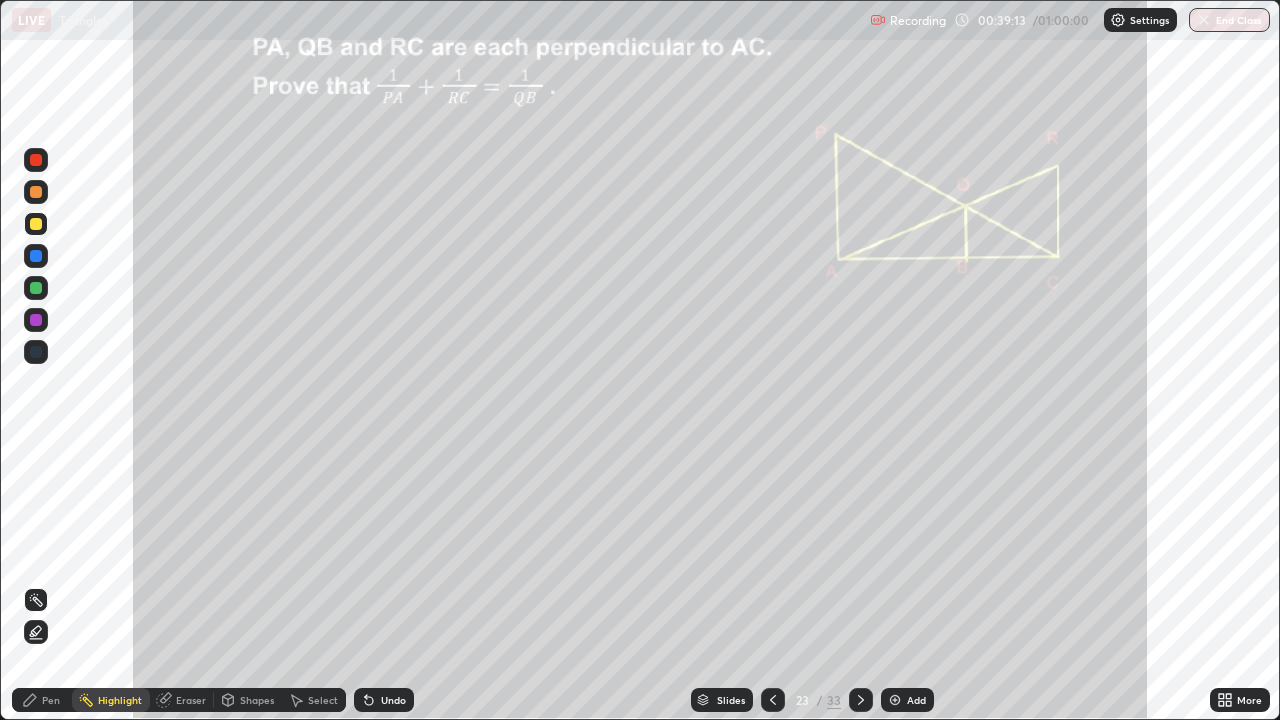 click on "Pen" at bounding box center [51, 700] 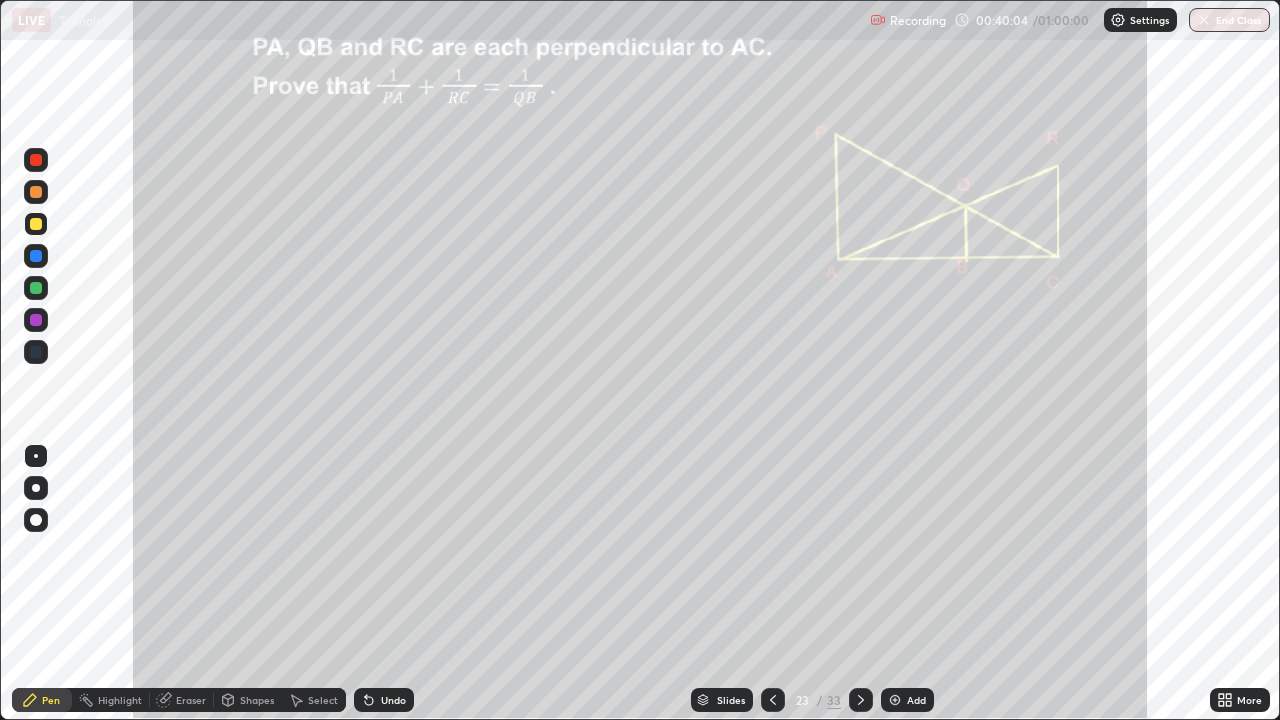 click at bounding box center [36, 320] 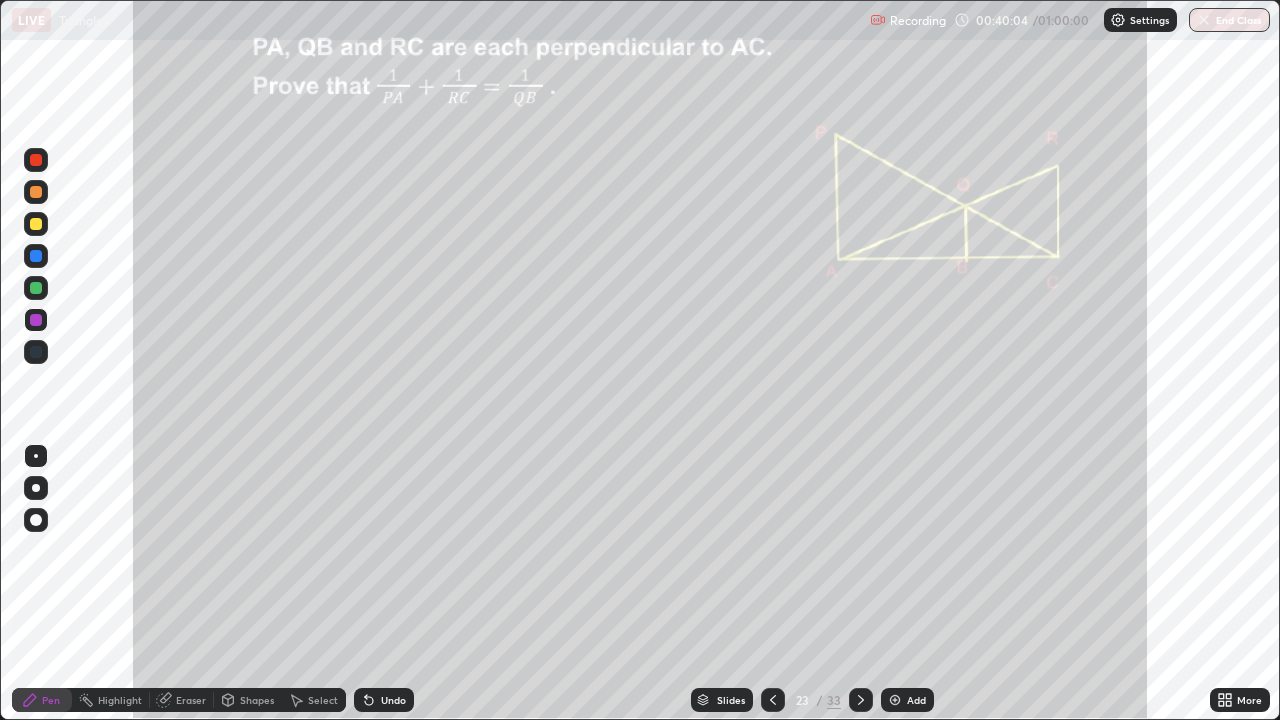 click at bounding box center [36, 320] 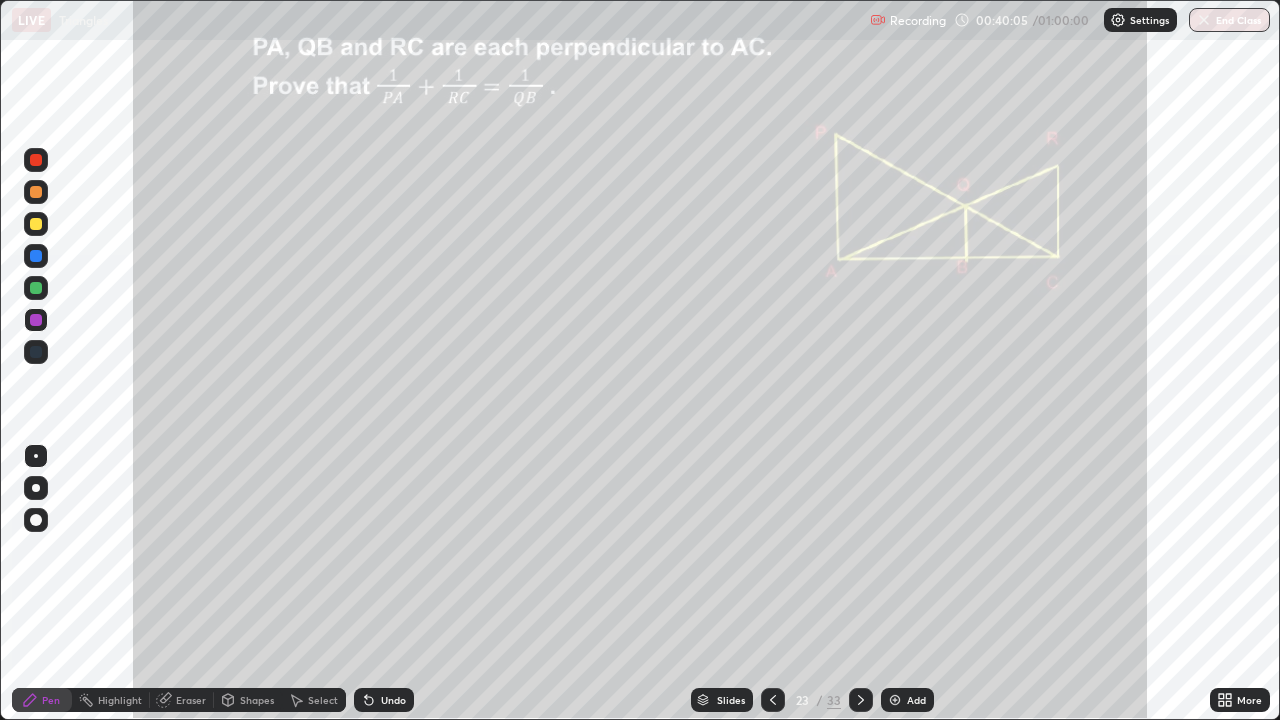 click on "Highlight" at bounding box center [120, 700] 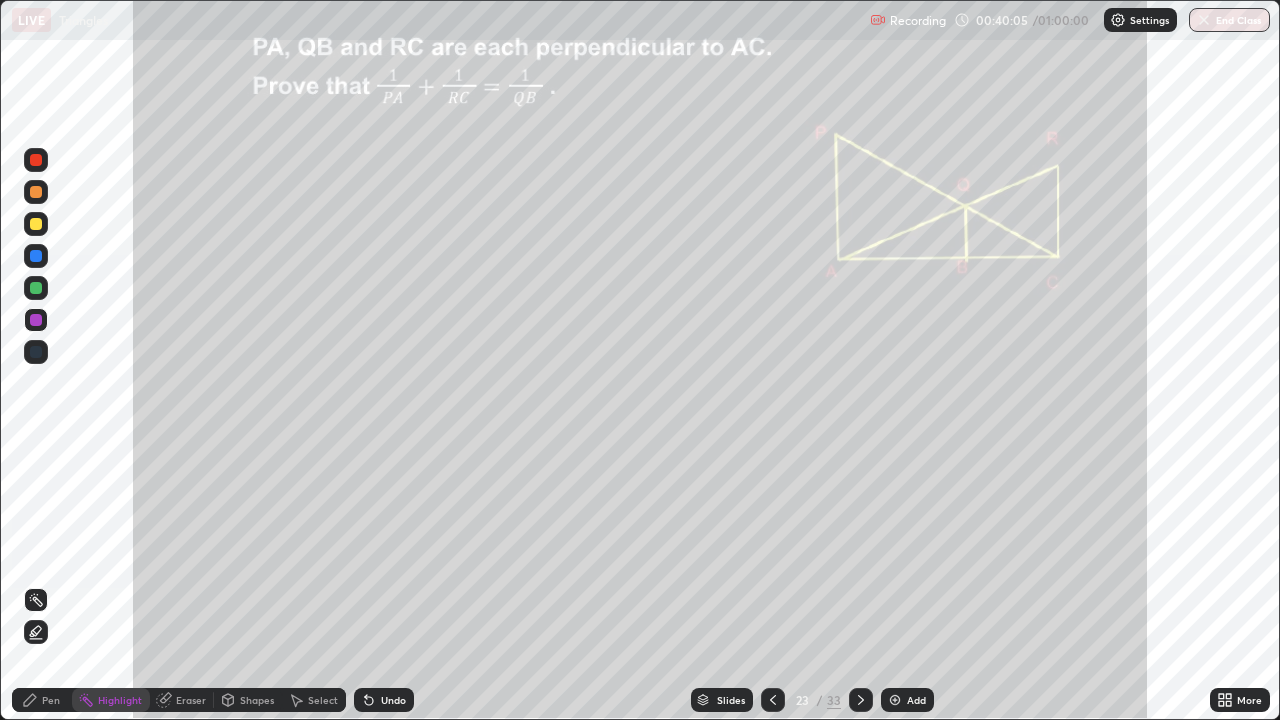 click 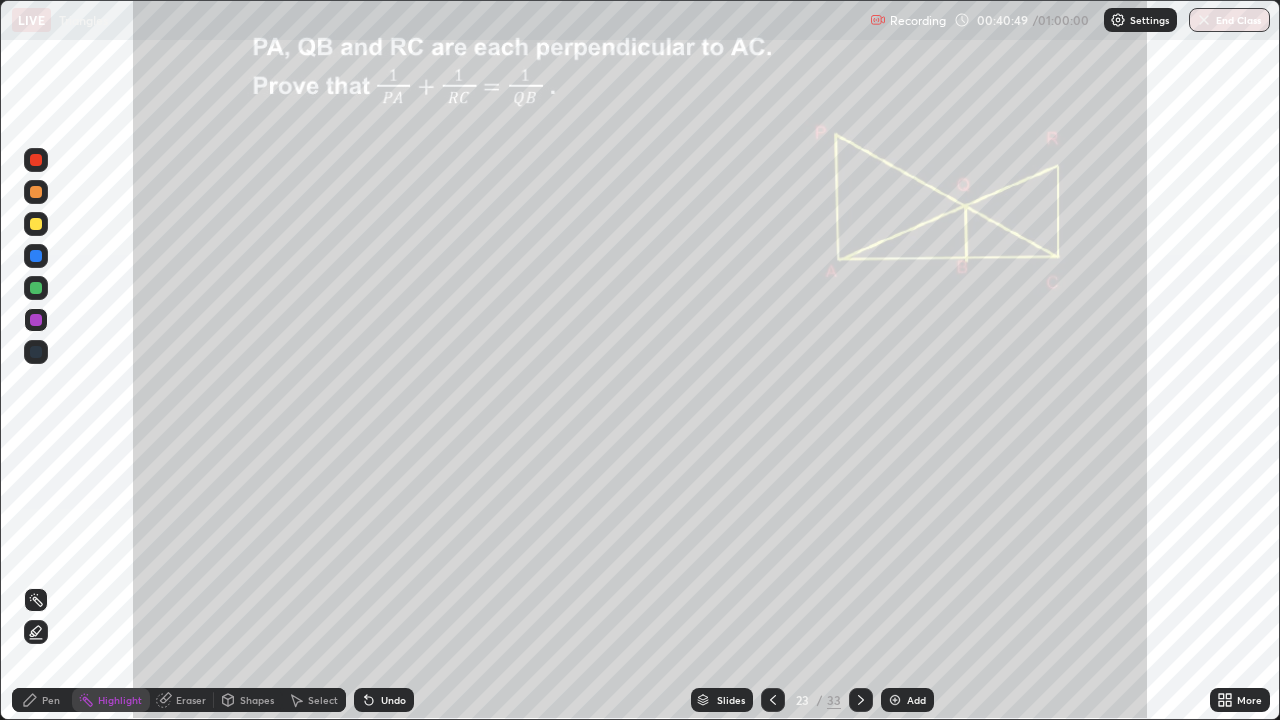 click on "Pen" at bounding box center (42, 700) 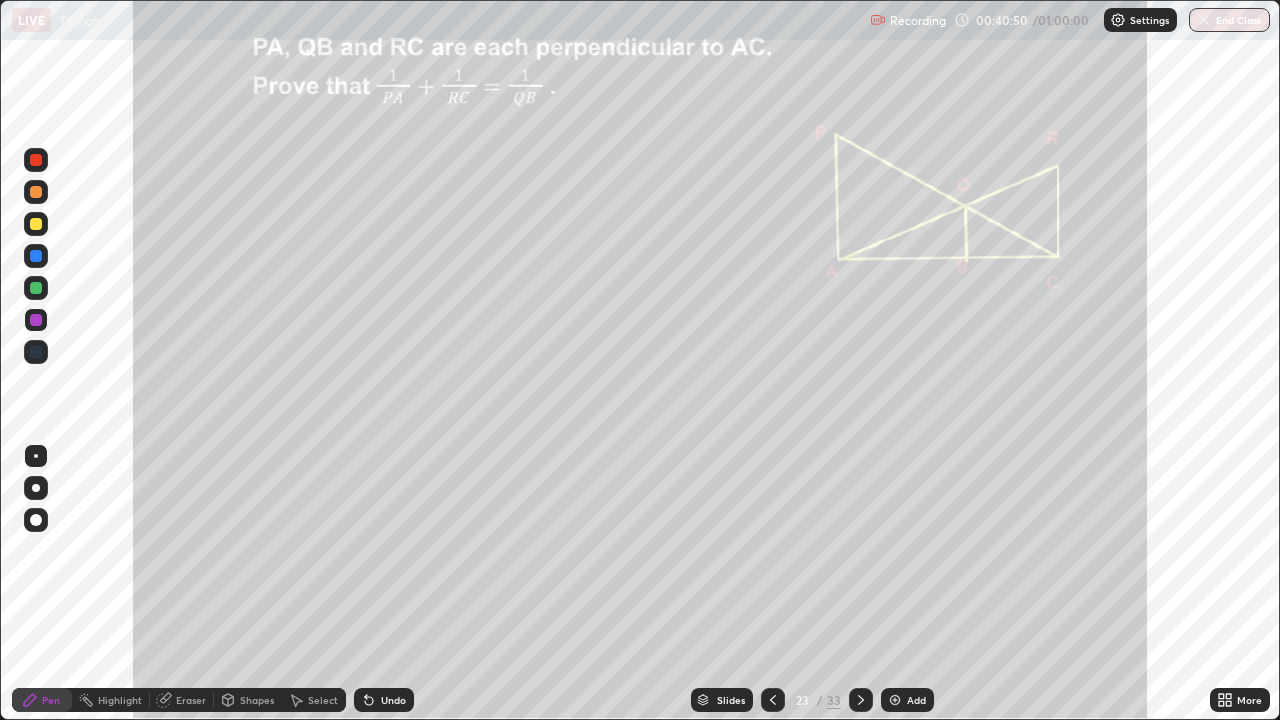 click at bounding box center [36, 224] 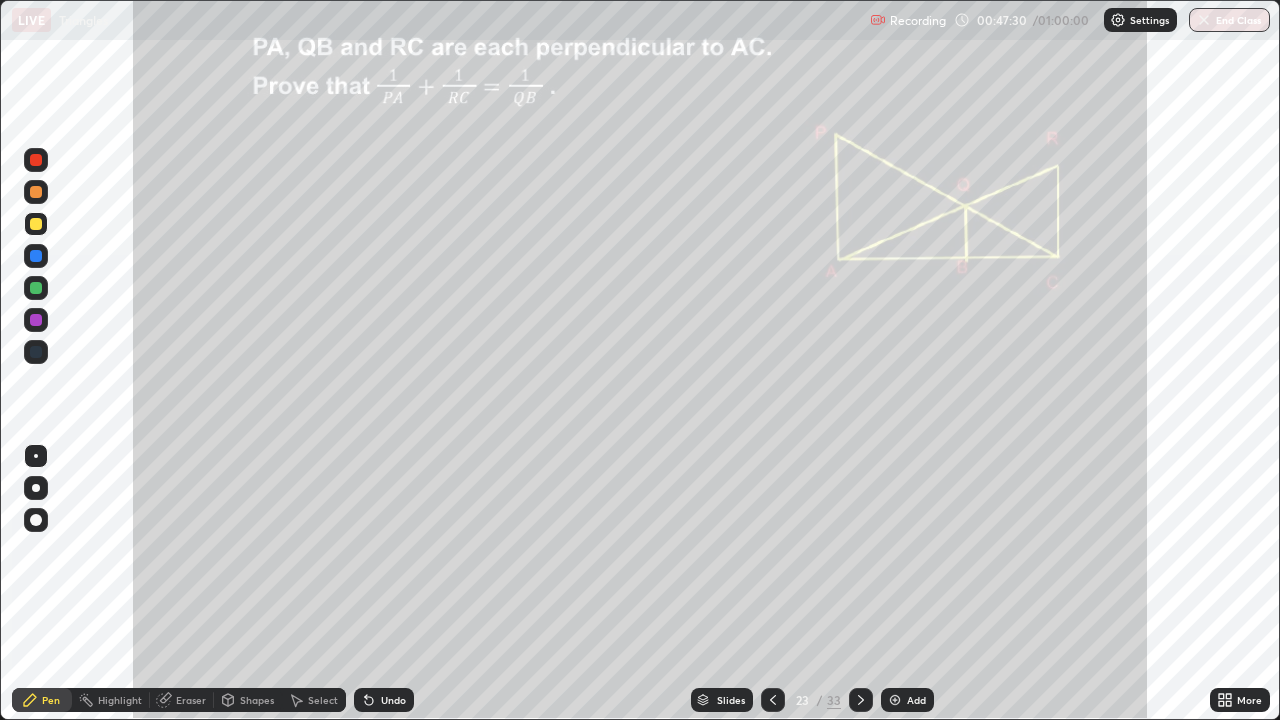 click on "Add" at bounding box center (916, 700) 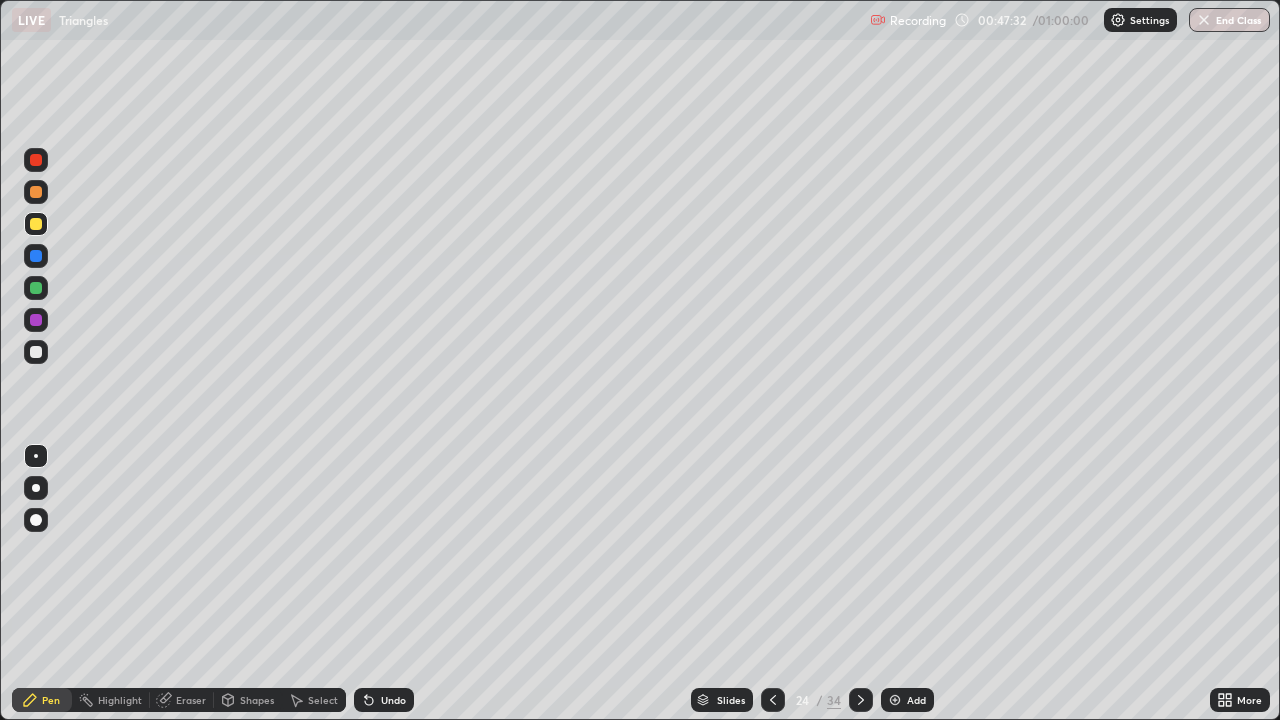 click on "Shapes" at bounding box center [257, 700] 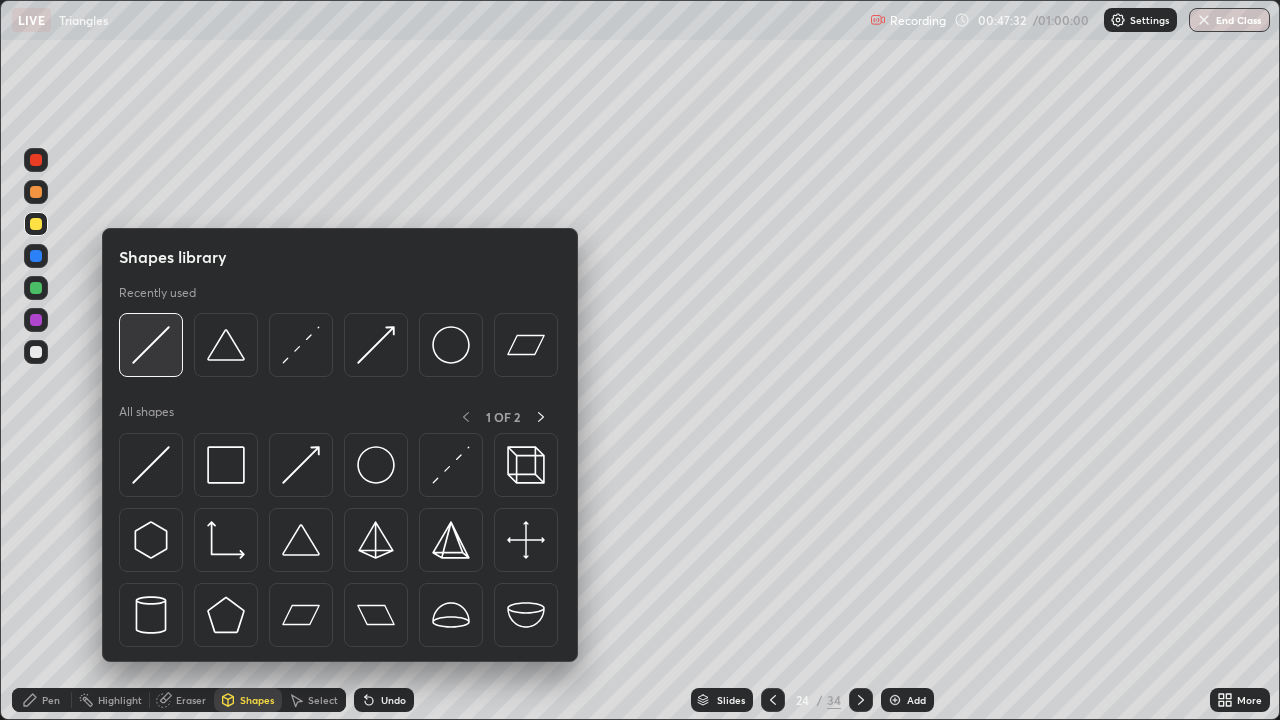 click at bounding box center (151, 345) 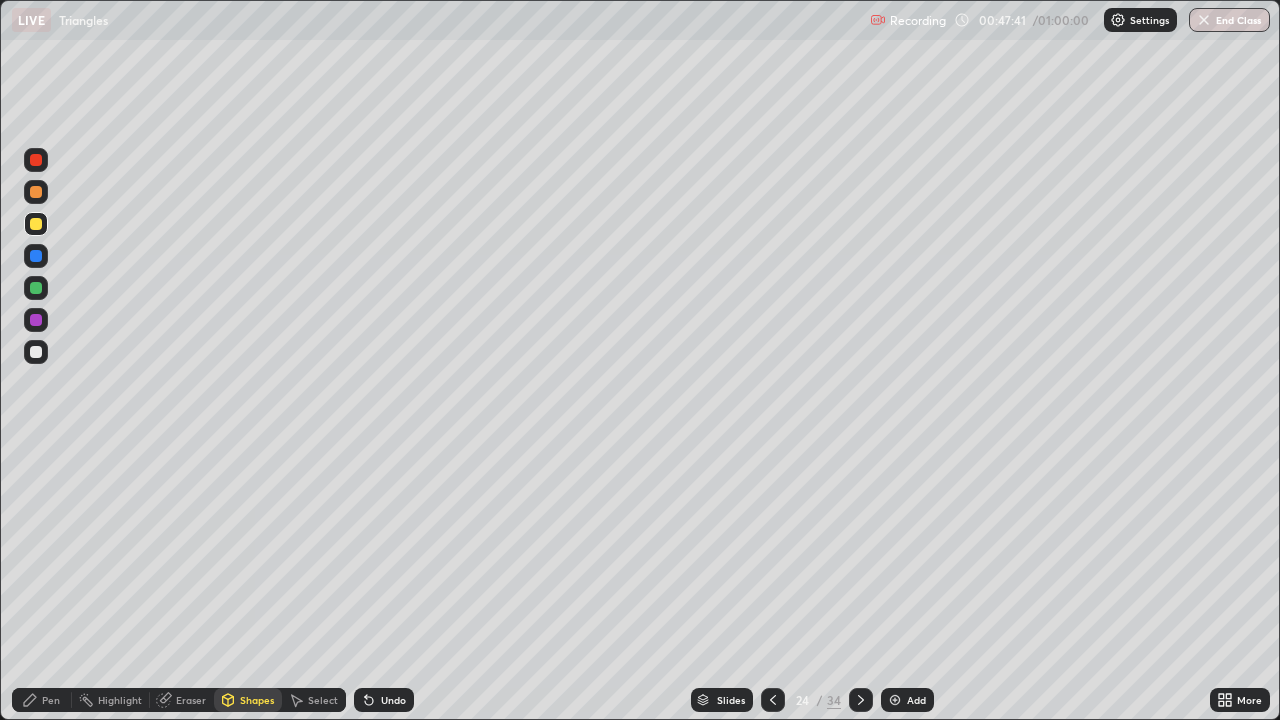 click at bounding box center (36, 352) 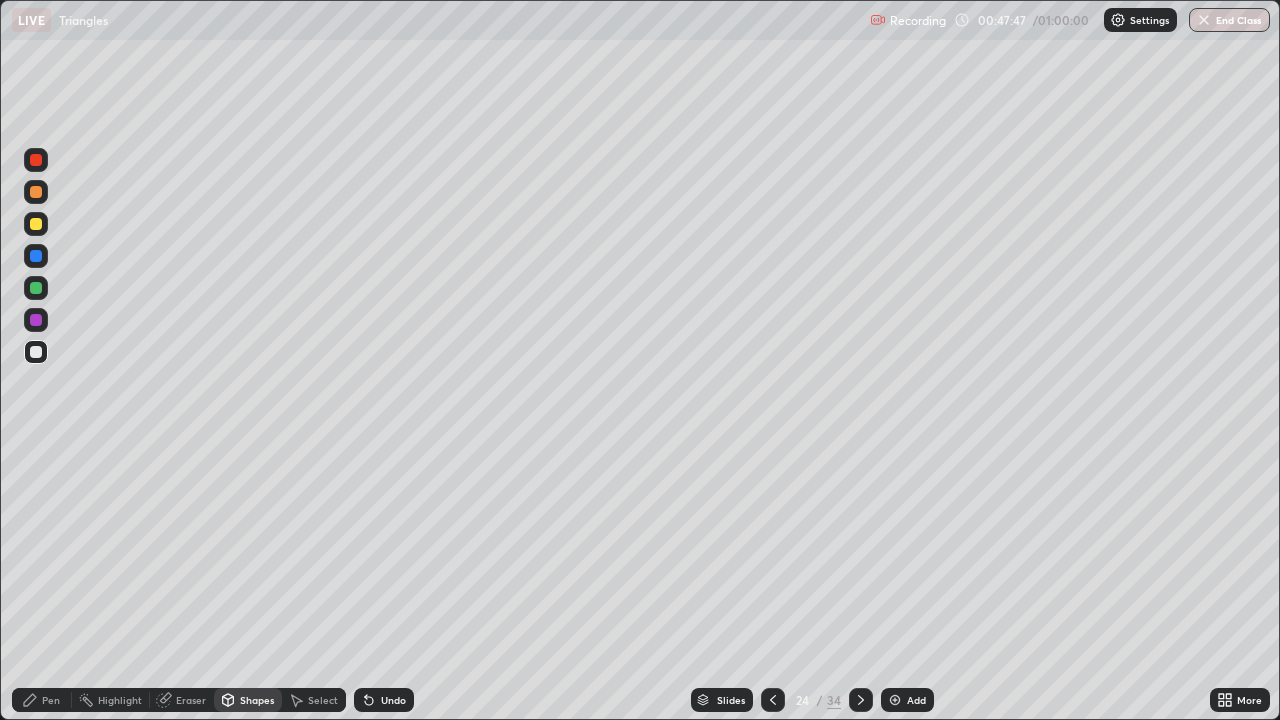 click on "Pen" at bounding box center [51, 700] 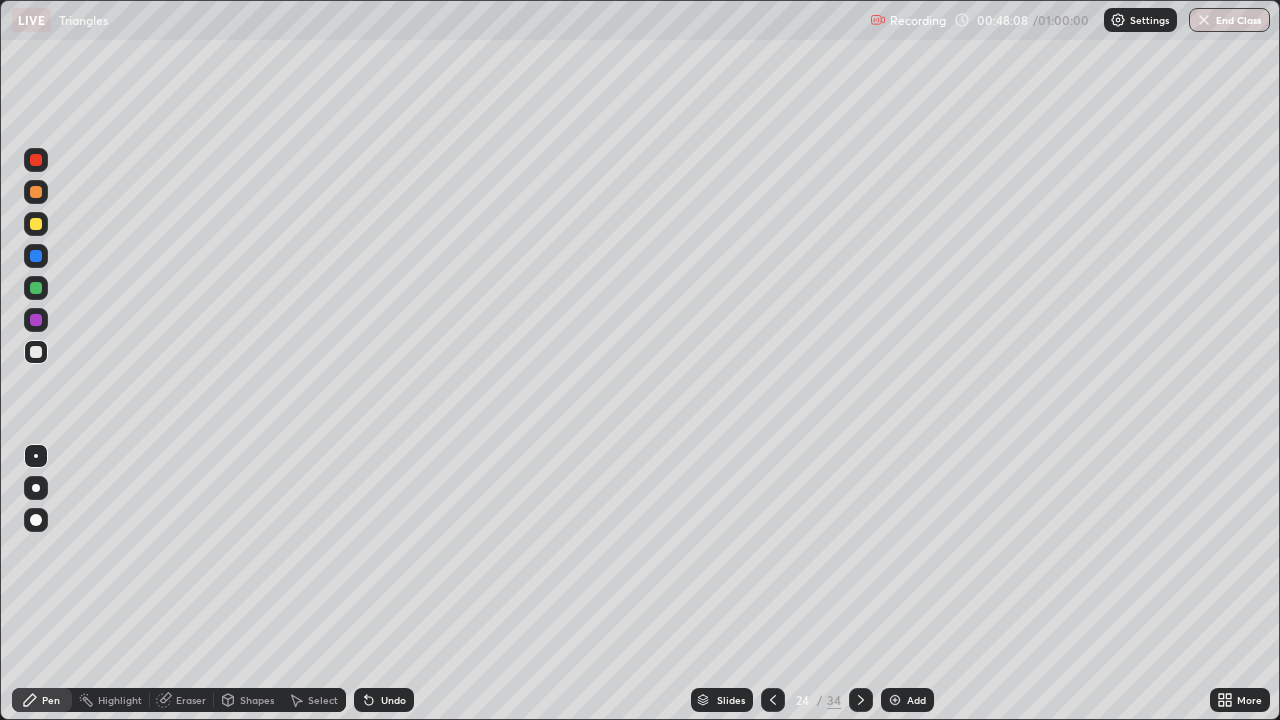click at bounding box center (36, 192) 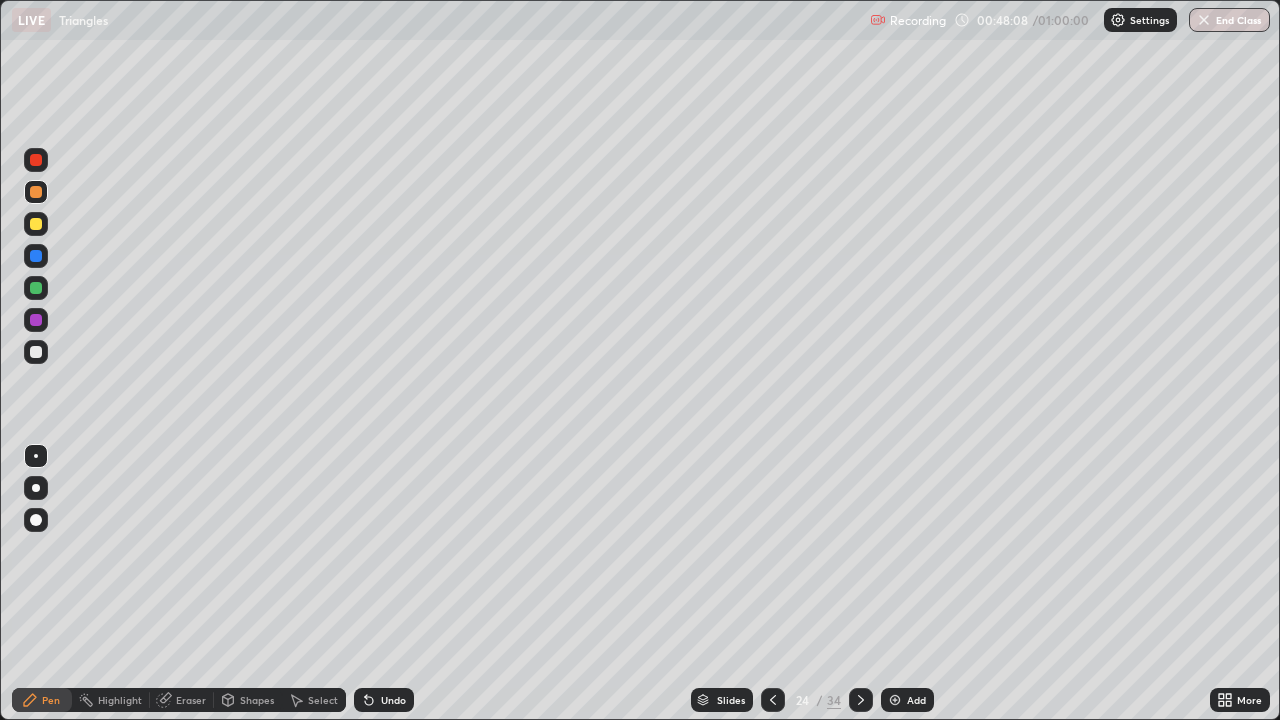 click at bounding box center [36, 192] 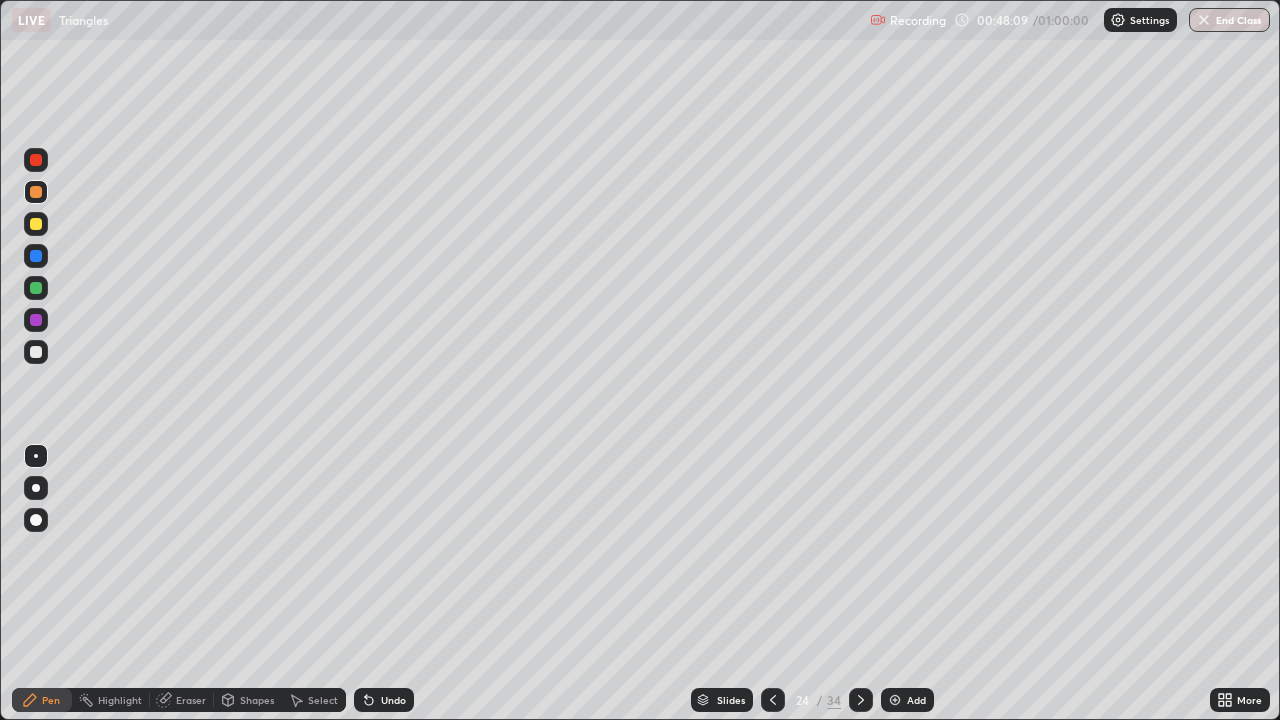 click at bounding box center [36, 192] 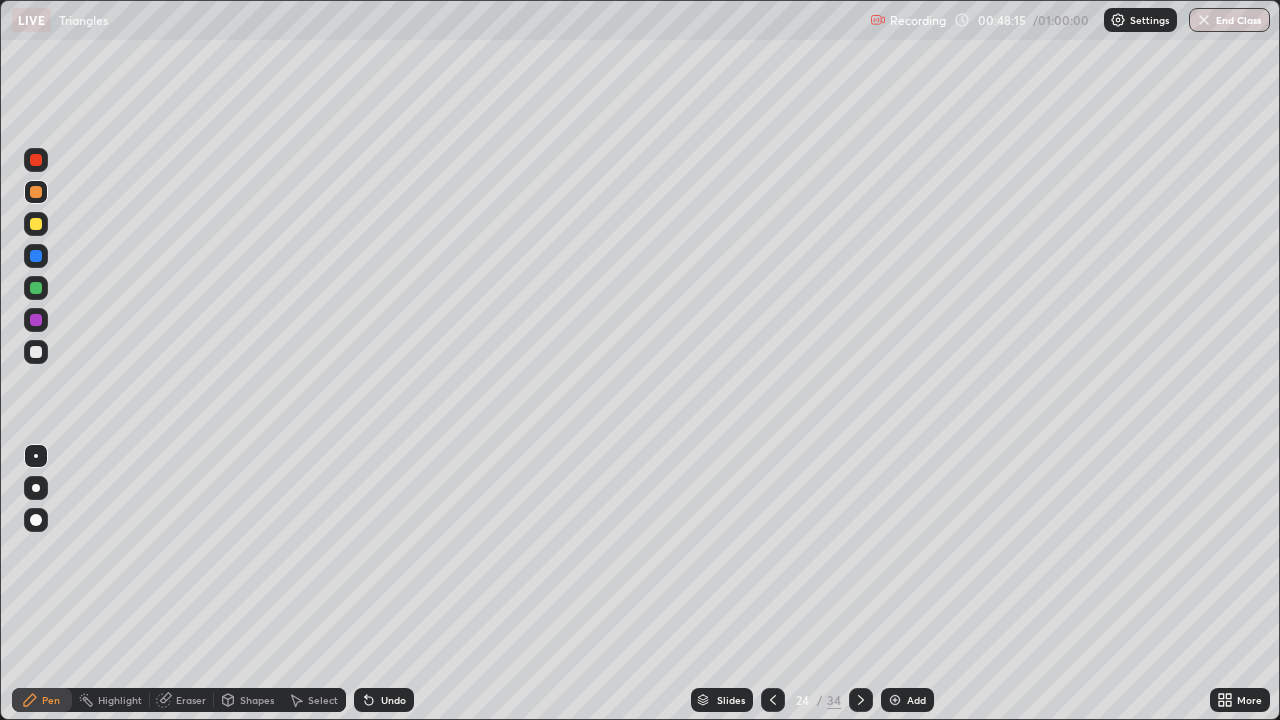 click on "Highlight" at bounding box center [120, 700] 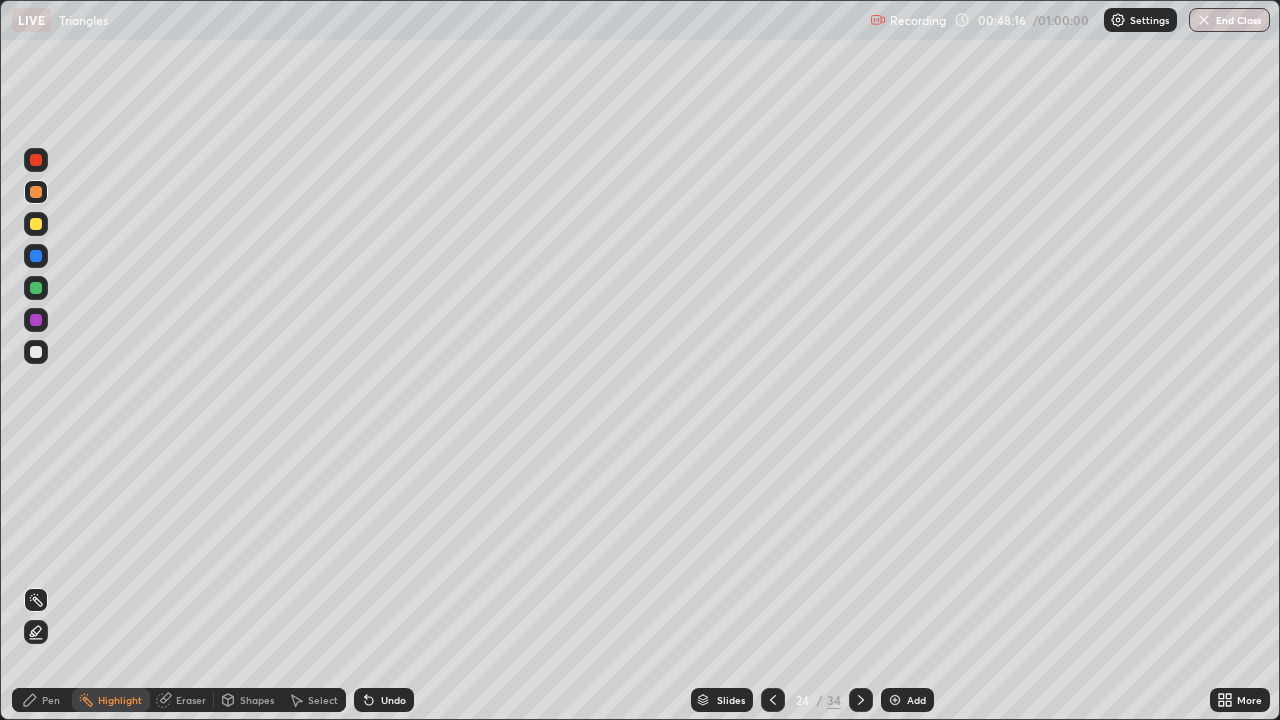 click 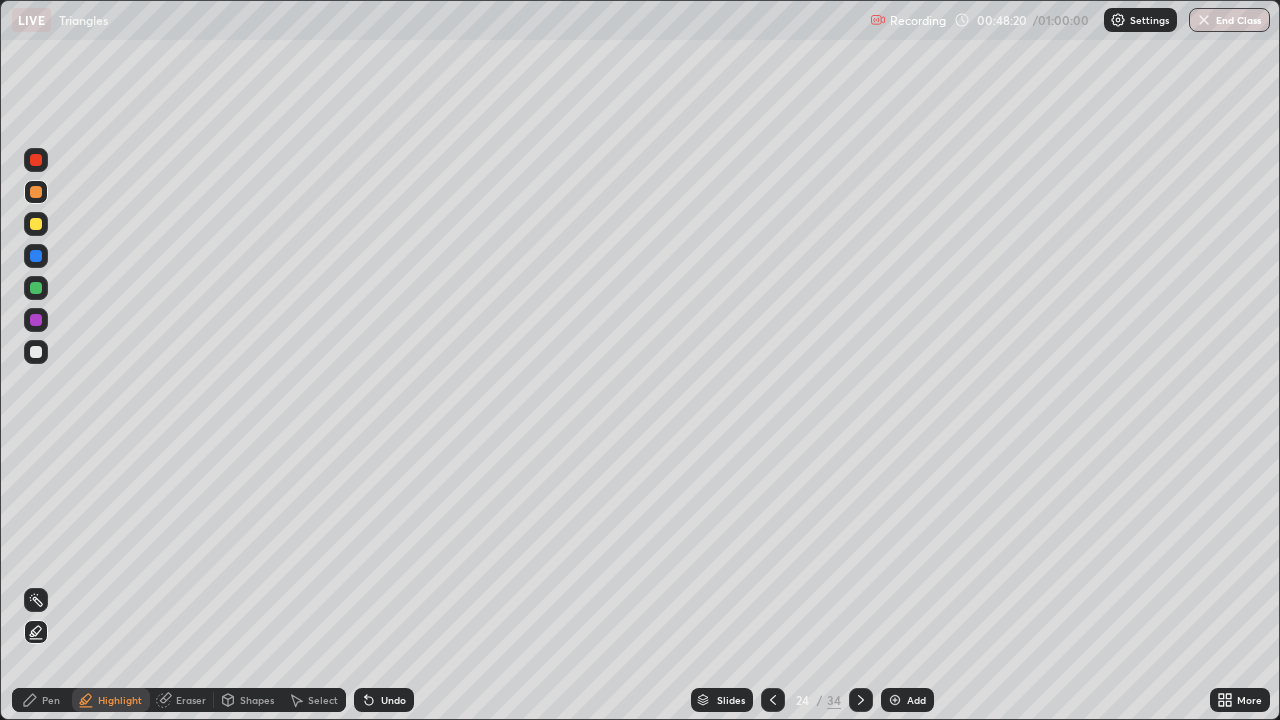 click at bounding box center [36, 288] 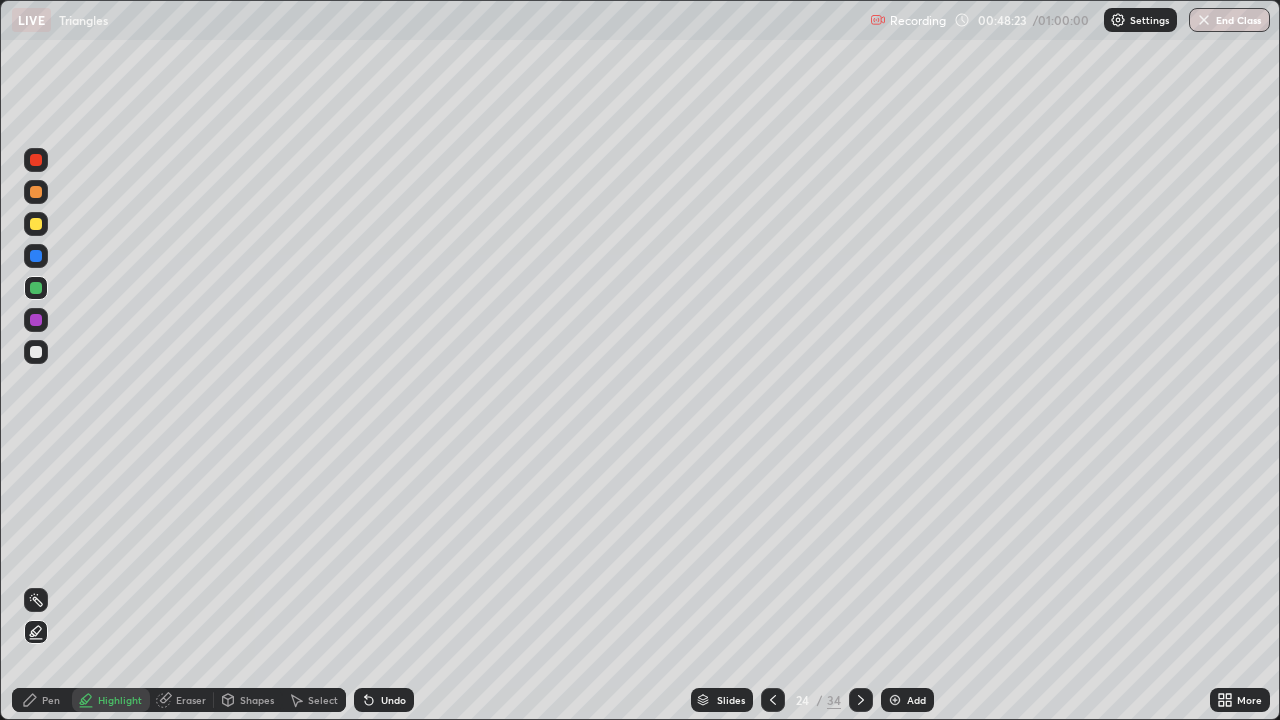 click 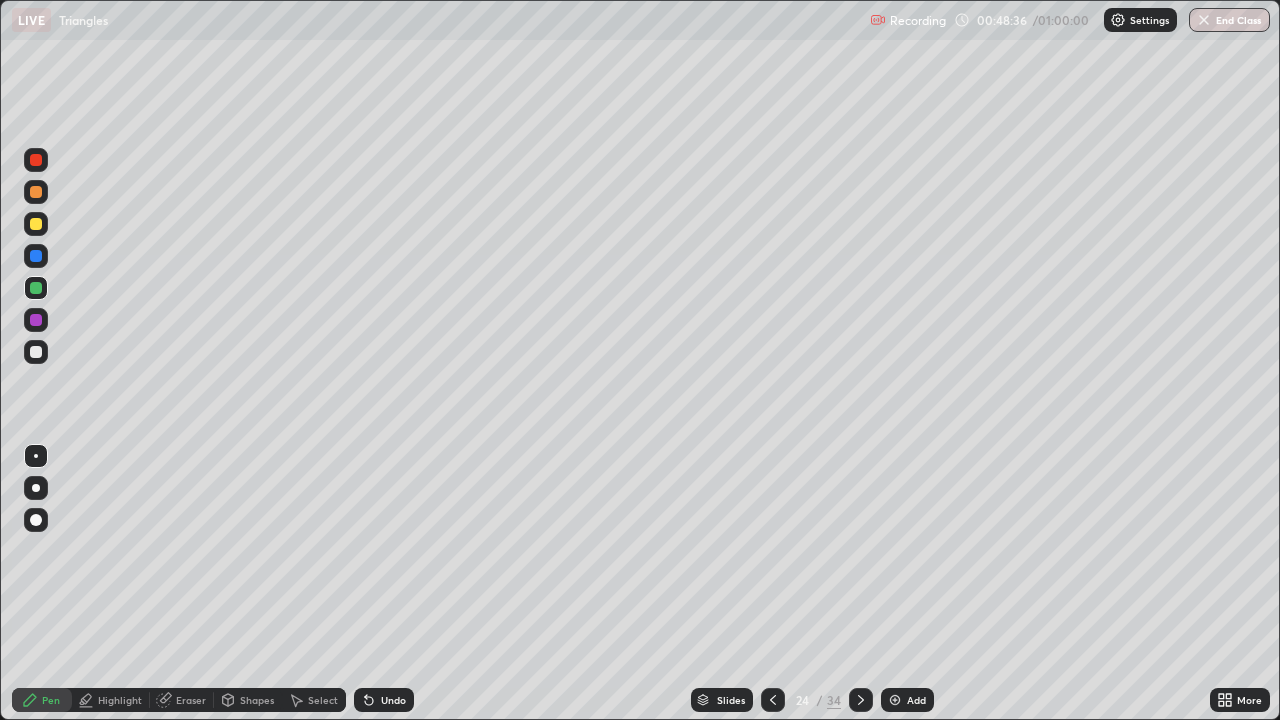 click at bounding box center [36, 224] 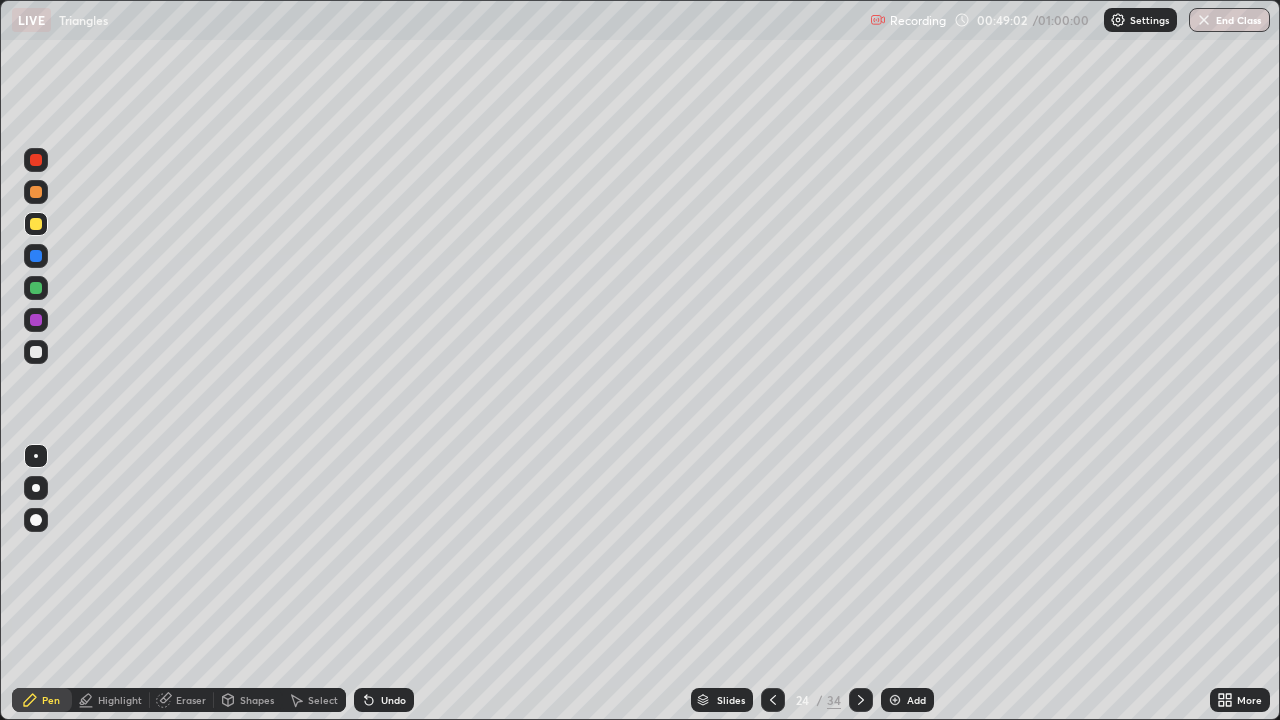 click on "Undo" at bounding box center (393, 700) 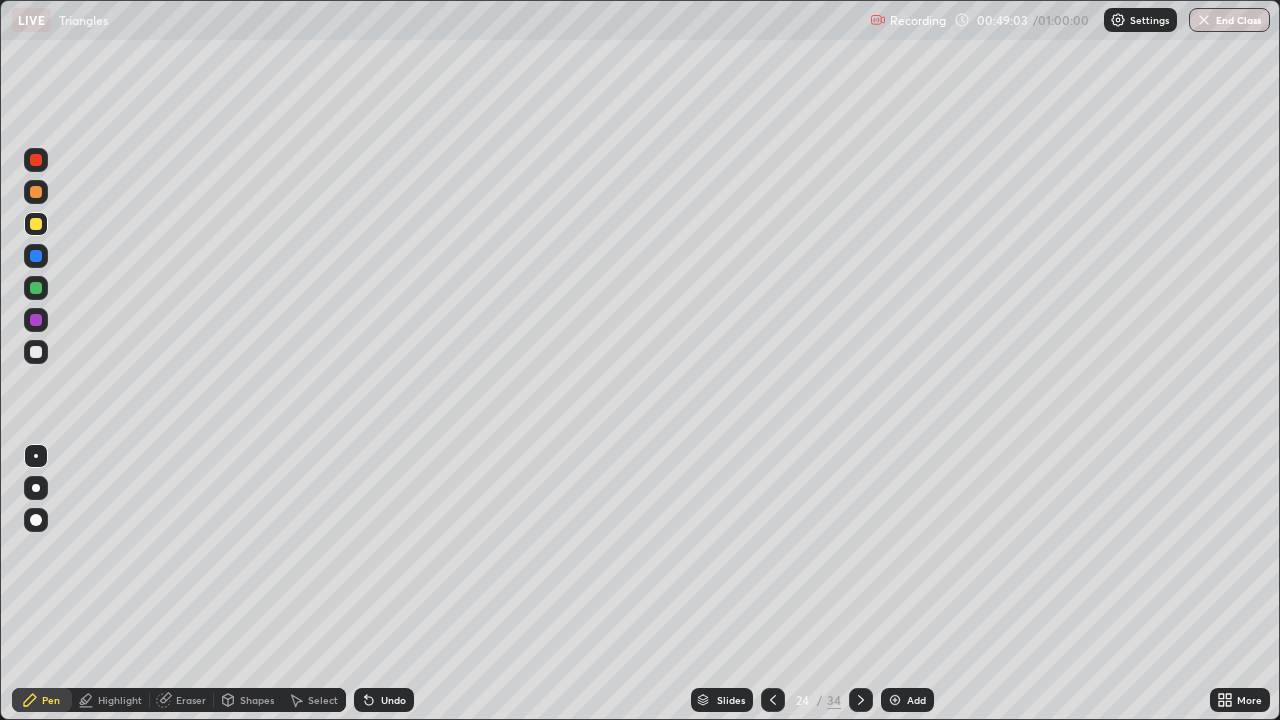 click on "Undo" at bounding box center (393, 700) 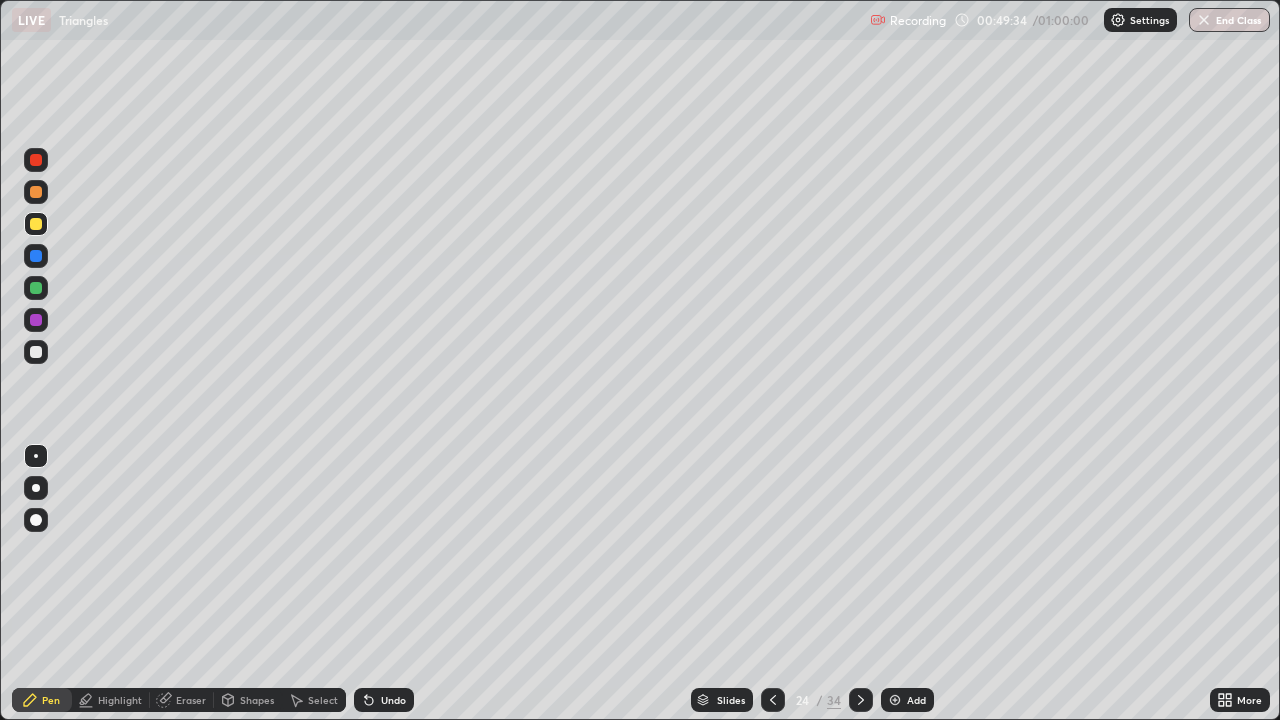 click at bounding box center [36, 352] 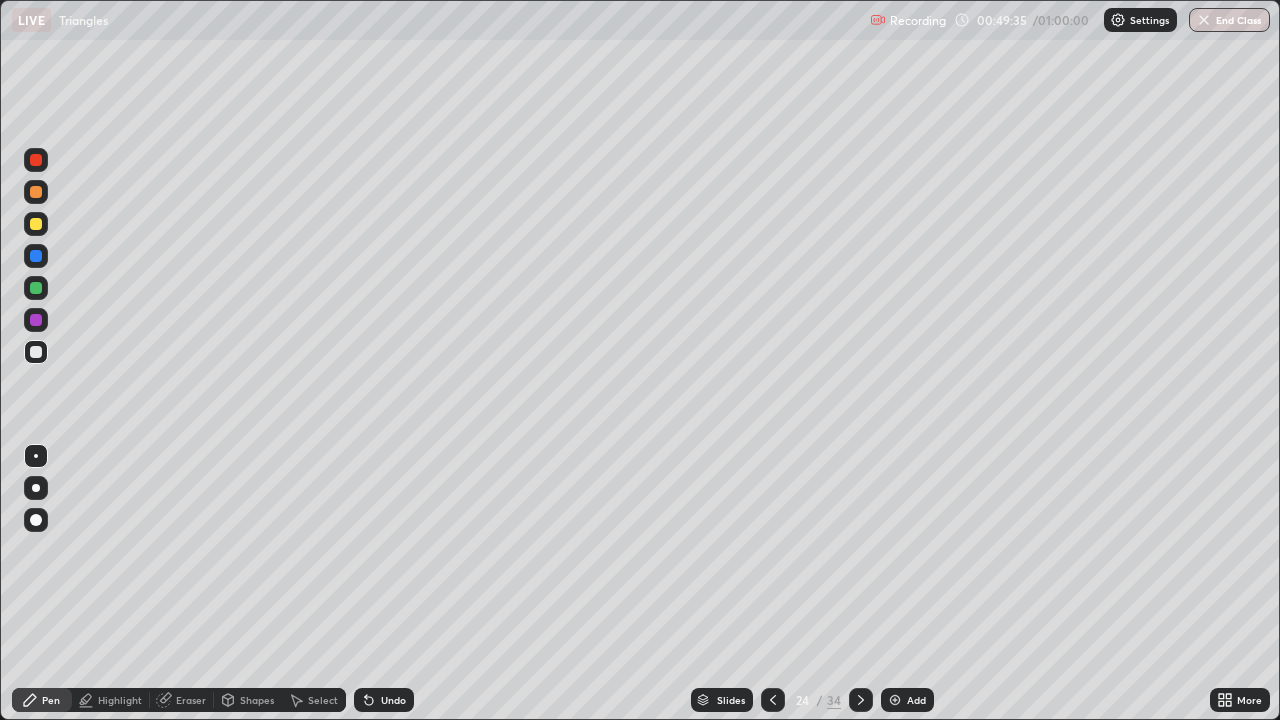 click at bounding box center [36, 352] 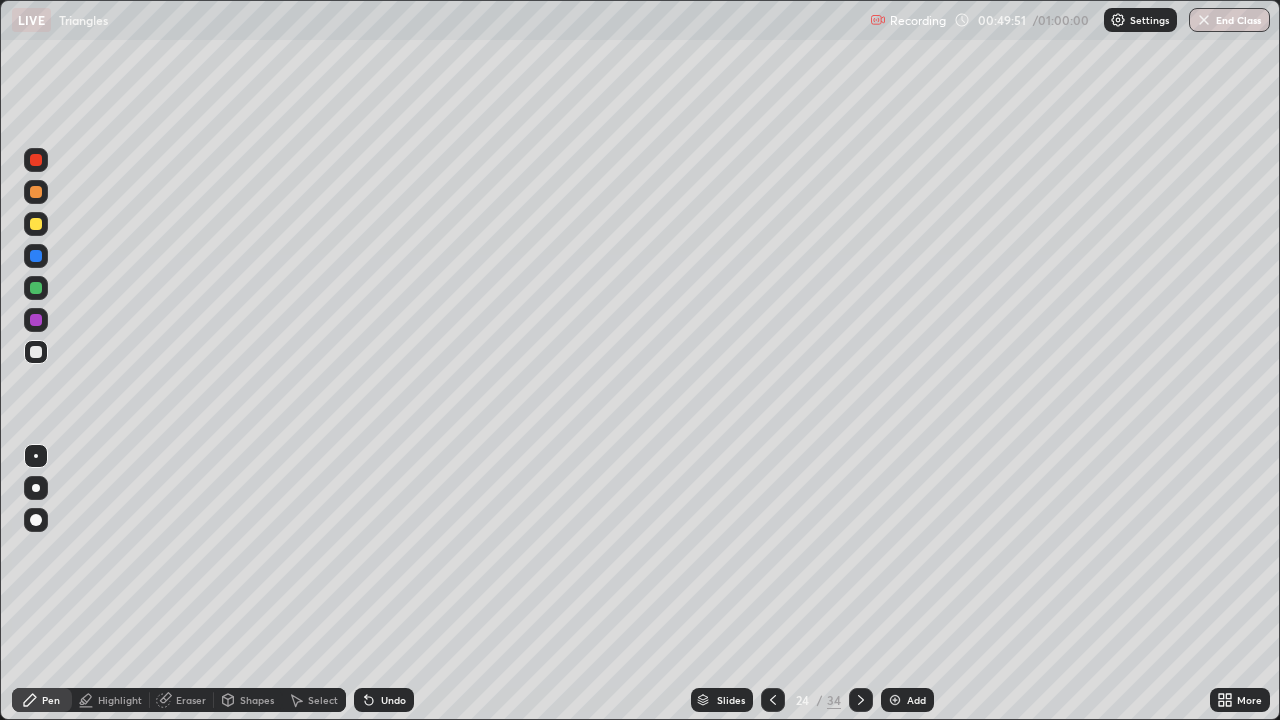 click at bounding box center [36, 192] 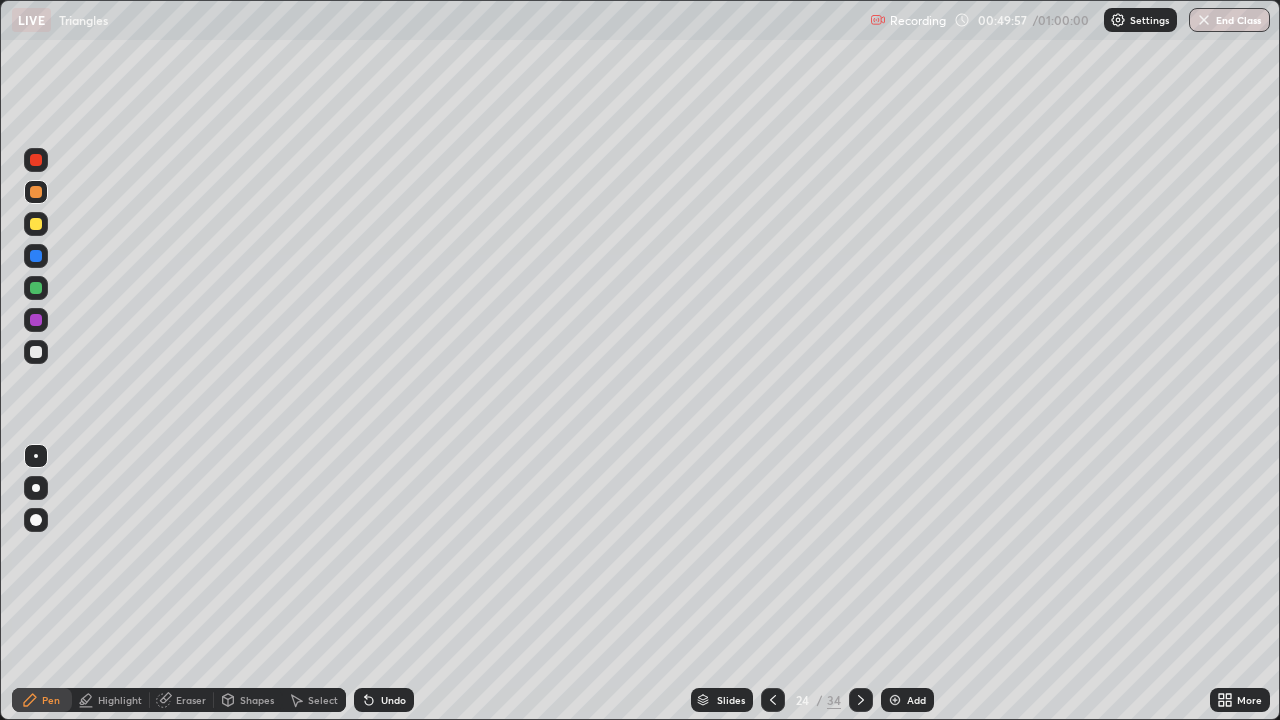 click 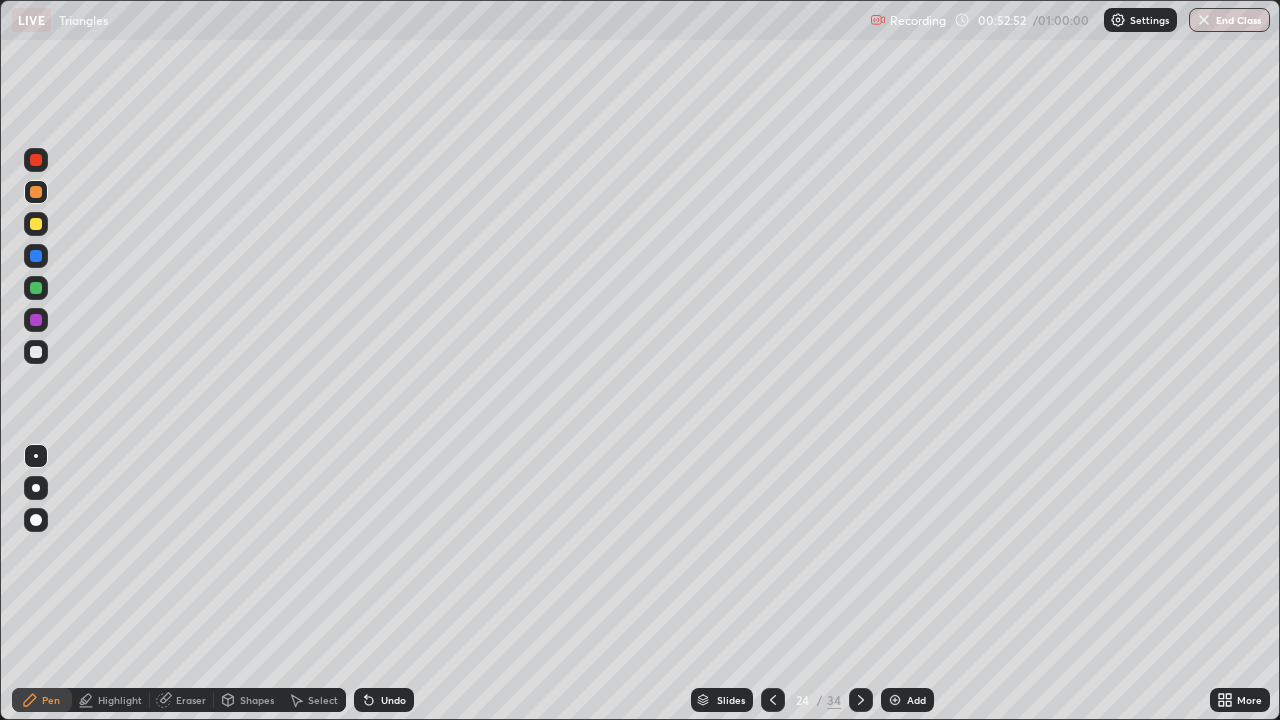 click 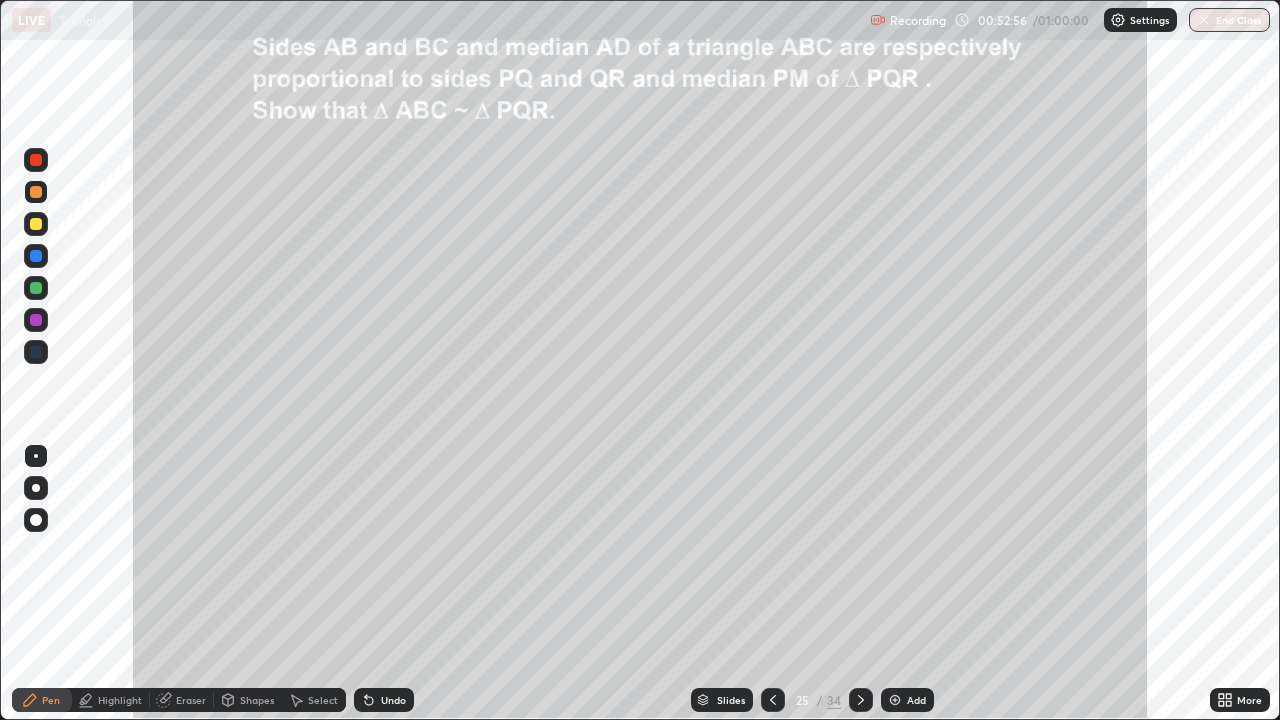 click at bounding box center [36, 224] 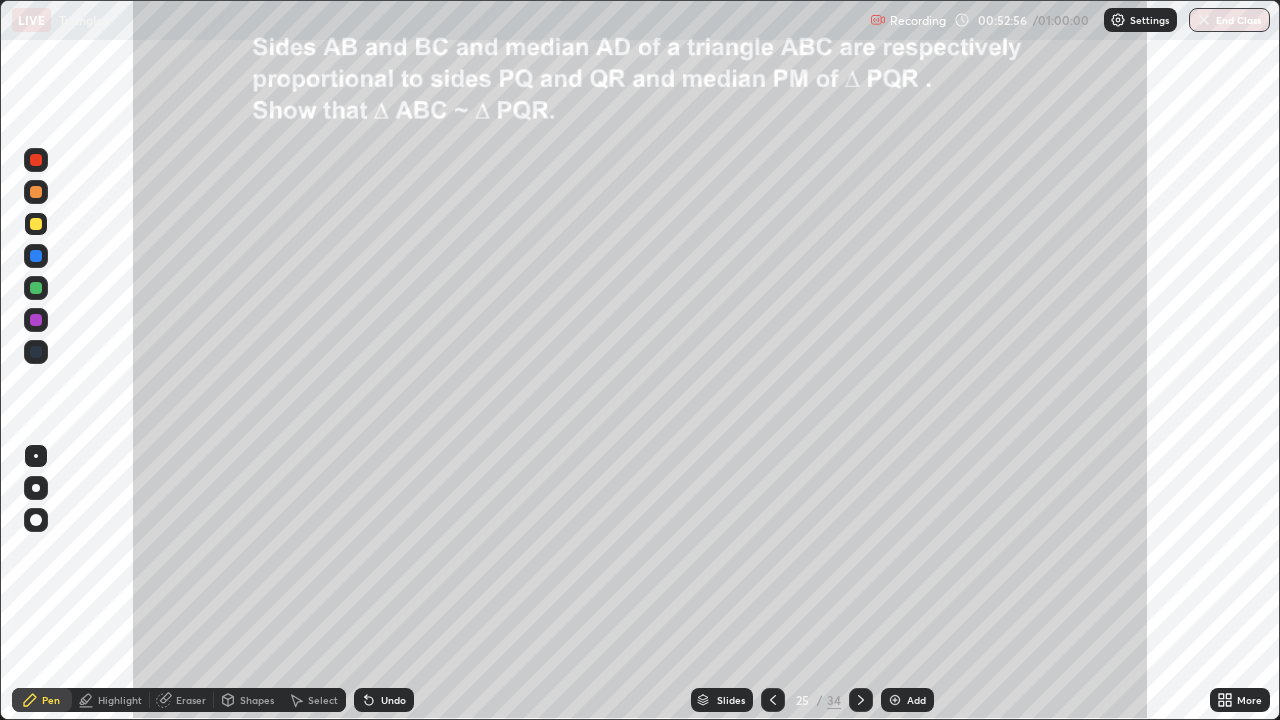 click at bounding box center (36, 224) 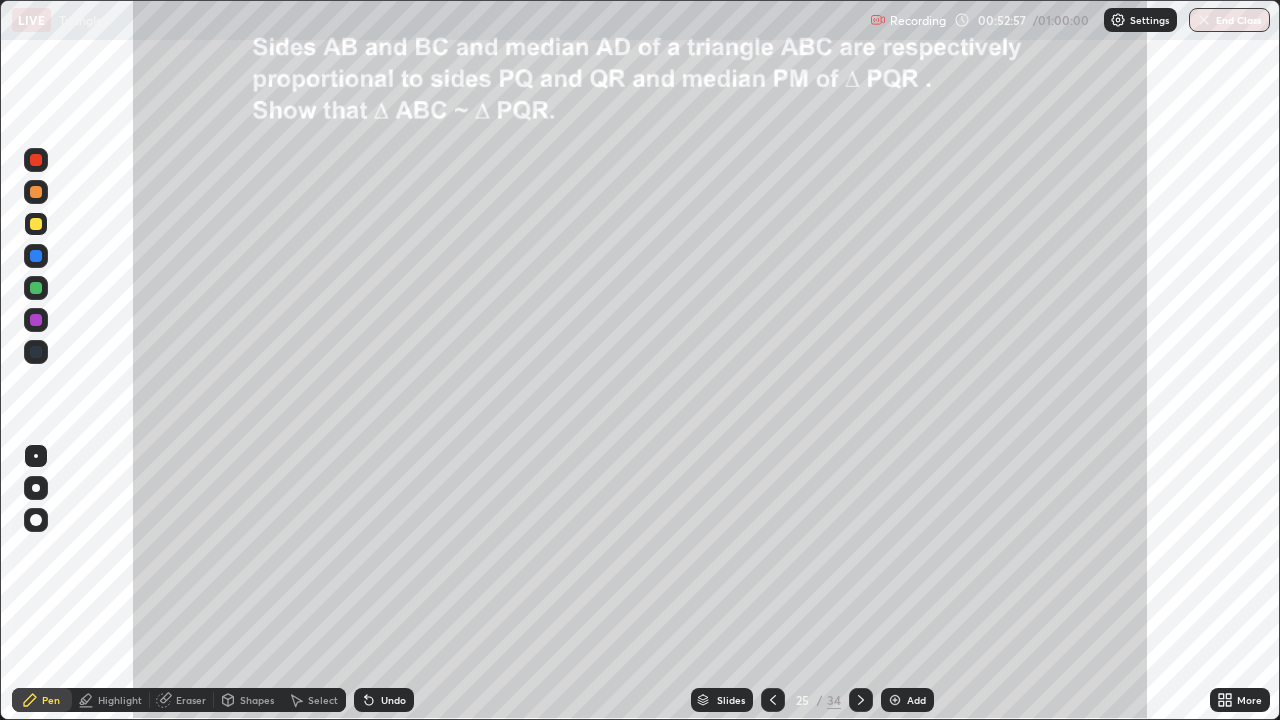 click on "Shapes" at bounding box center [257, 700] 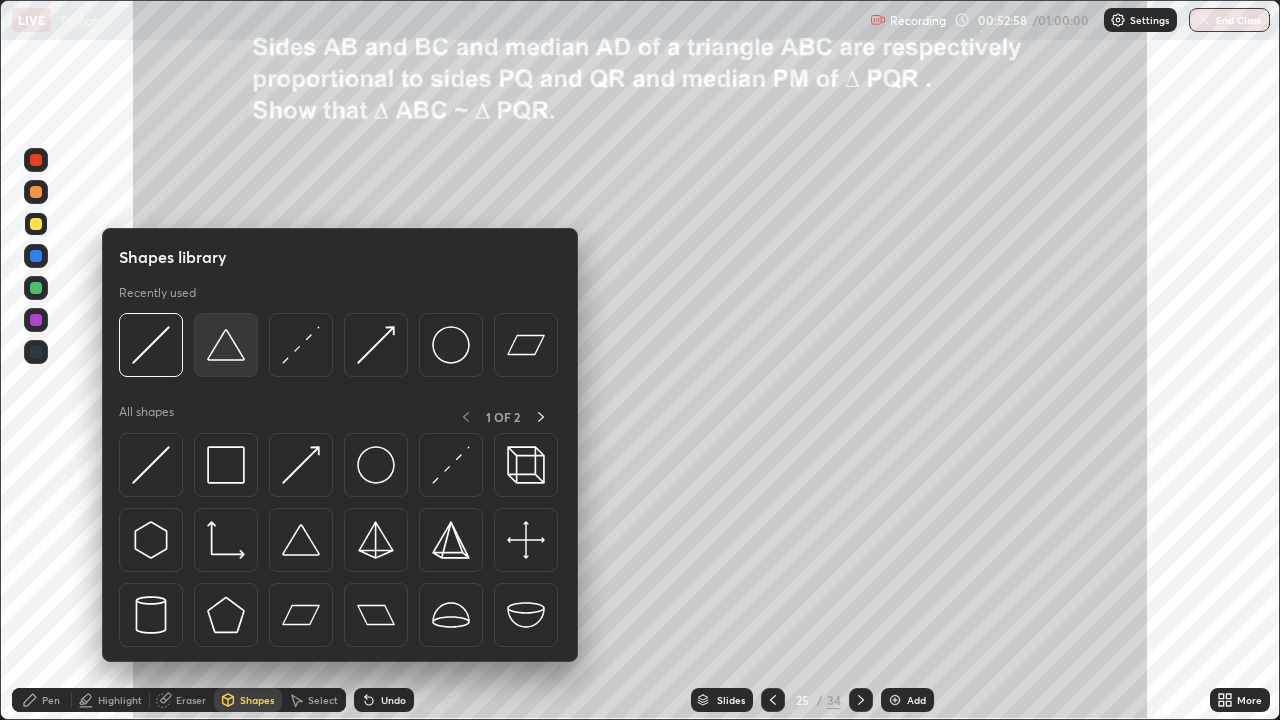 click at bounding box center [226, 345] 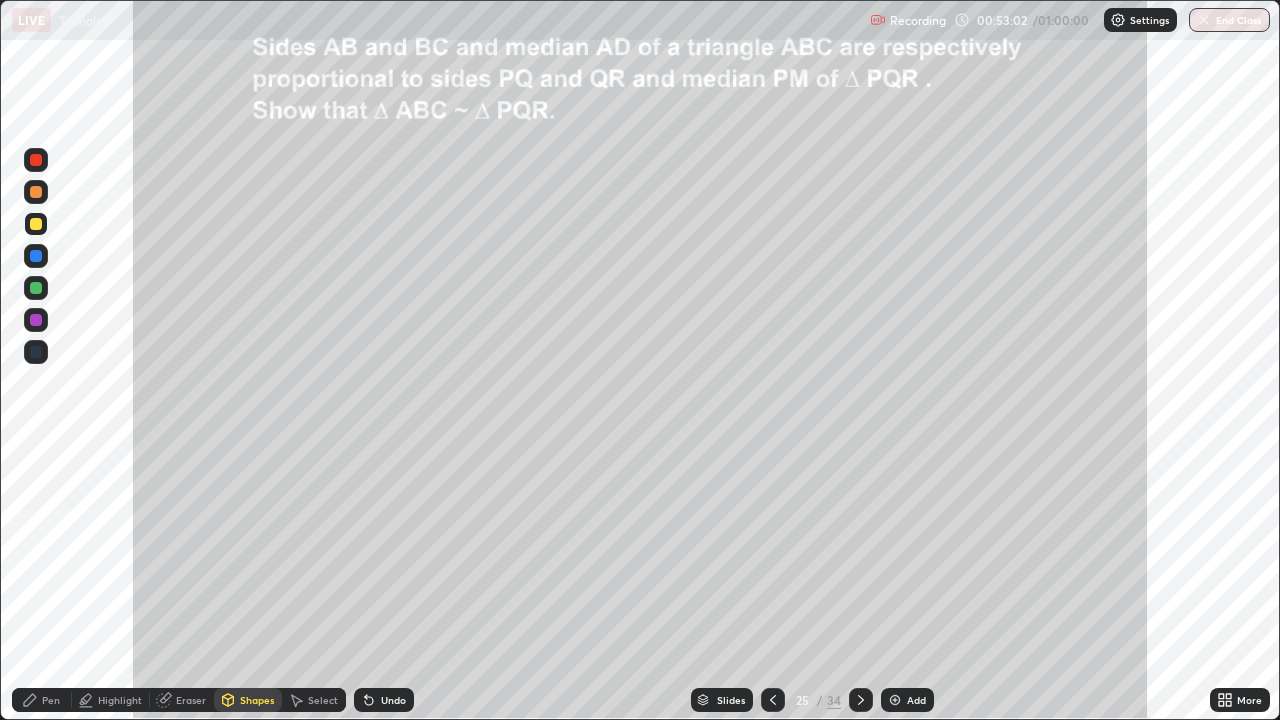 click 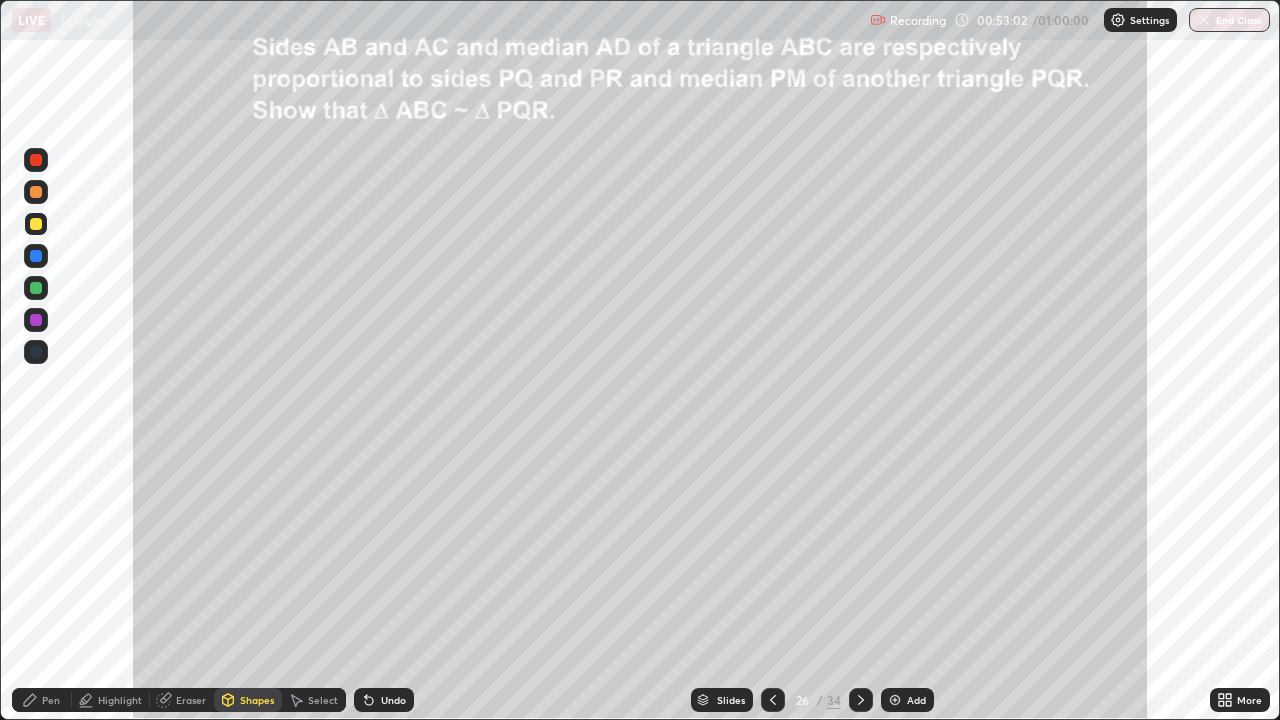 click 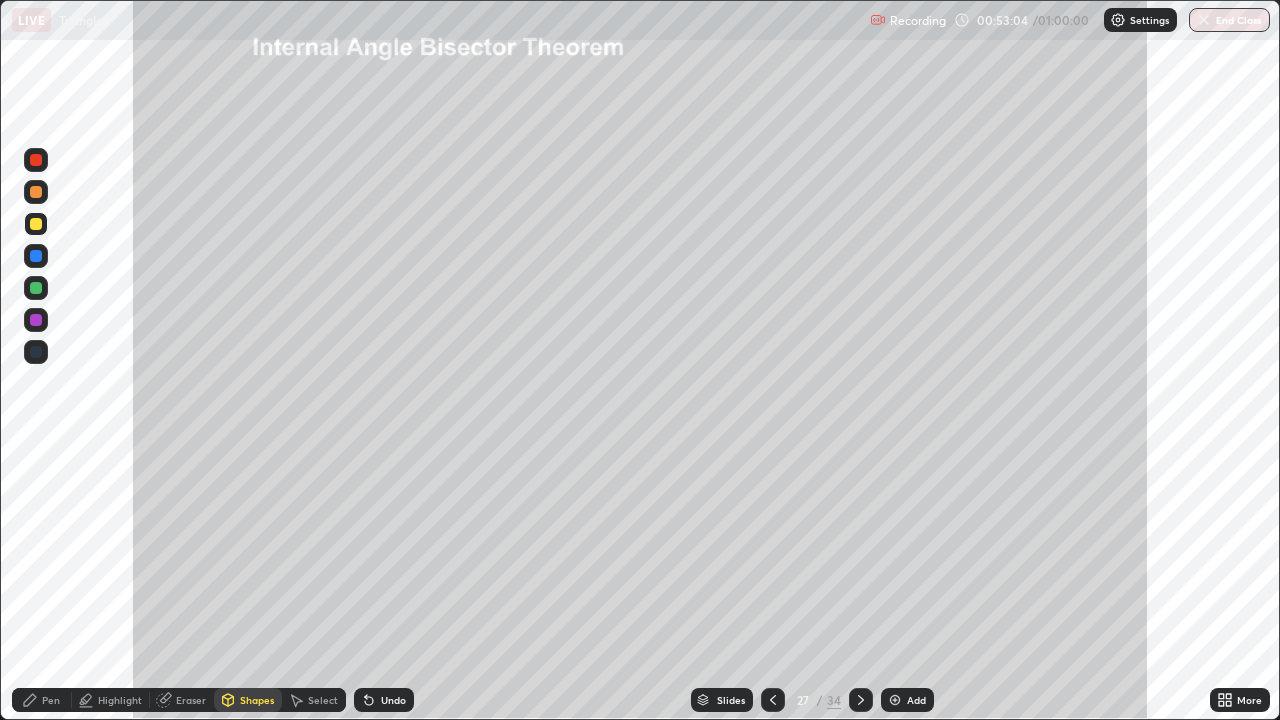 click 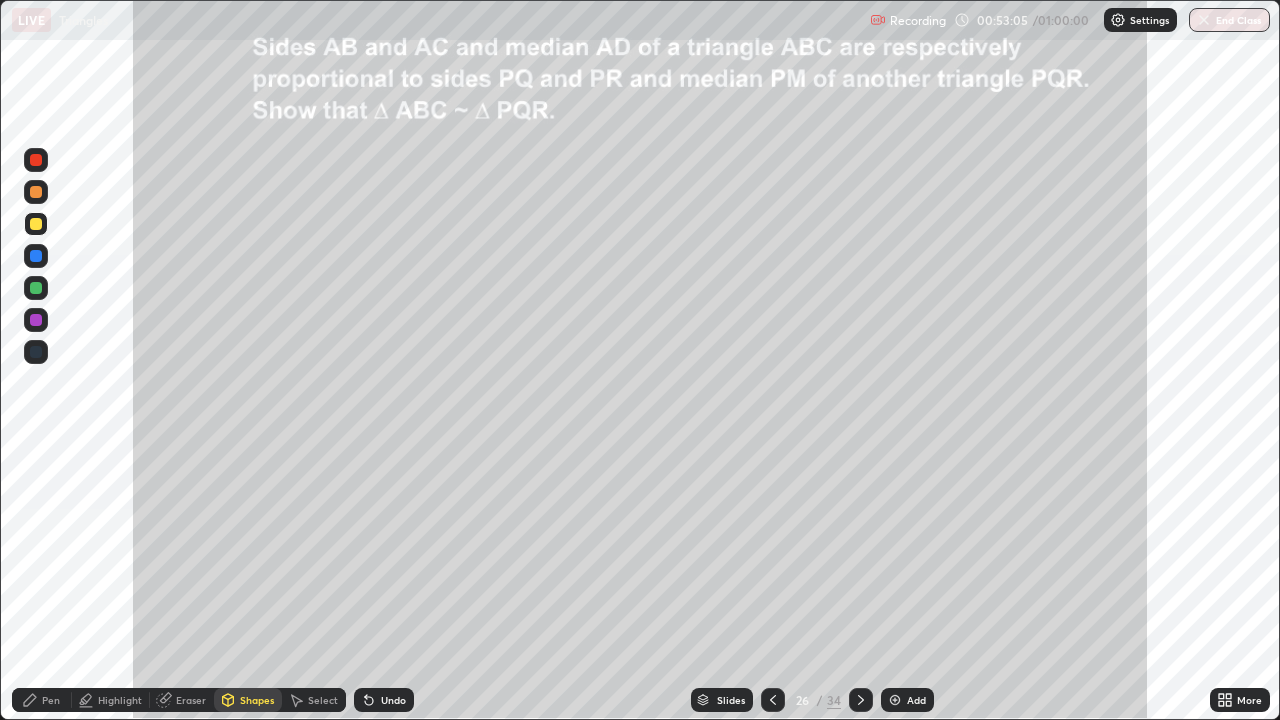 click 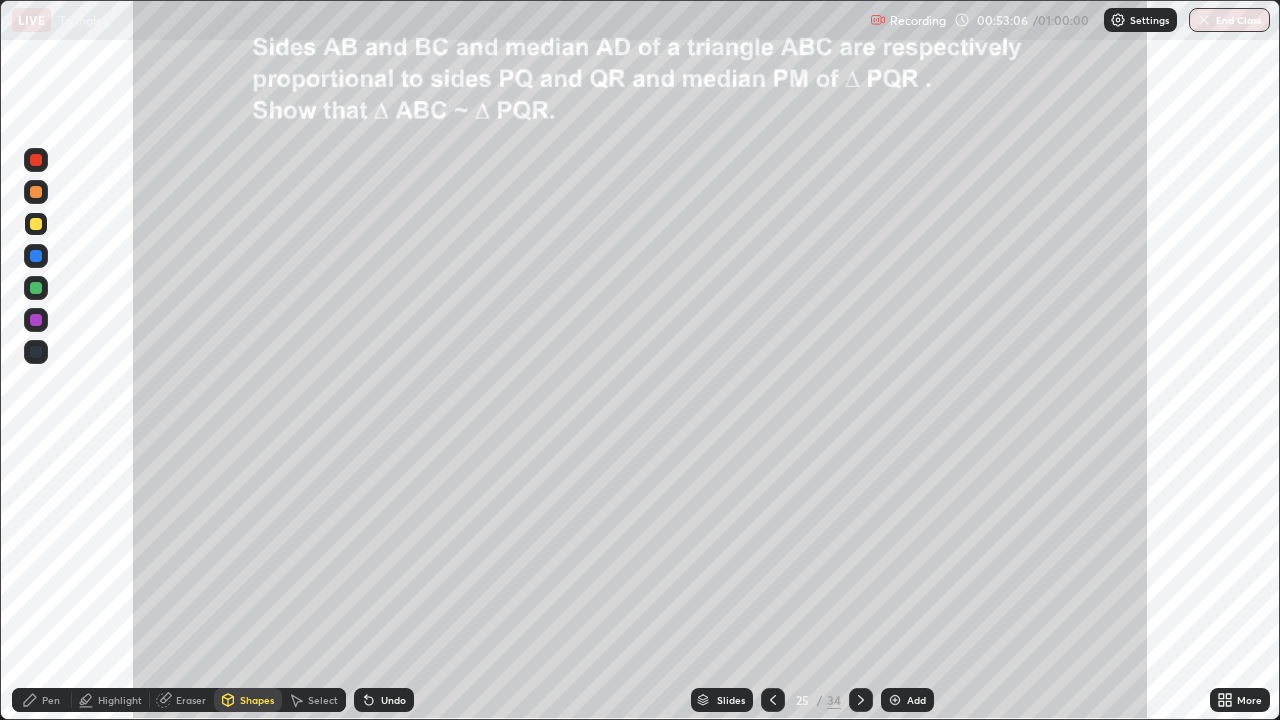 click 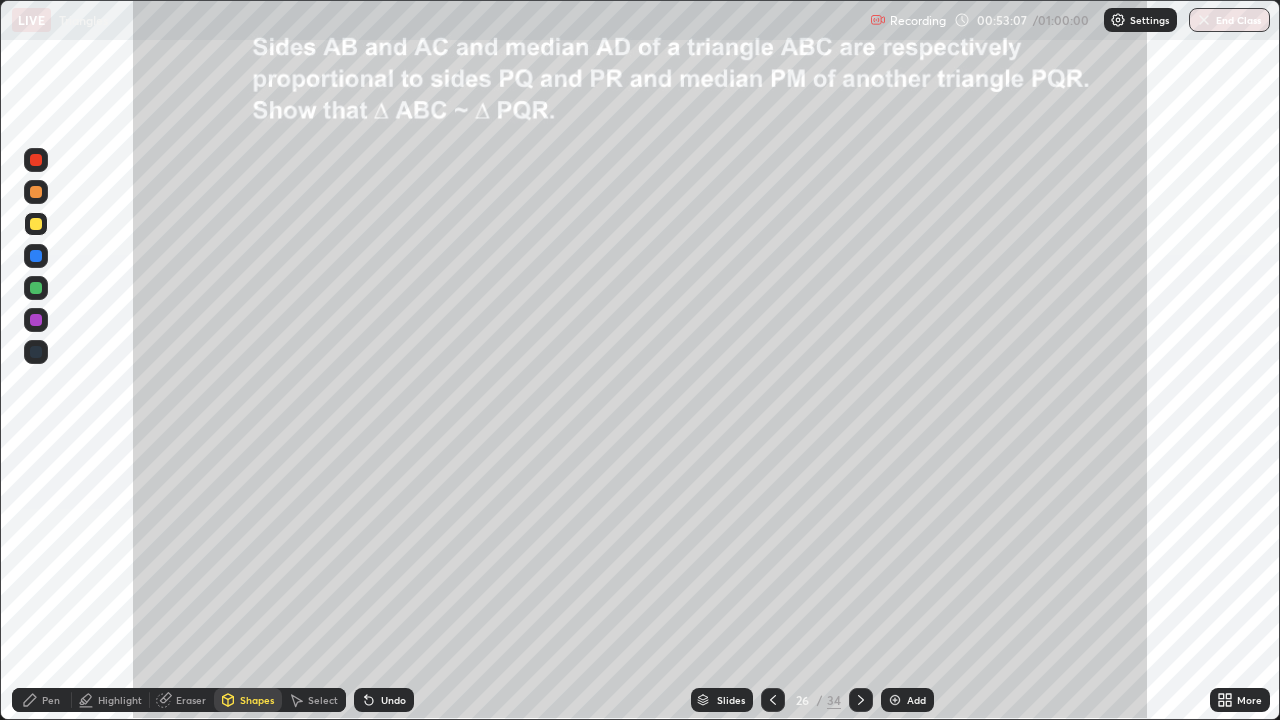 click 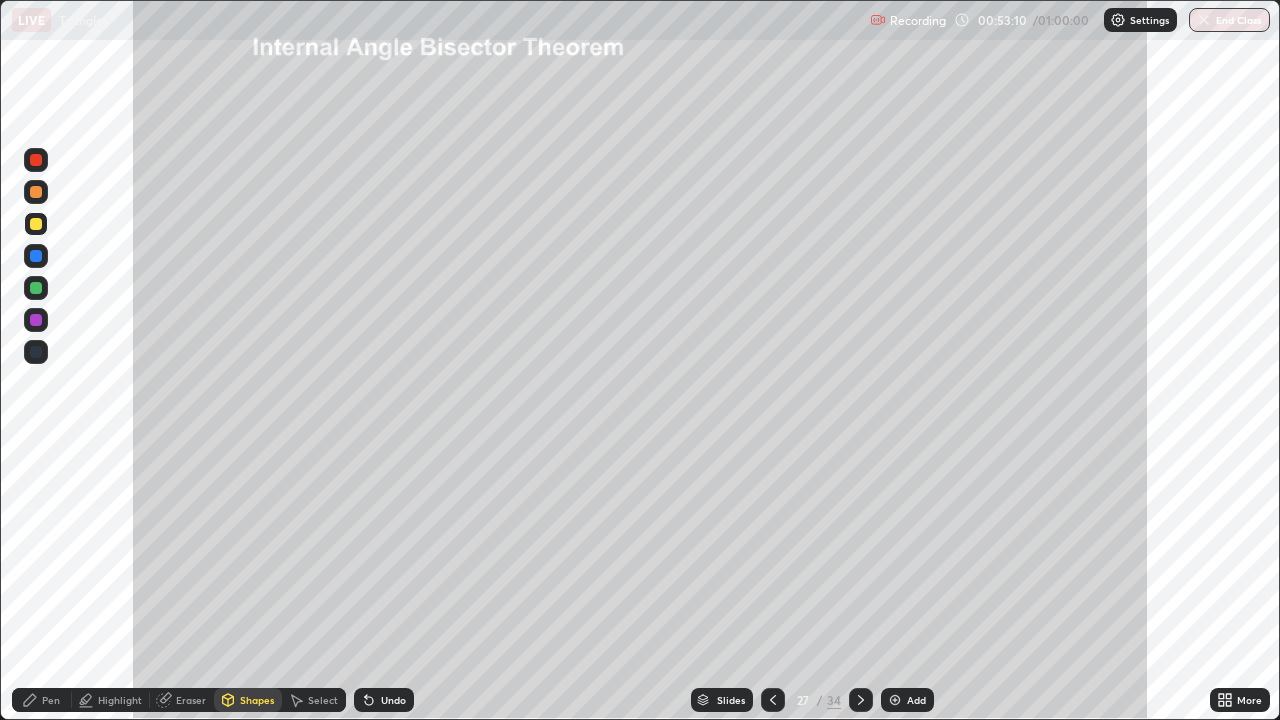 click on "Shapes" at bounding box center (257, 700) 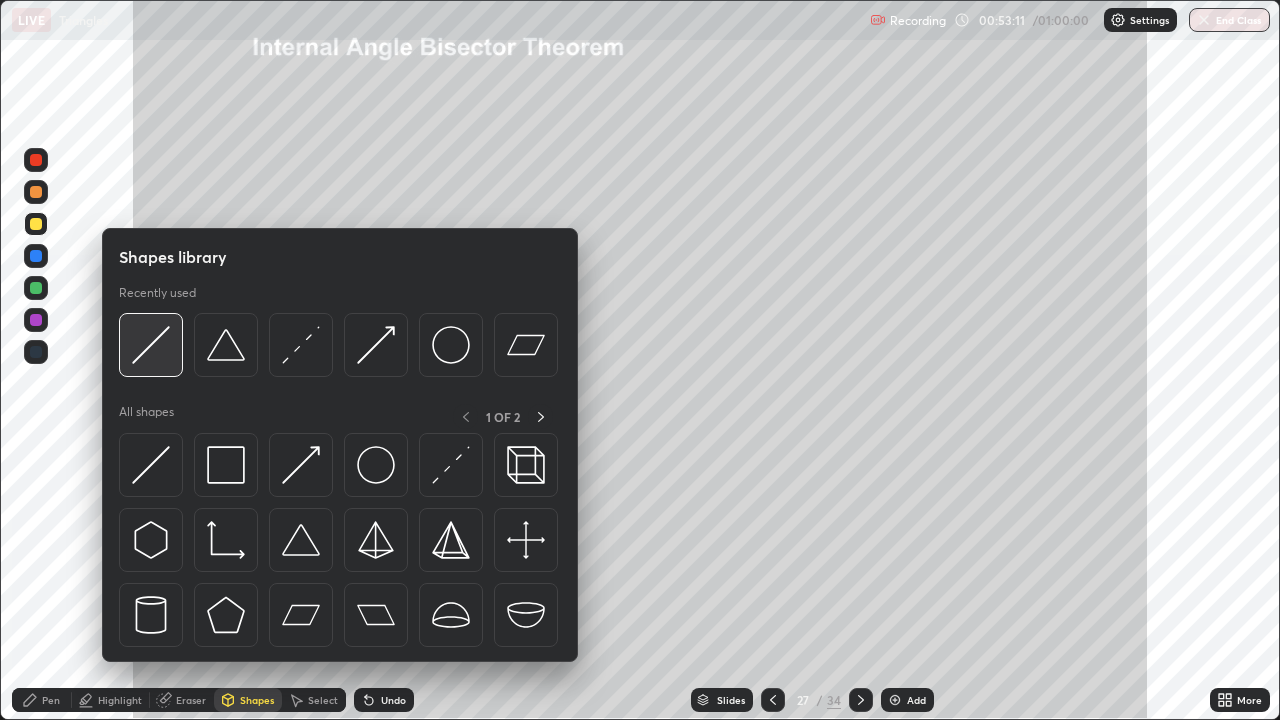 click at bounding box center [151, 345] 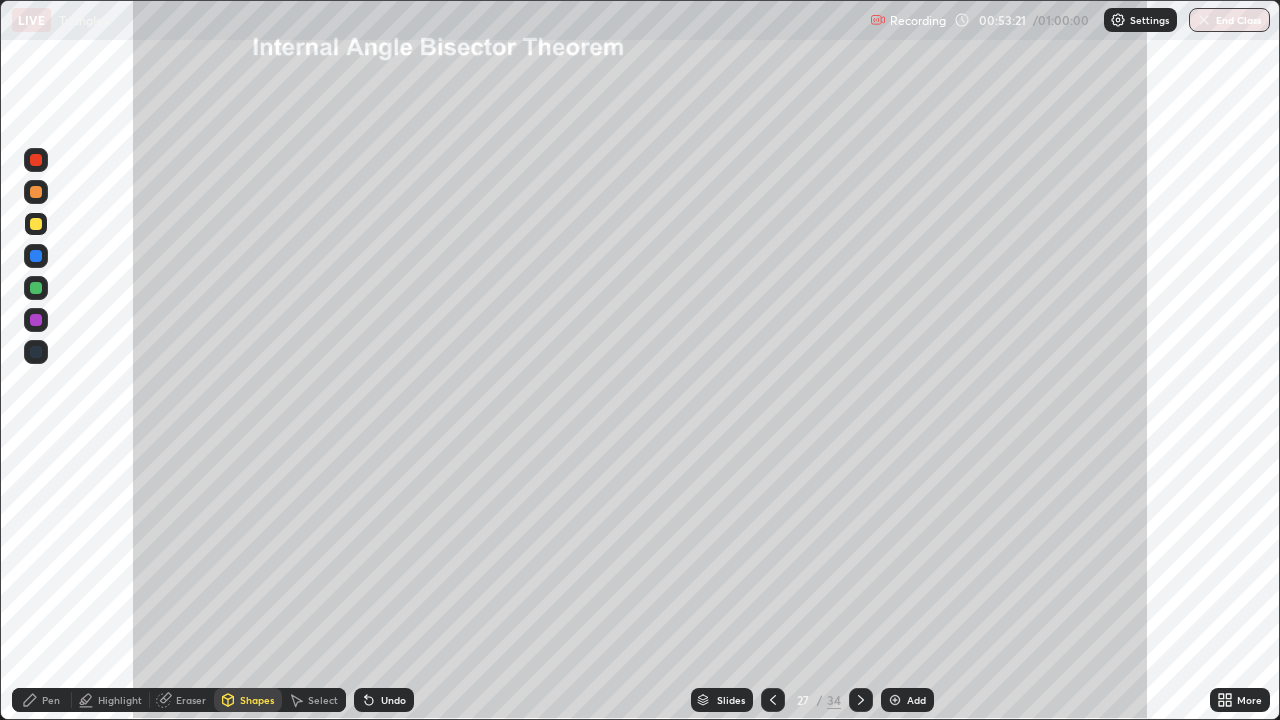 click on "Pen" at bounding box center (51, 700) 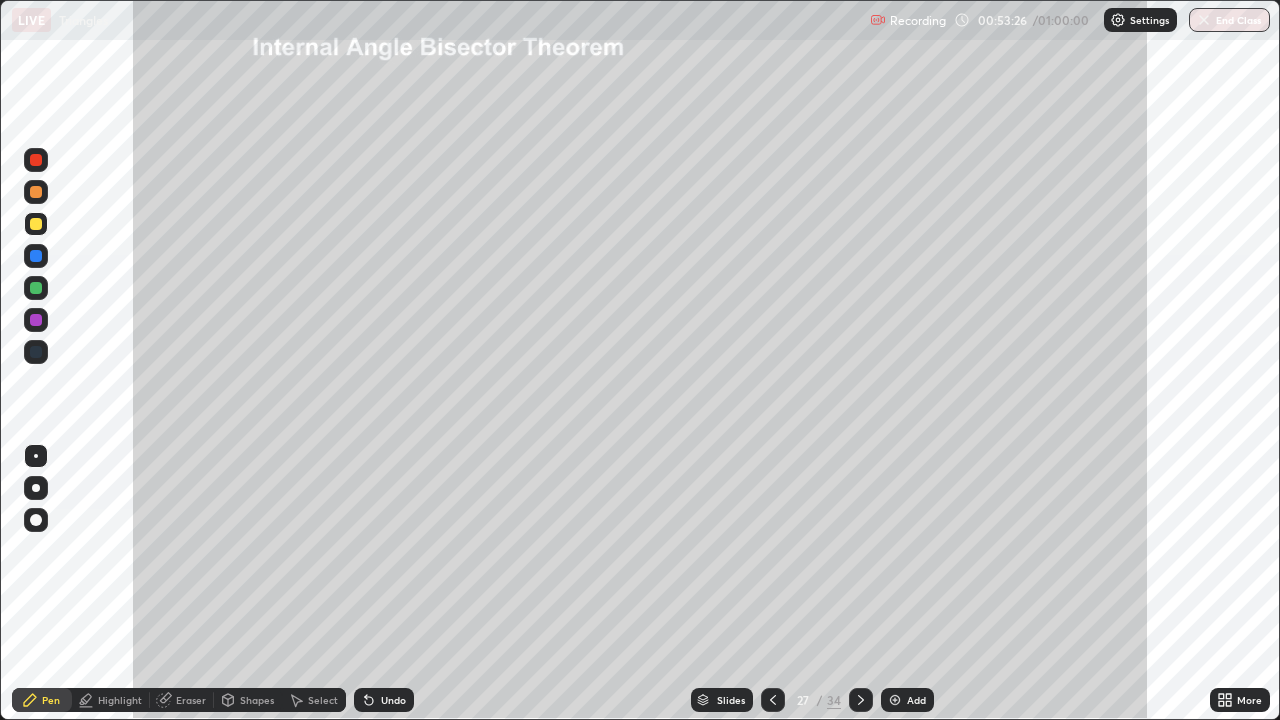 click on "Shapes" at bounding box center [257, 700] 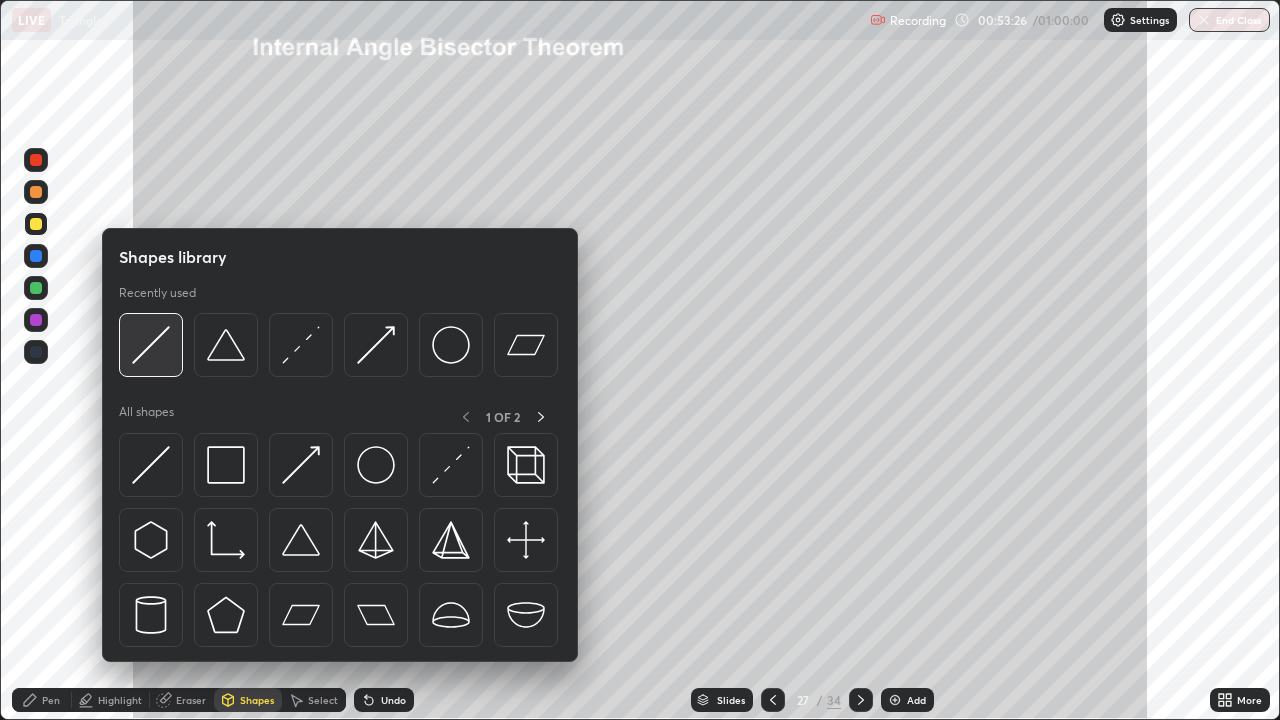 click at bounding box center [151, 345] 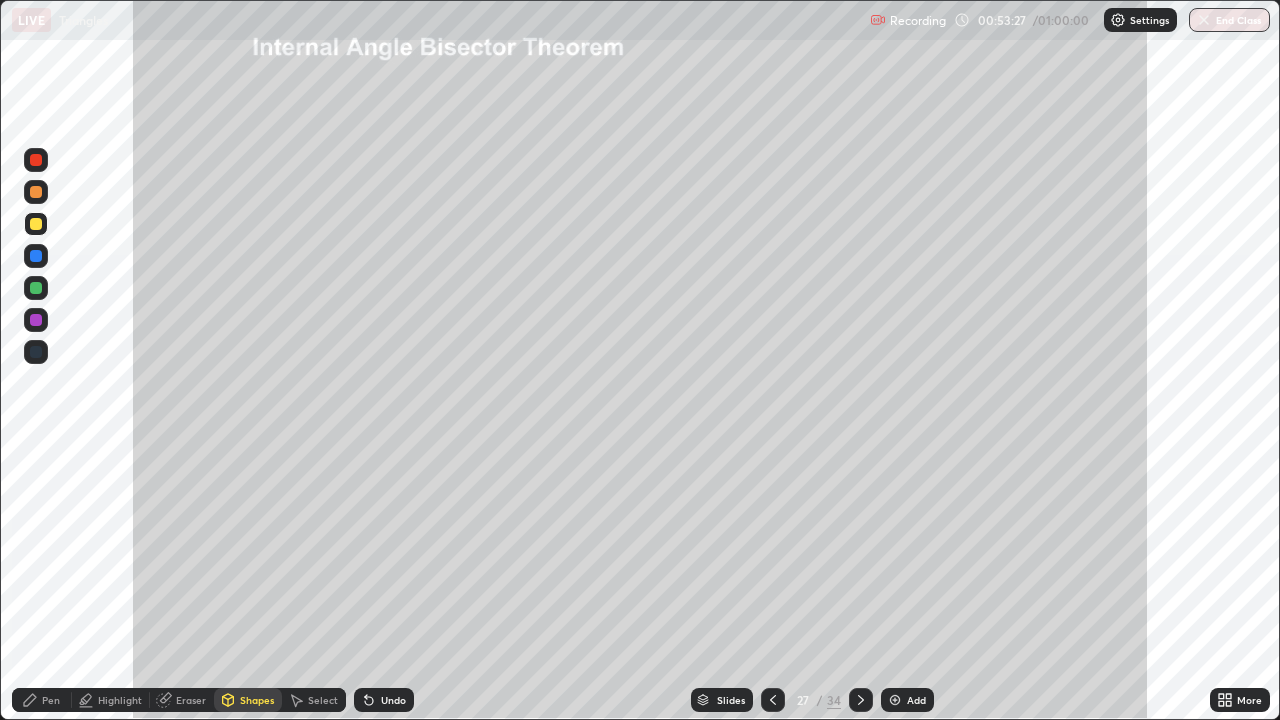click at bounding box center [36, 288] 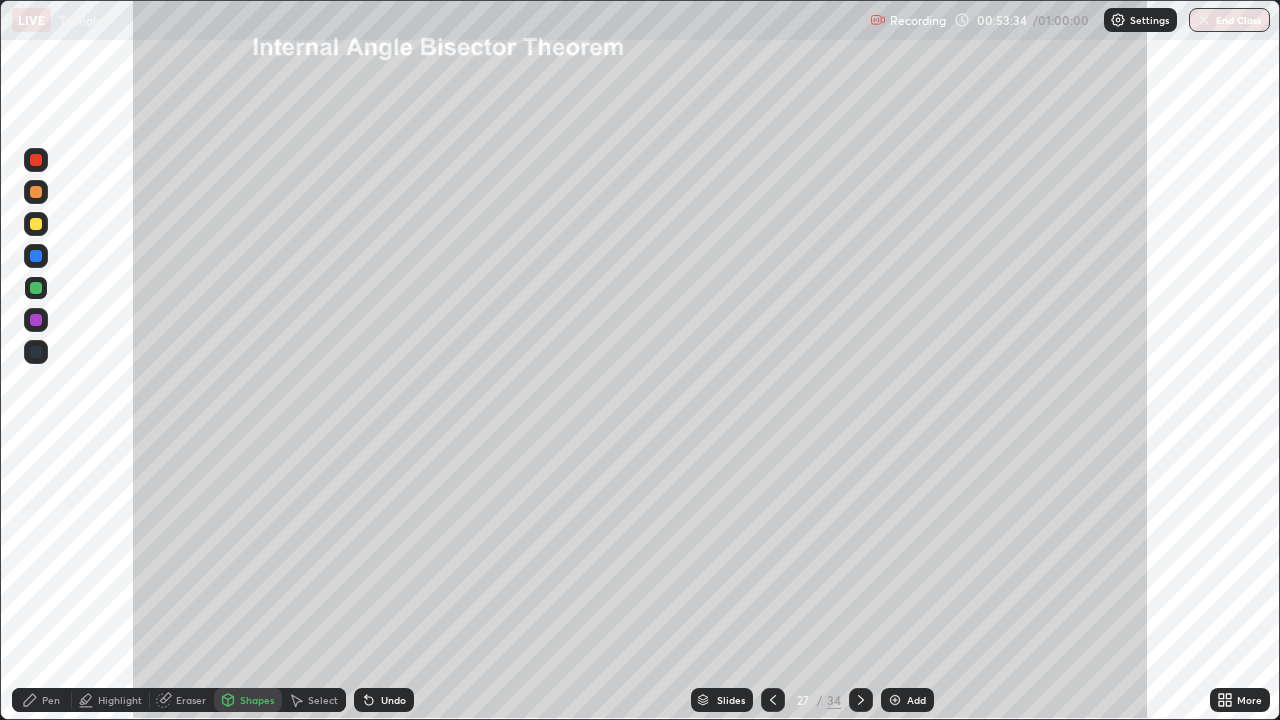 click on "Pen" at bounding box center [51, 700] 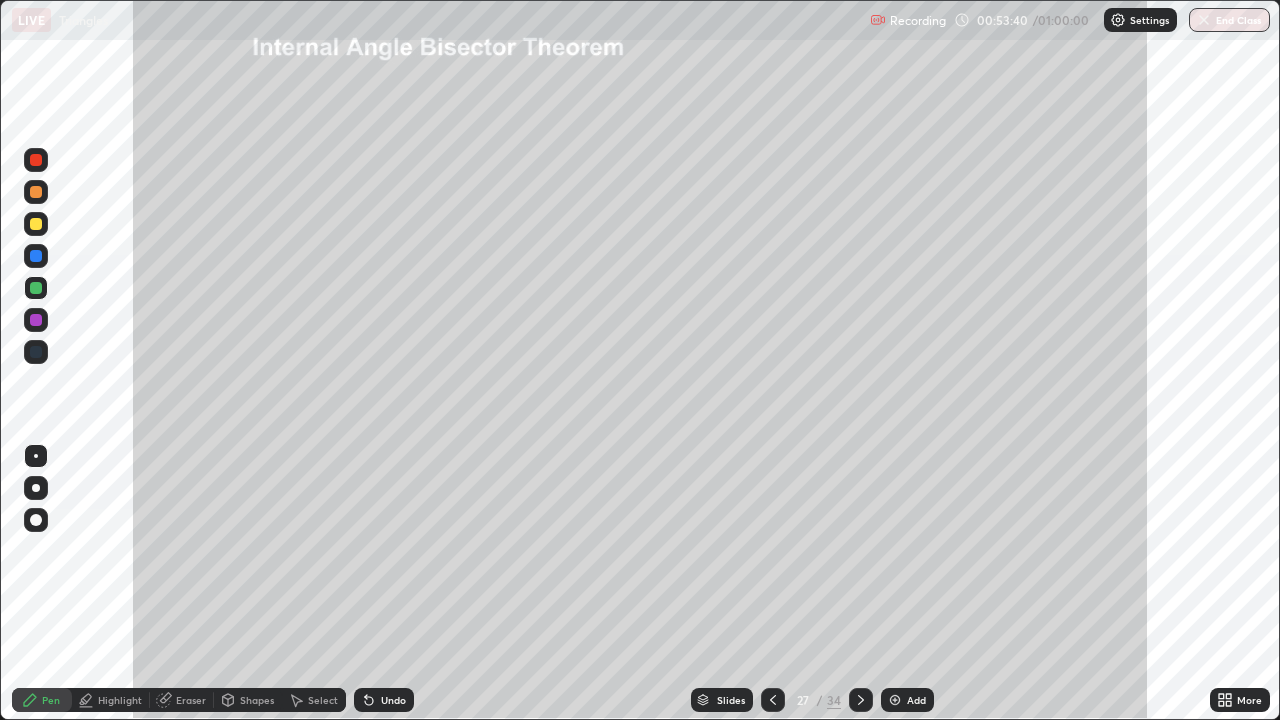 click on "Shapes" at bounding box center [257, 700] 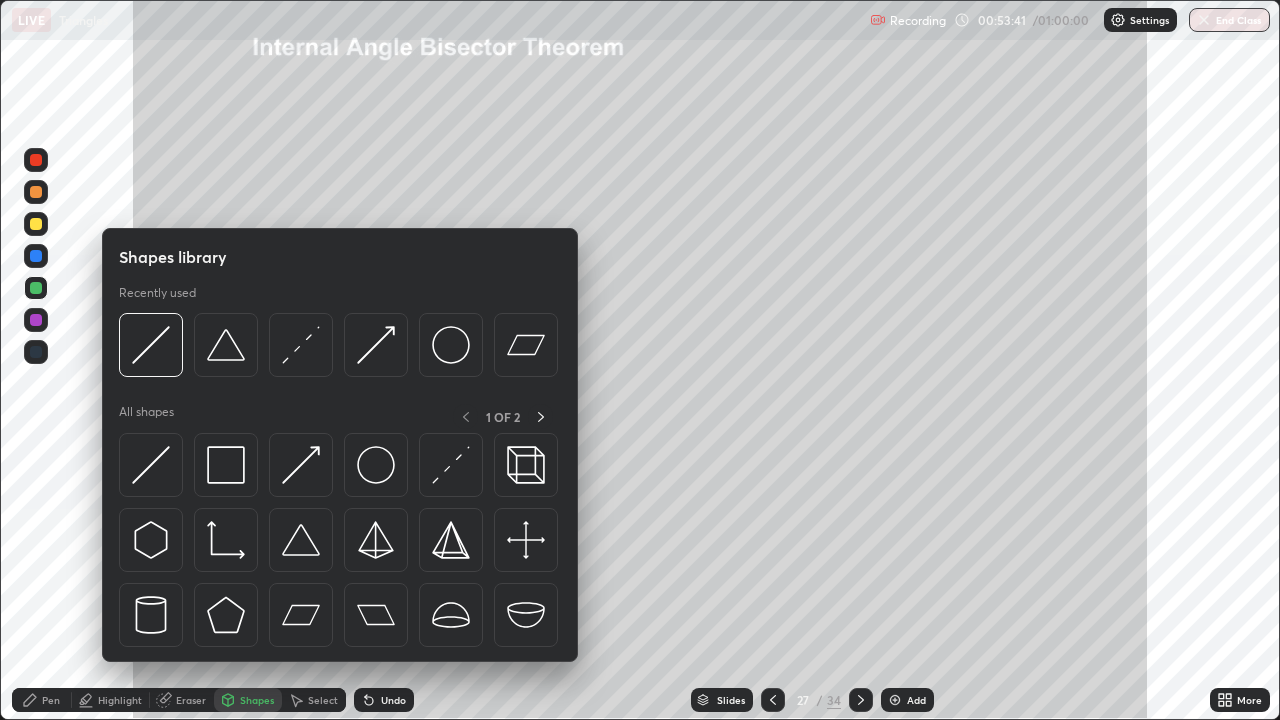 click on "Shapes" at bounding box center [257, 700] 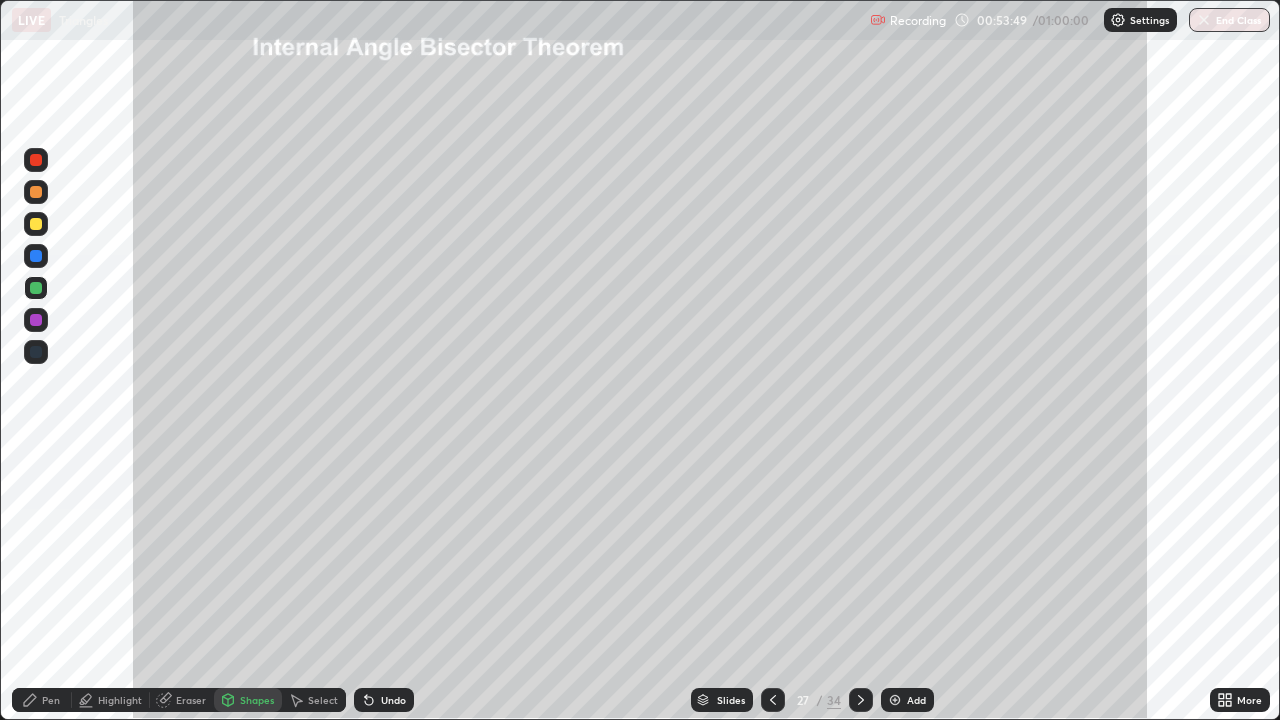 click on "Pen" at bounding box center (51, 700) 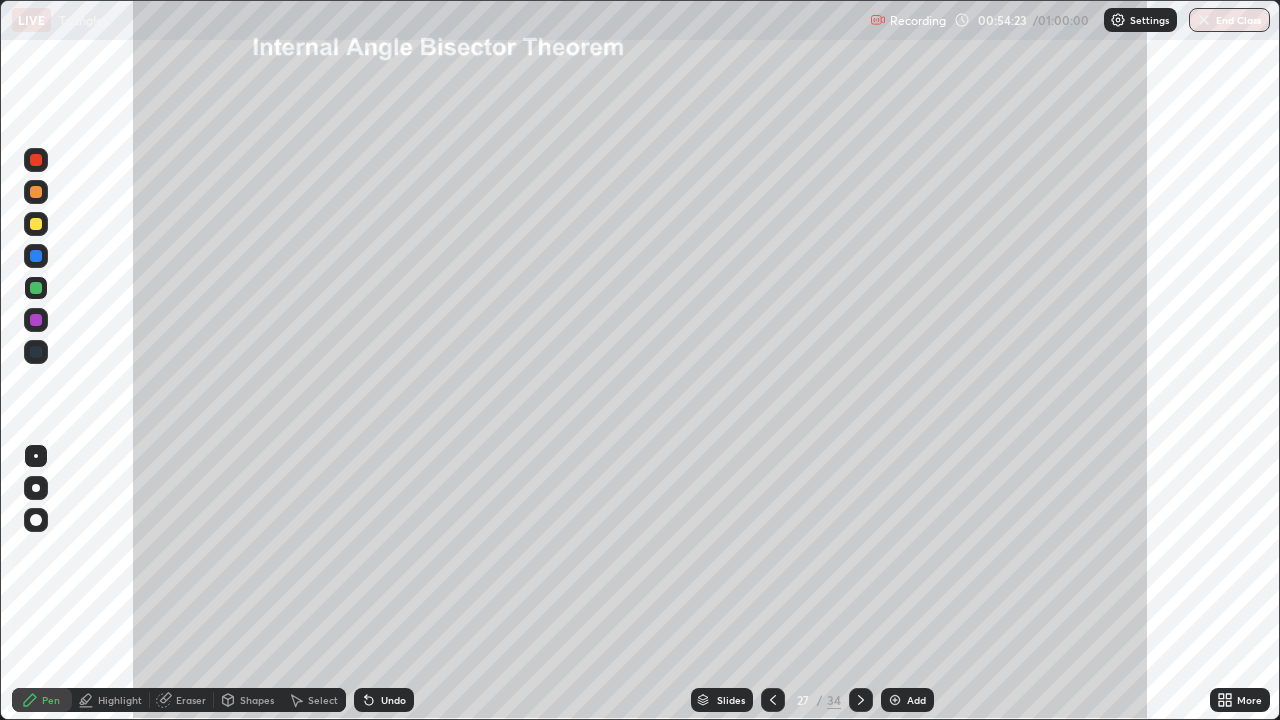 click at bounding box center (36, 224) 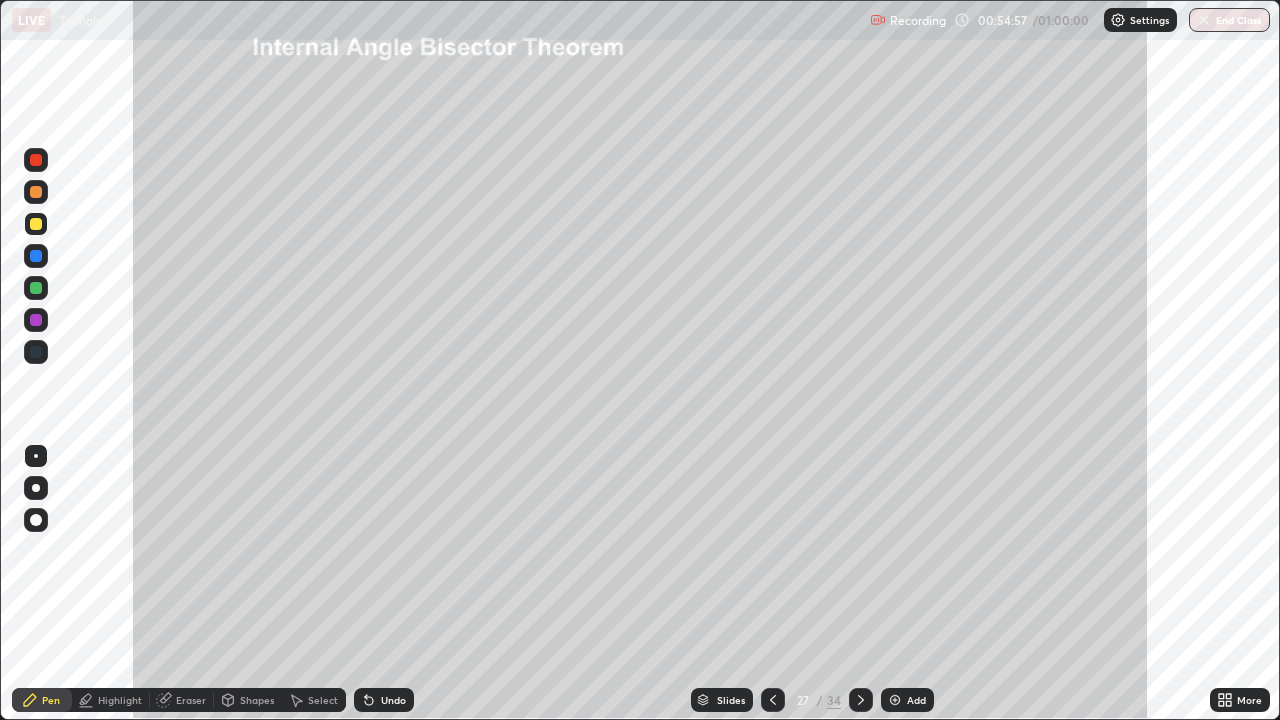 click at bounding box center [36, 320] 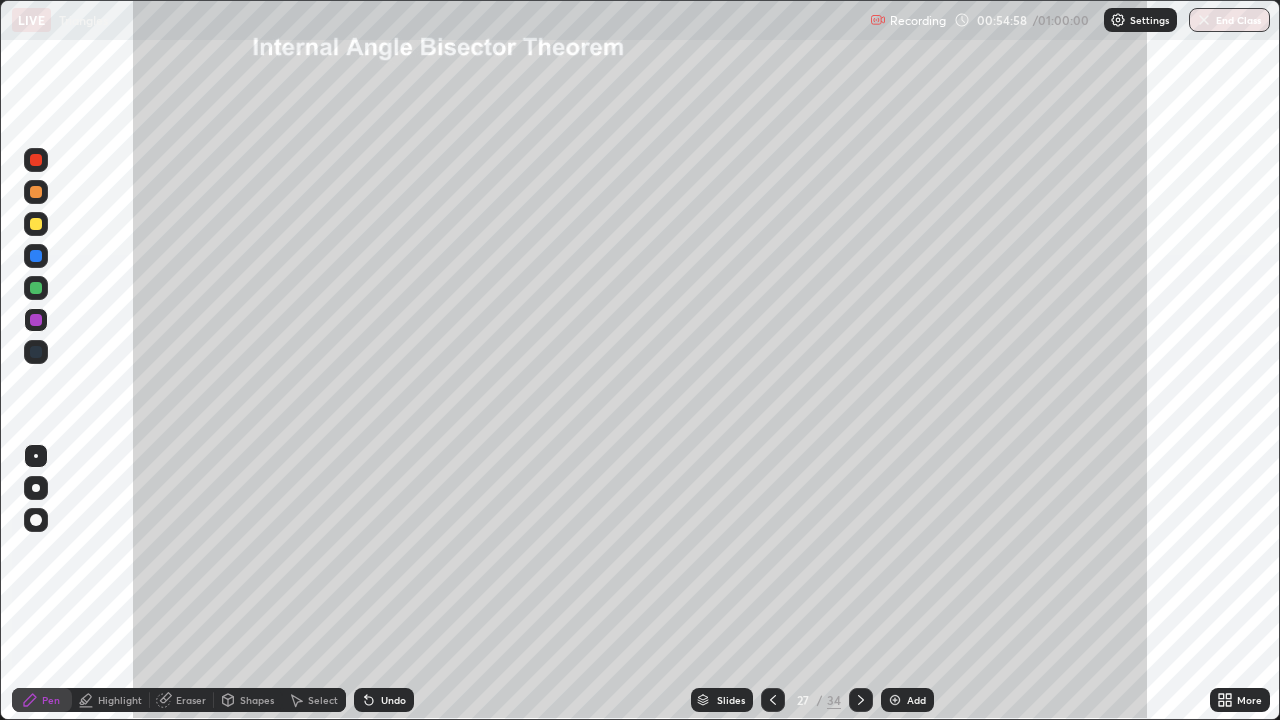 click at bounding box center (36, 320) 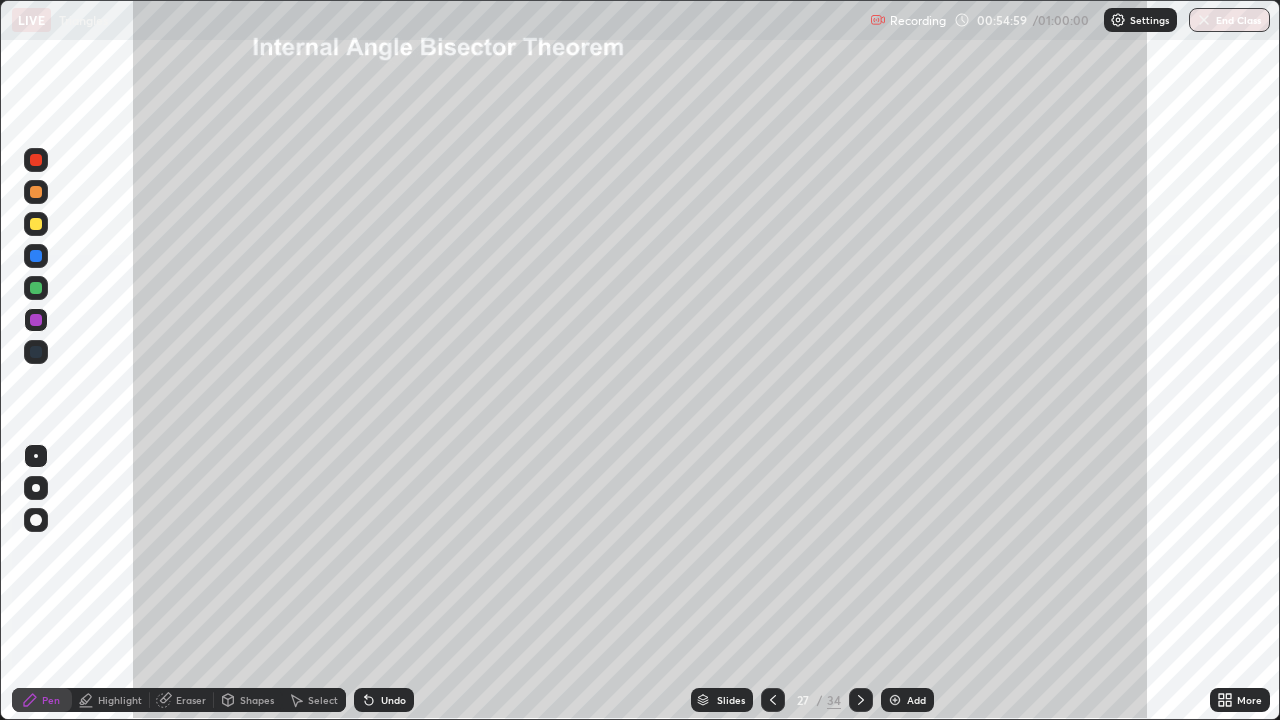 click on "Highlight" at bounding box center (111, 700) 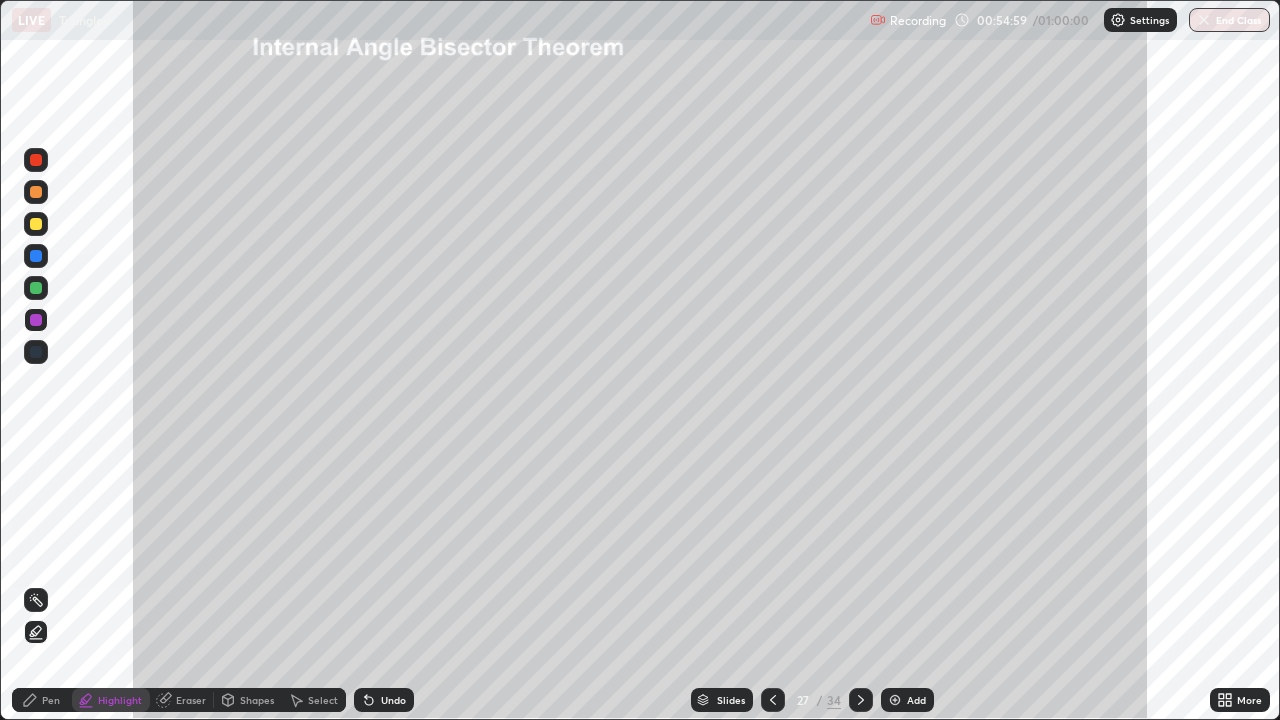 click at bounding box center [36, 632] 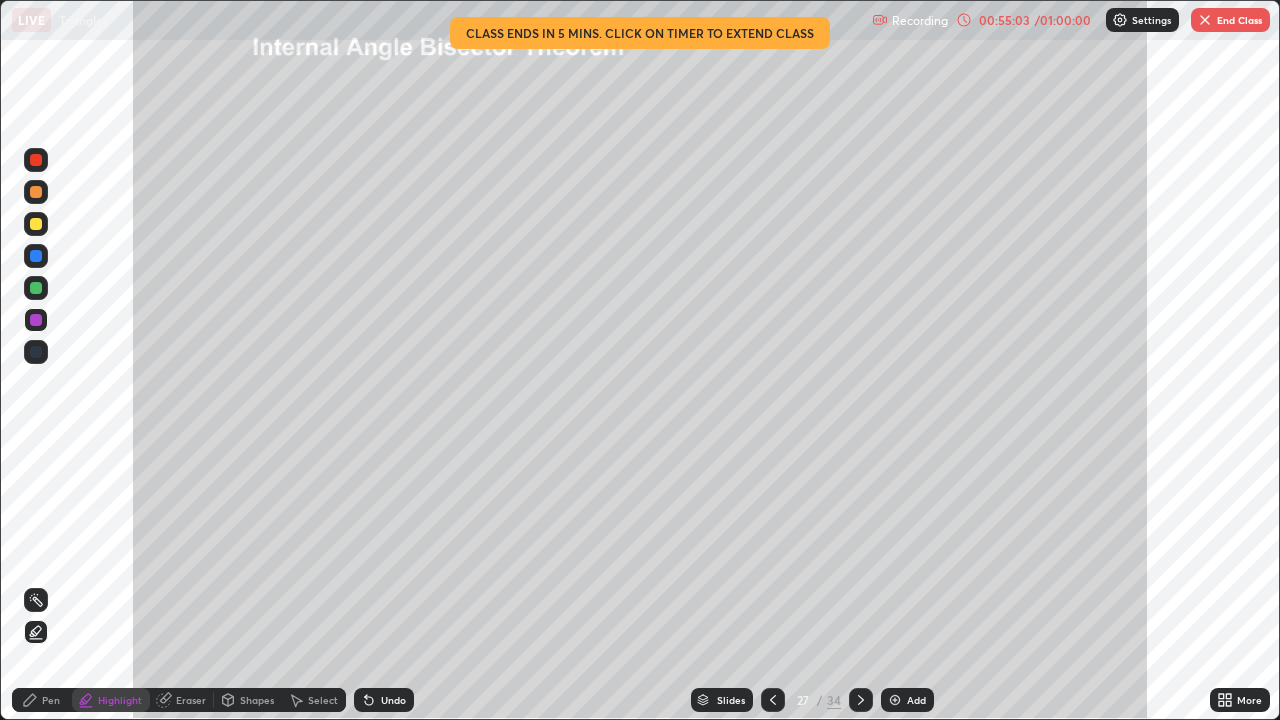 click on "Pen" at bounding box center [42, 700] 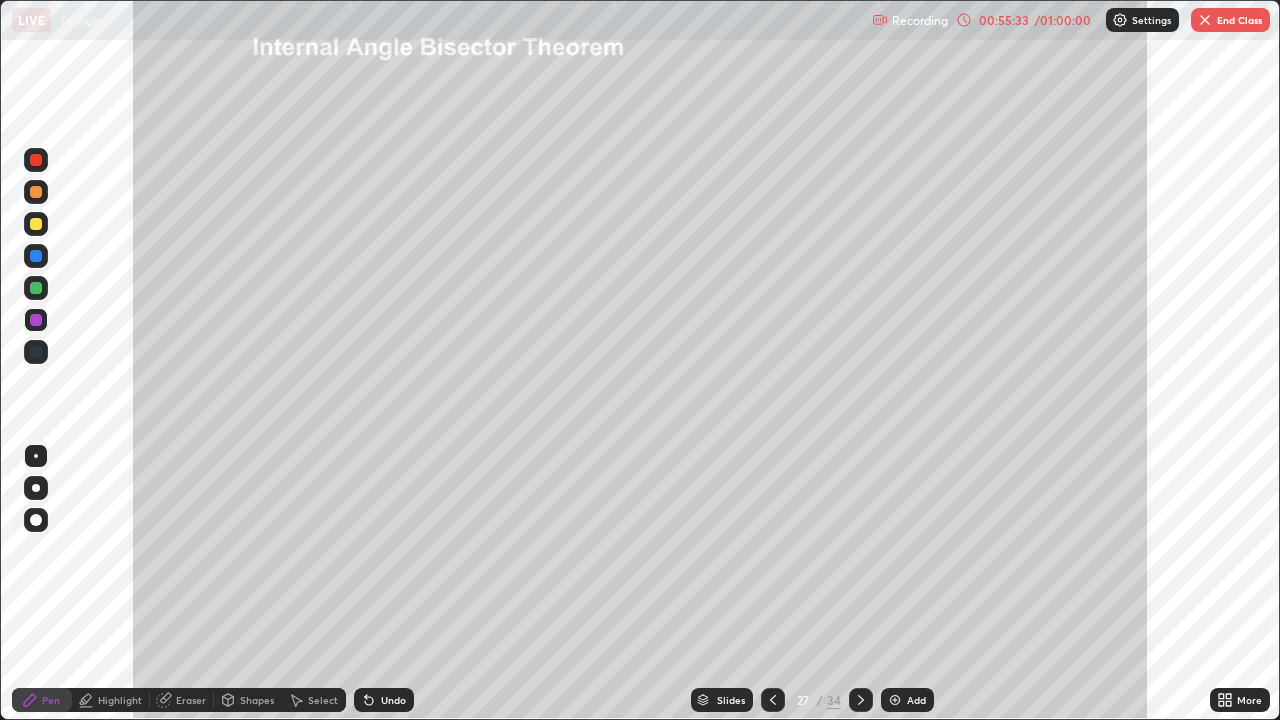 click at bounding box center [36, 288] 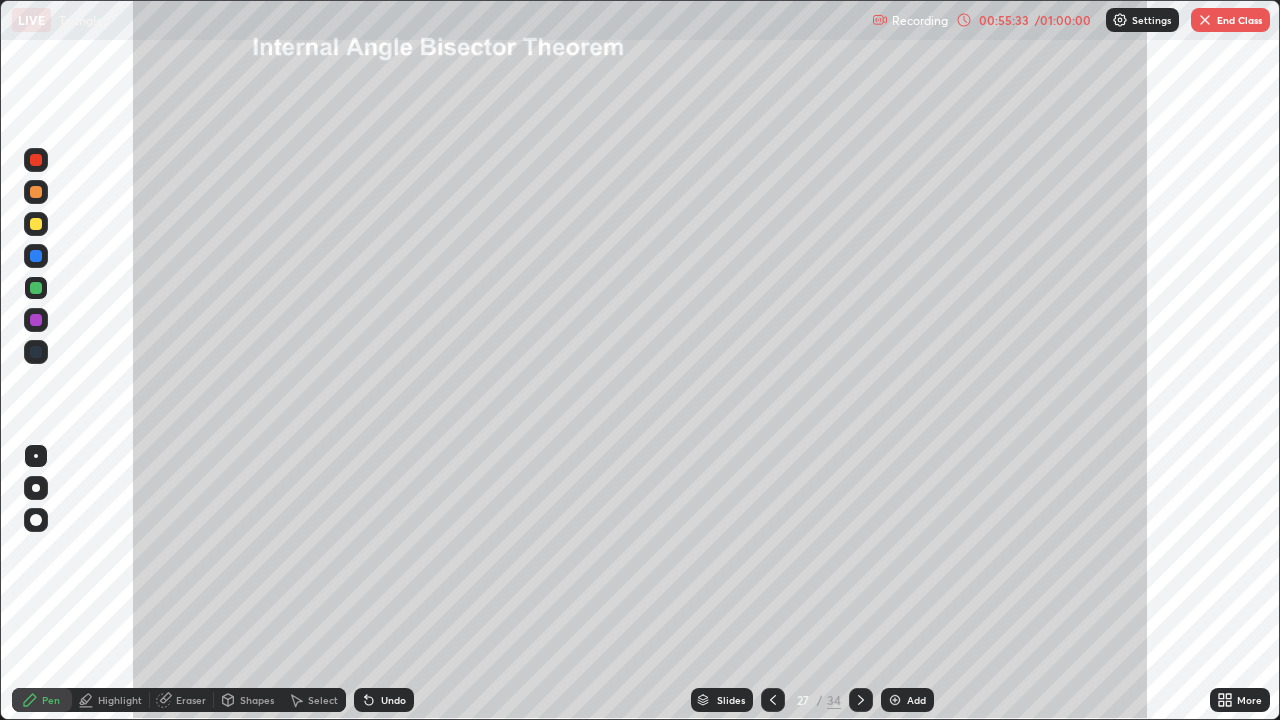click at bounding box center (36, 288) 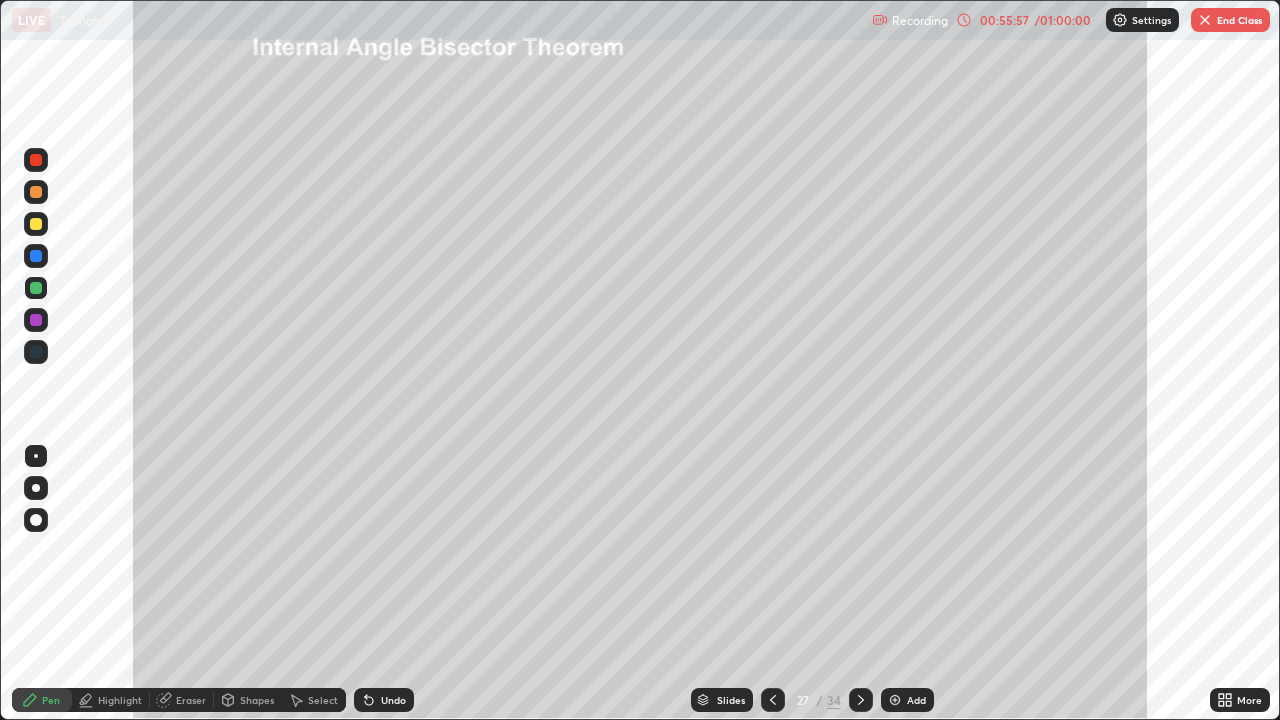click on "Highlight" at bounding box center (120, 700) 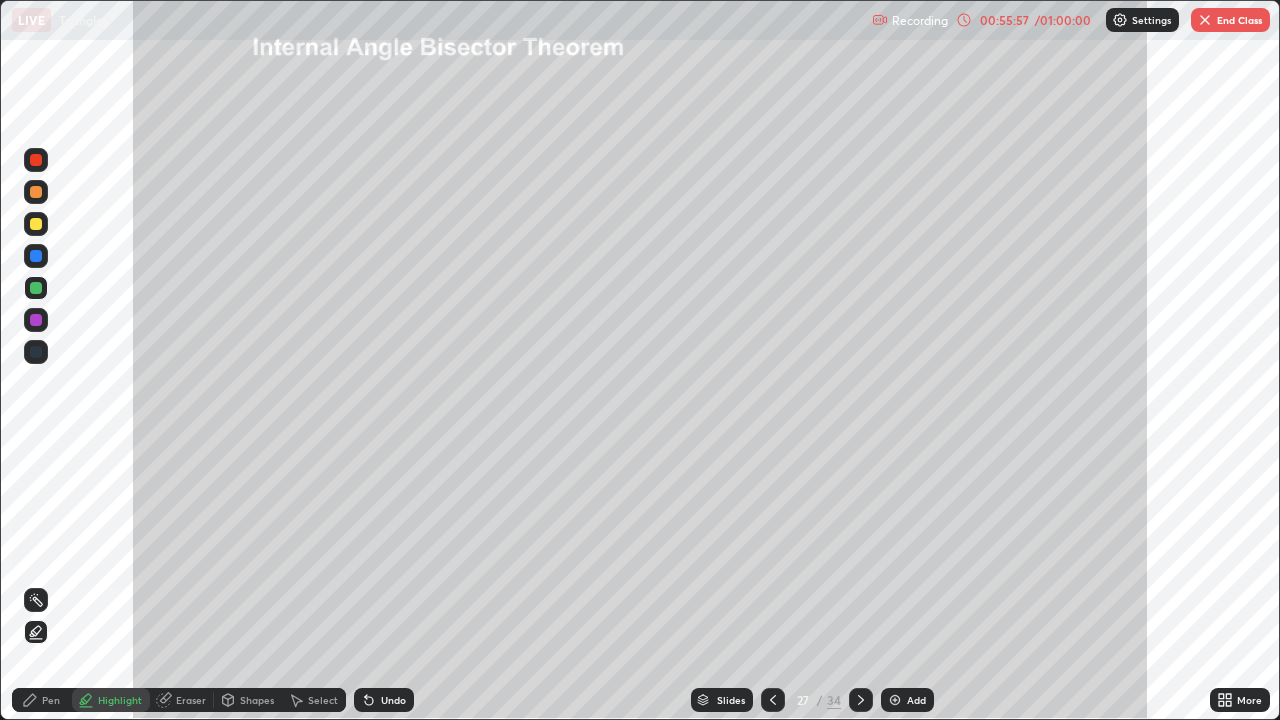 click 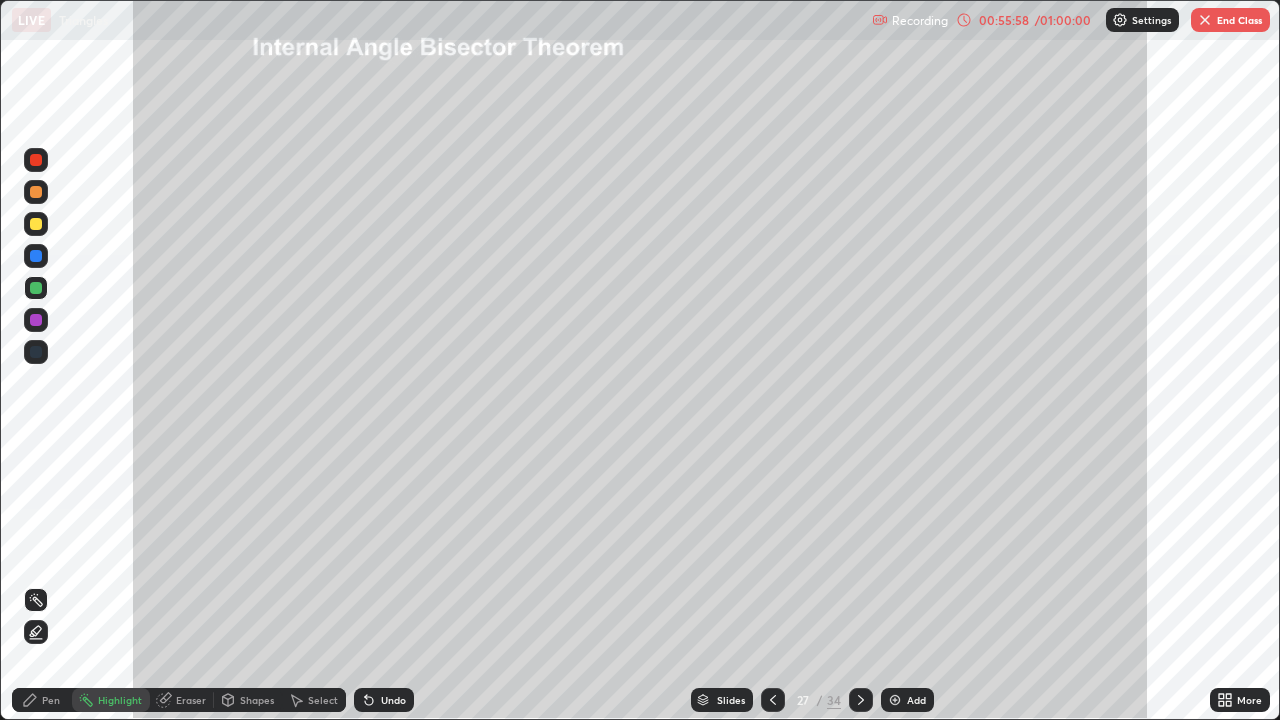 click at bounding box center [36, 160] 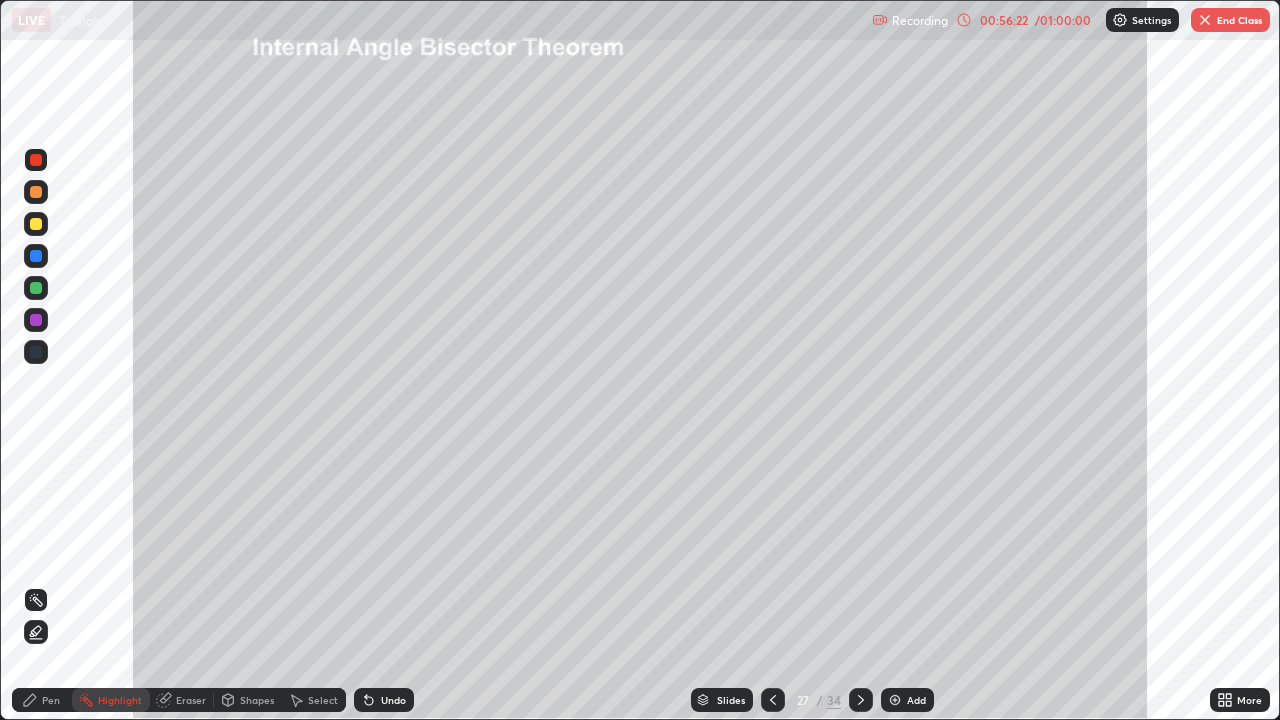 click on "Pen" at bounding box center (51, 700) 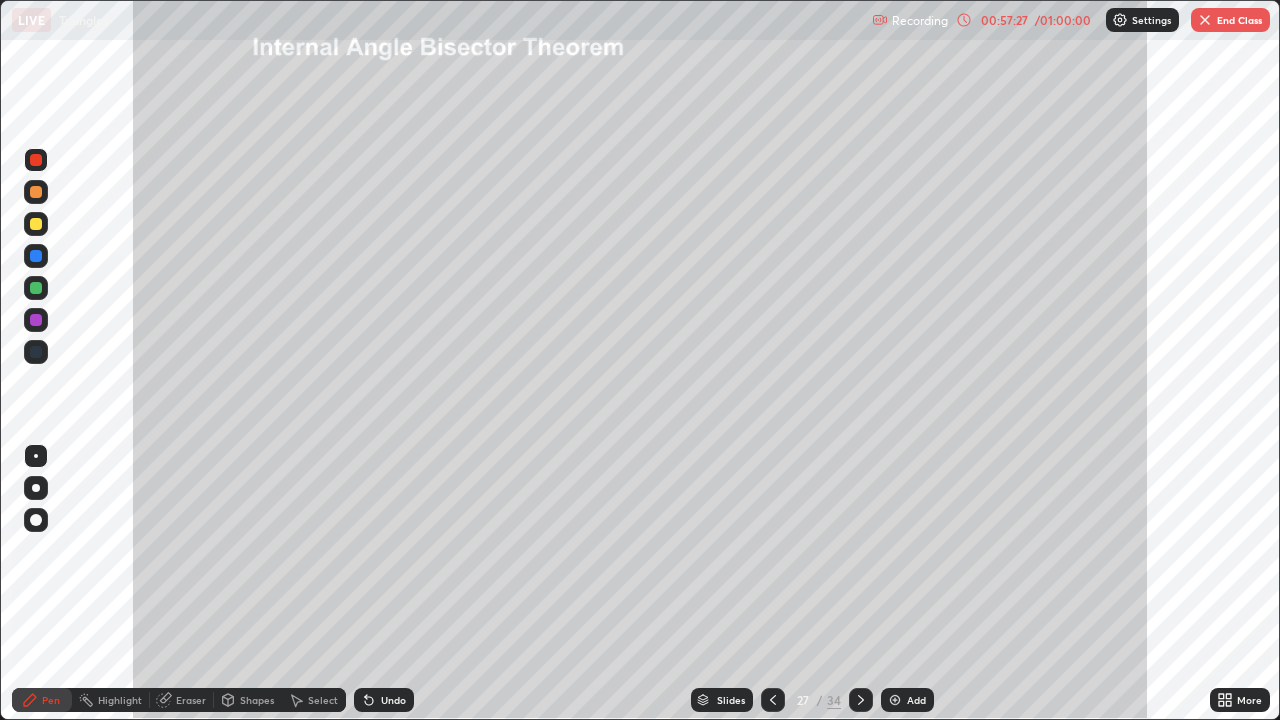 click on "Eraser" at bounding box center (191, 700) 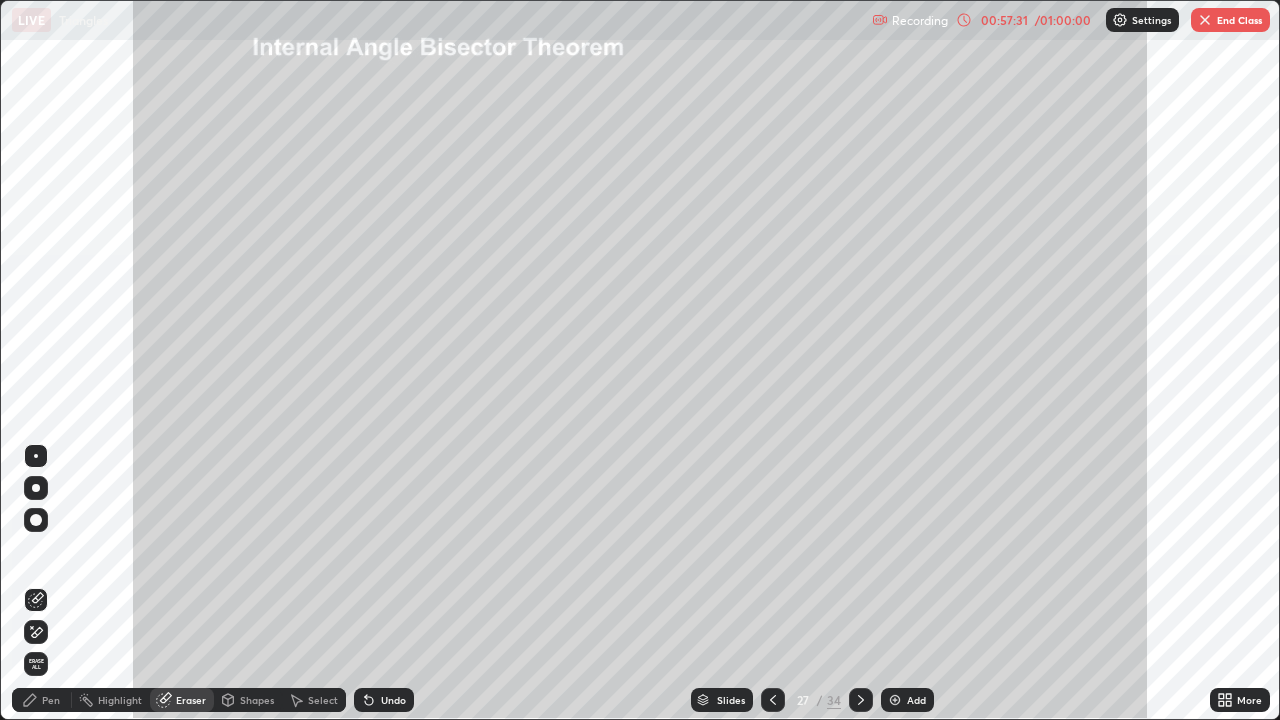 click on "Pen" at bounding box center (51, 700) 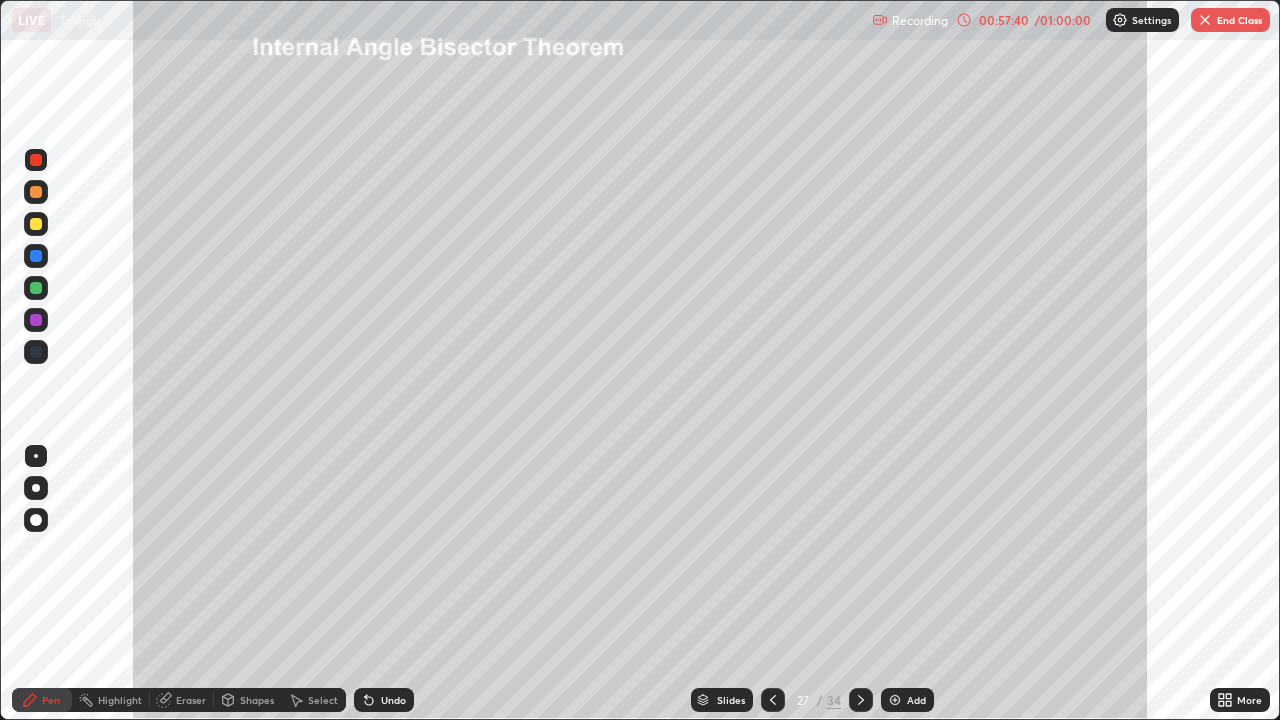 click on "Highlight" at bounding box center [120, 700] 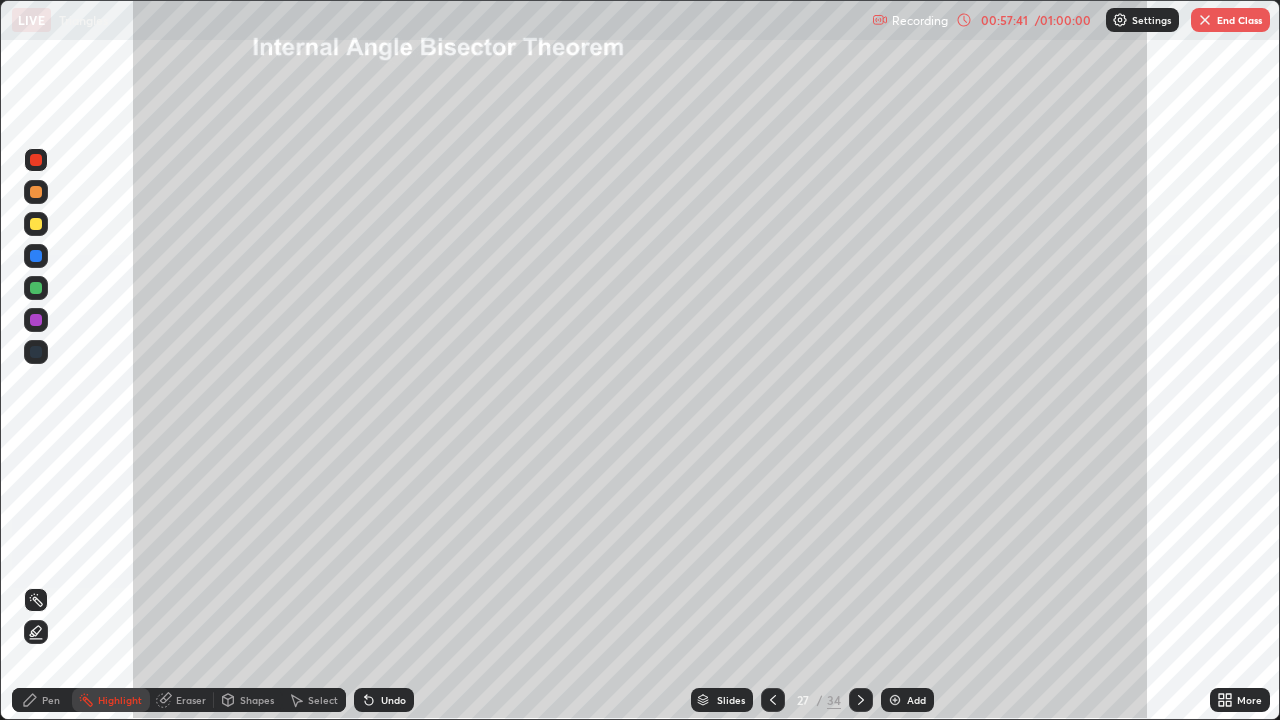 click on "Eraser" at bounding box center (182, 700) 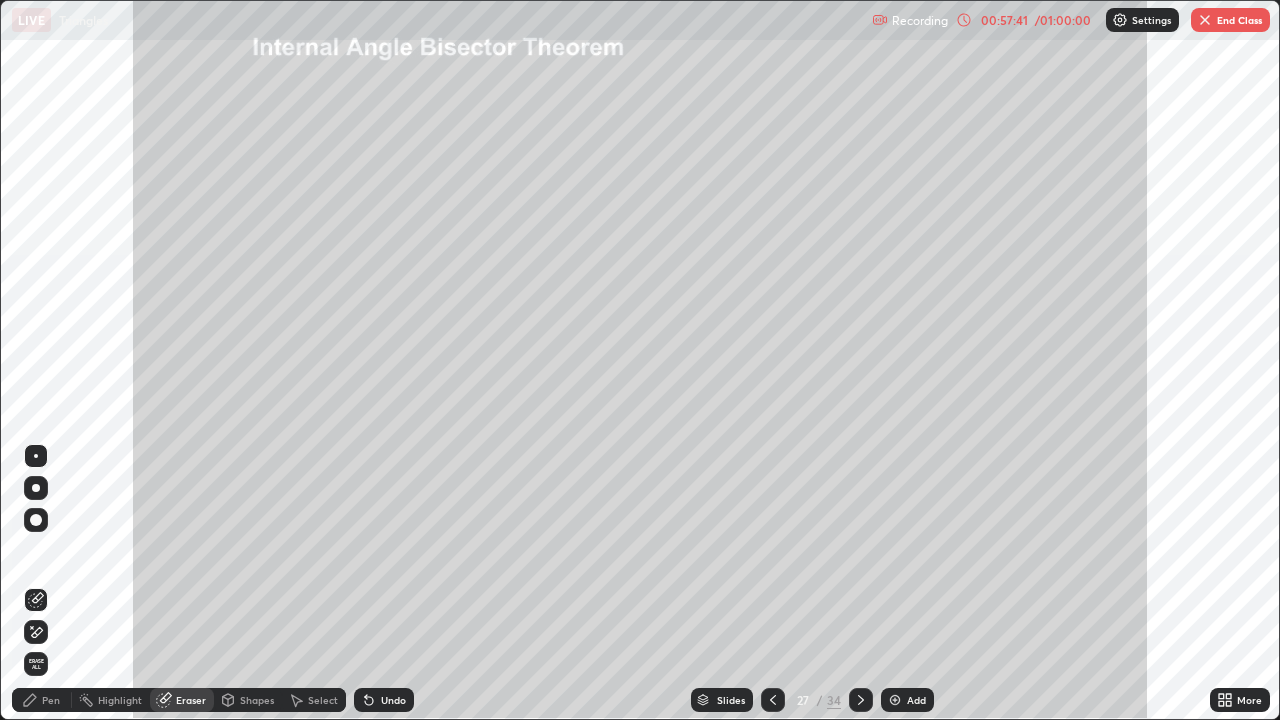 click on "Highlight" at bounding box center [120, 700] 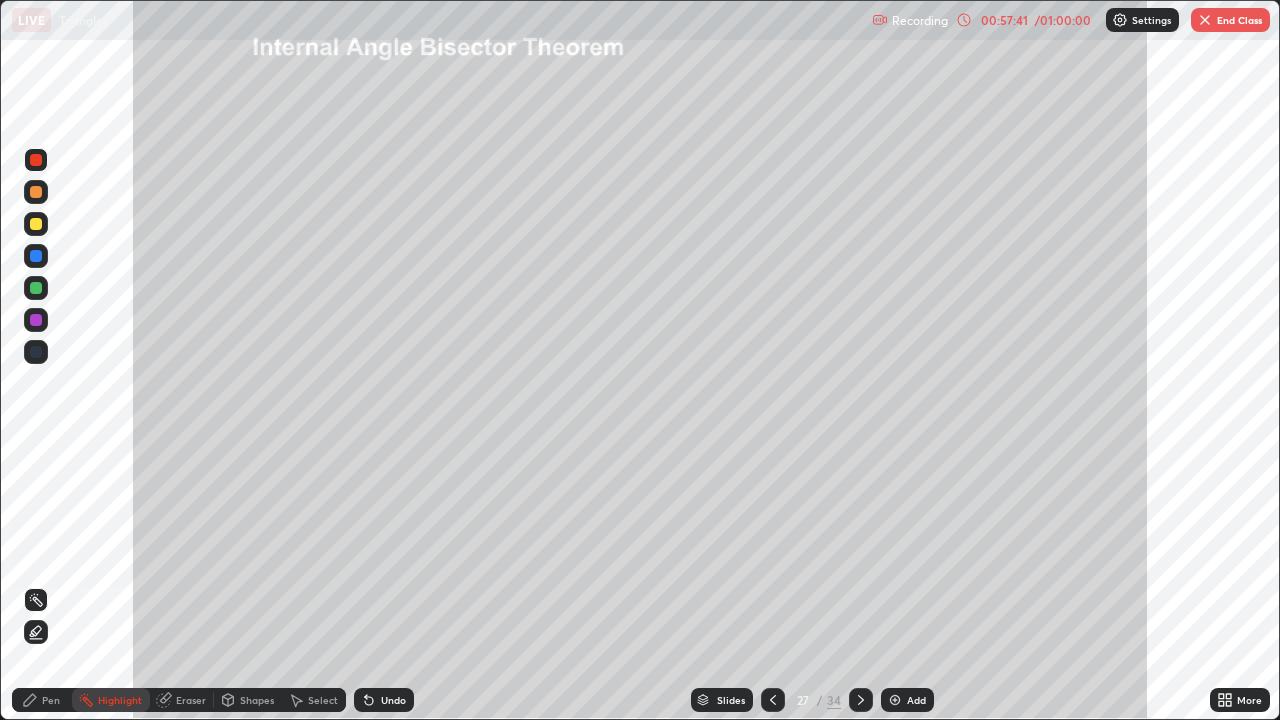 click 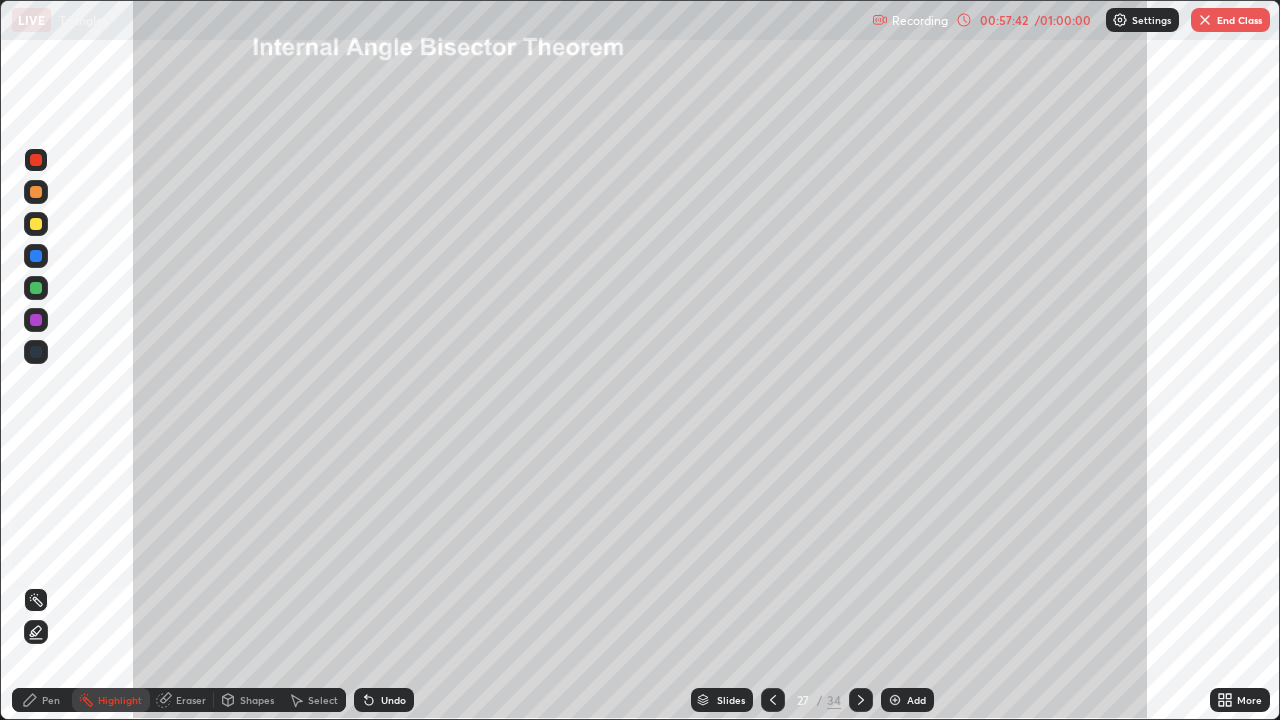 click 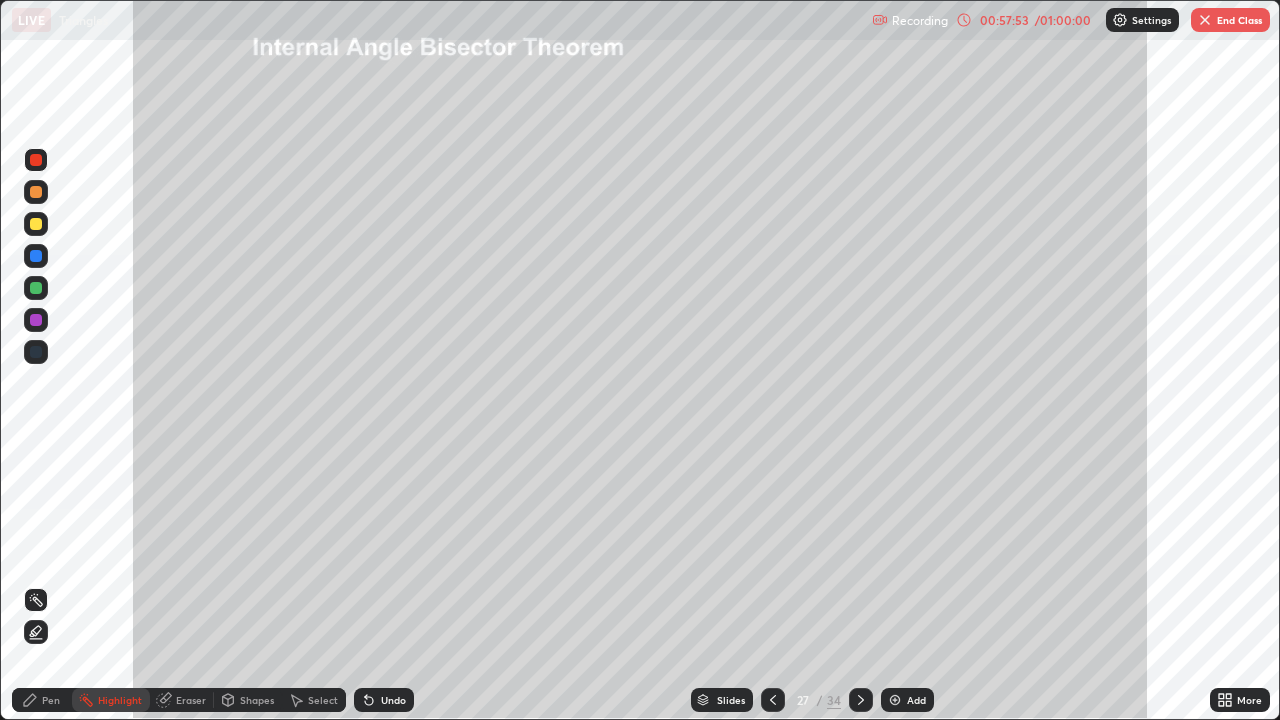 click on "Pen" at bounding box center (42, 700) 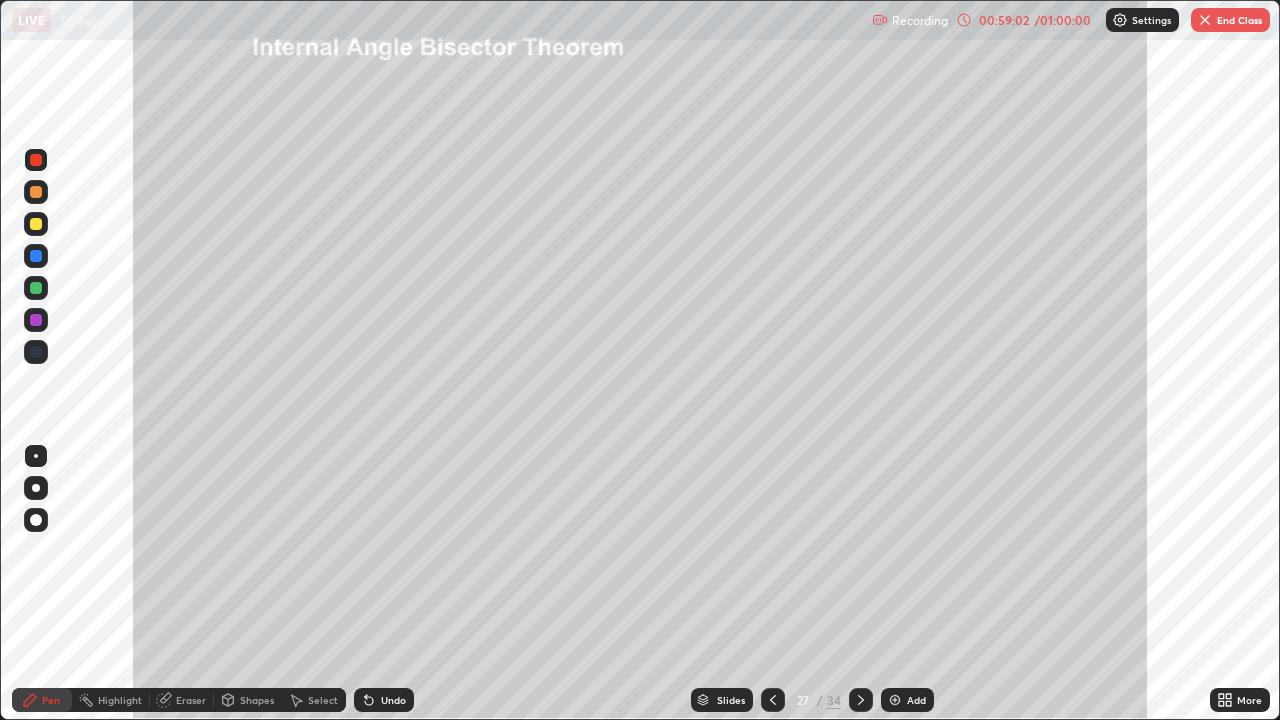 click on "End Class" at bounding box center [1230, 20] 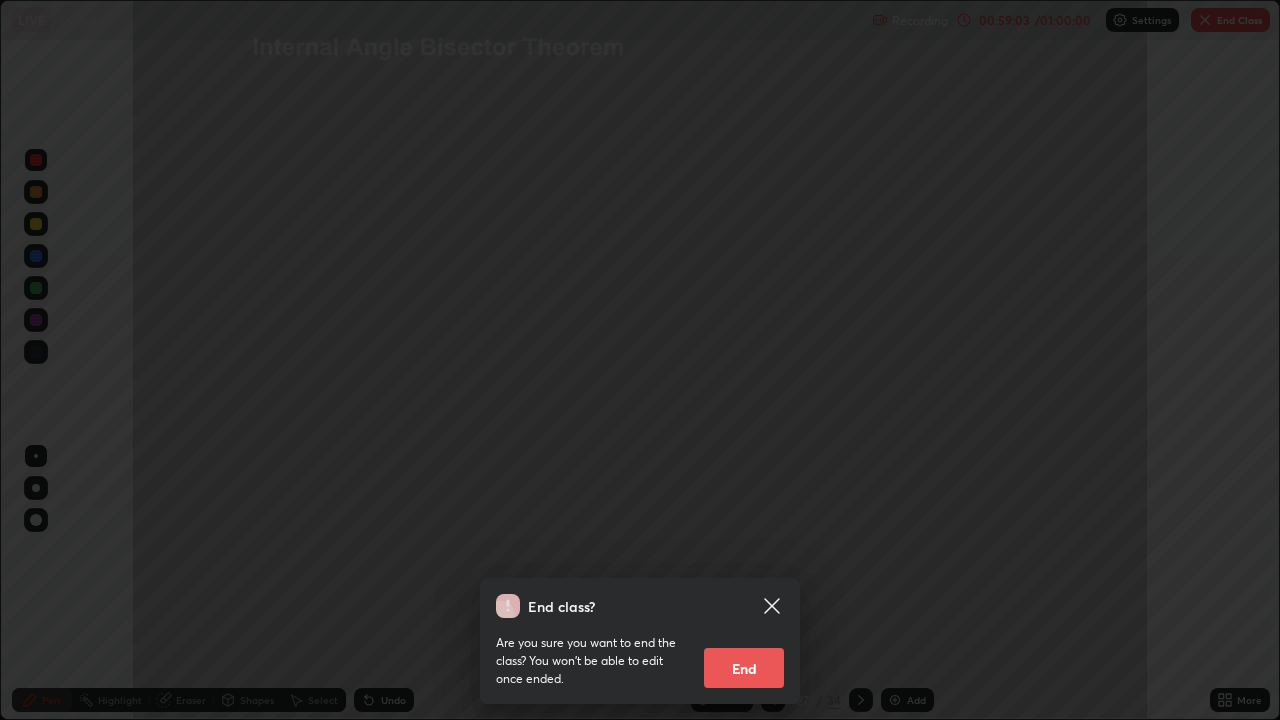 click on "End" at bounding box center [744, 668] 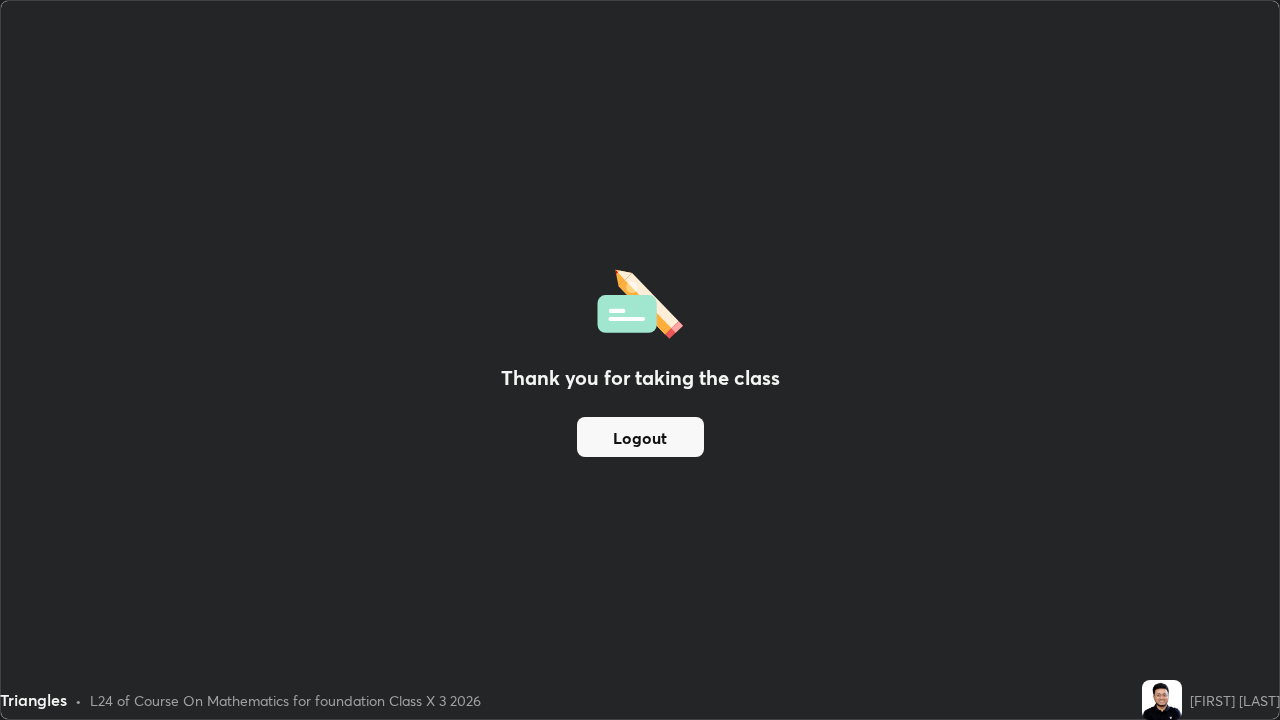 click on "Logout" at bounding box center (640, 437) 